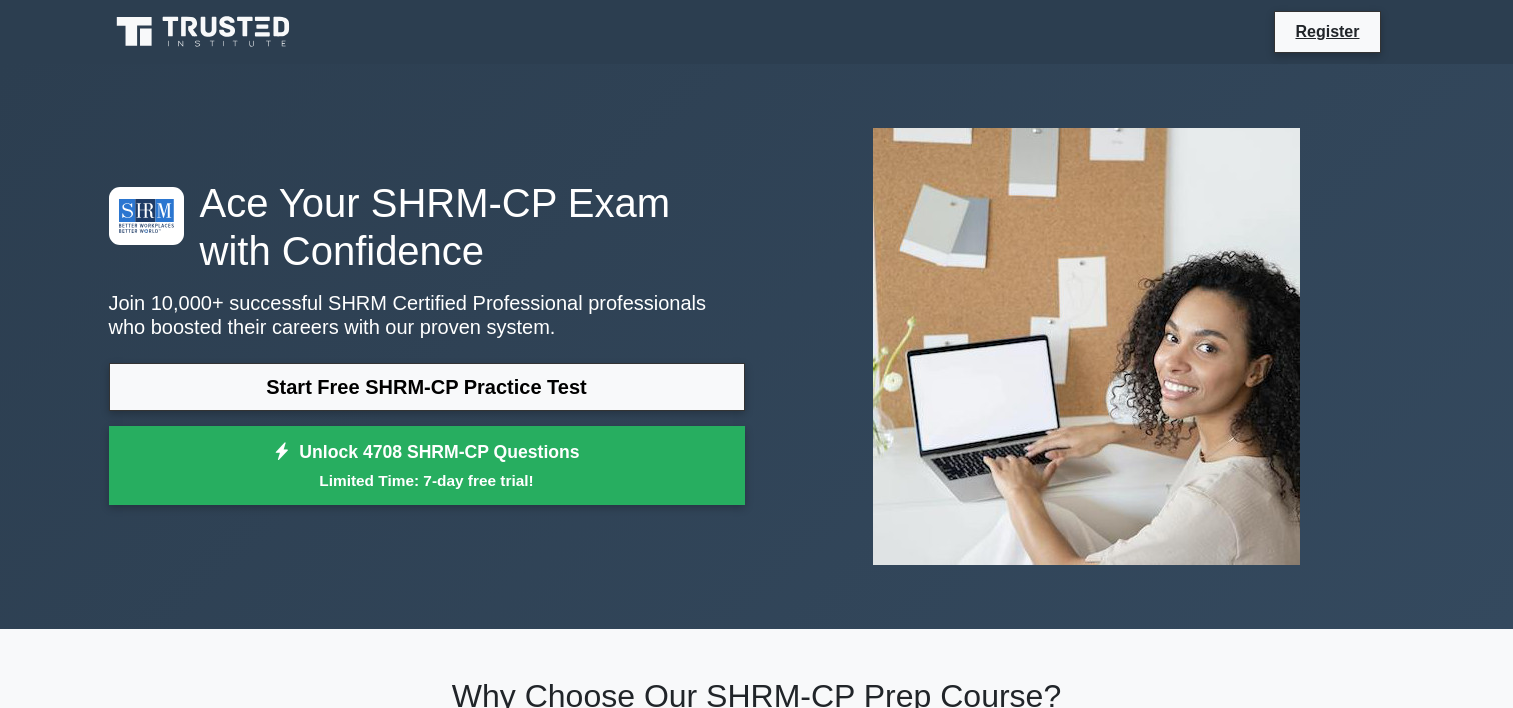 scroll, scrollTop: 0, scrollLeft: 0, axis: both 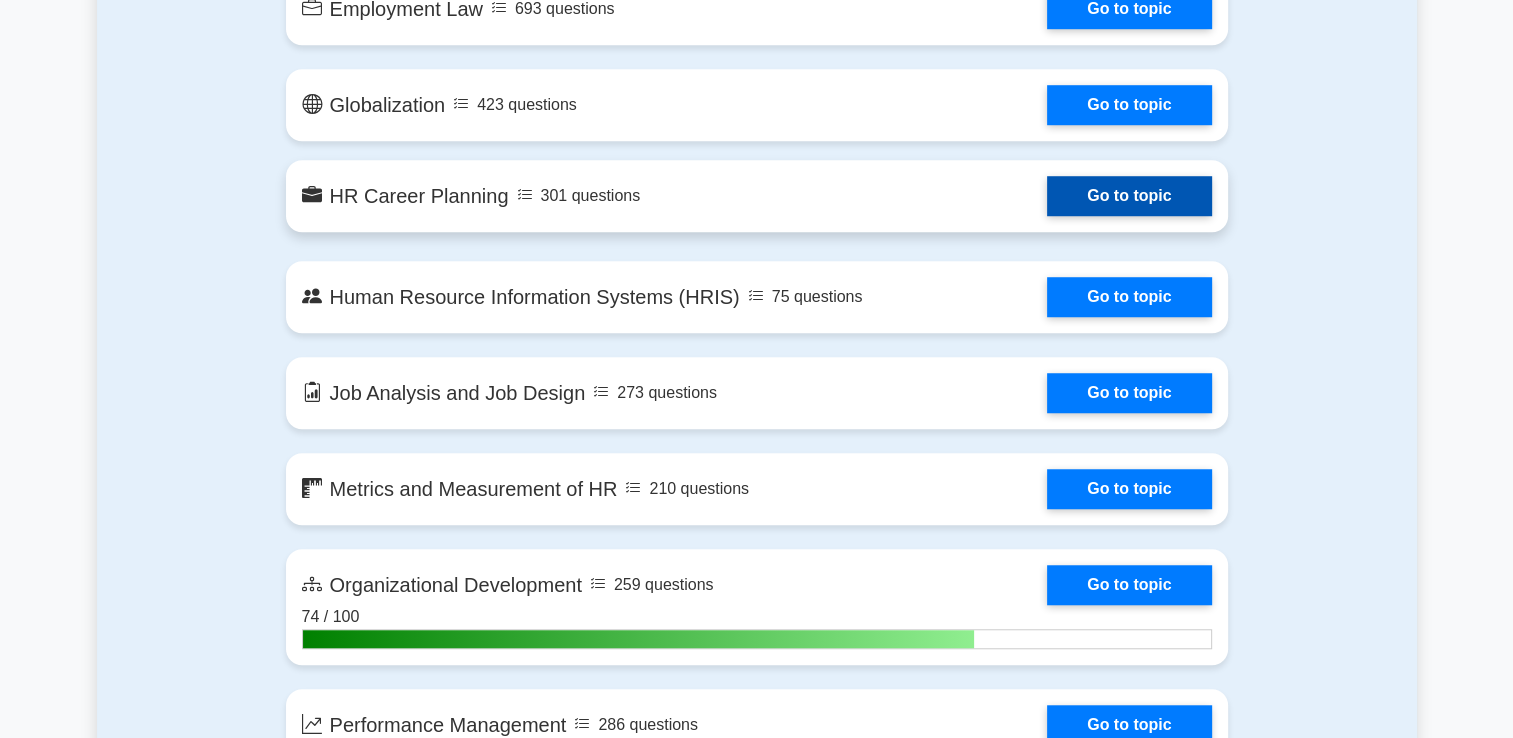 click on "Go to topic" at bounding box center [1129, 196] 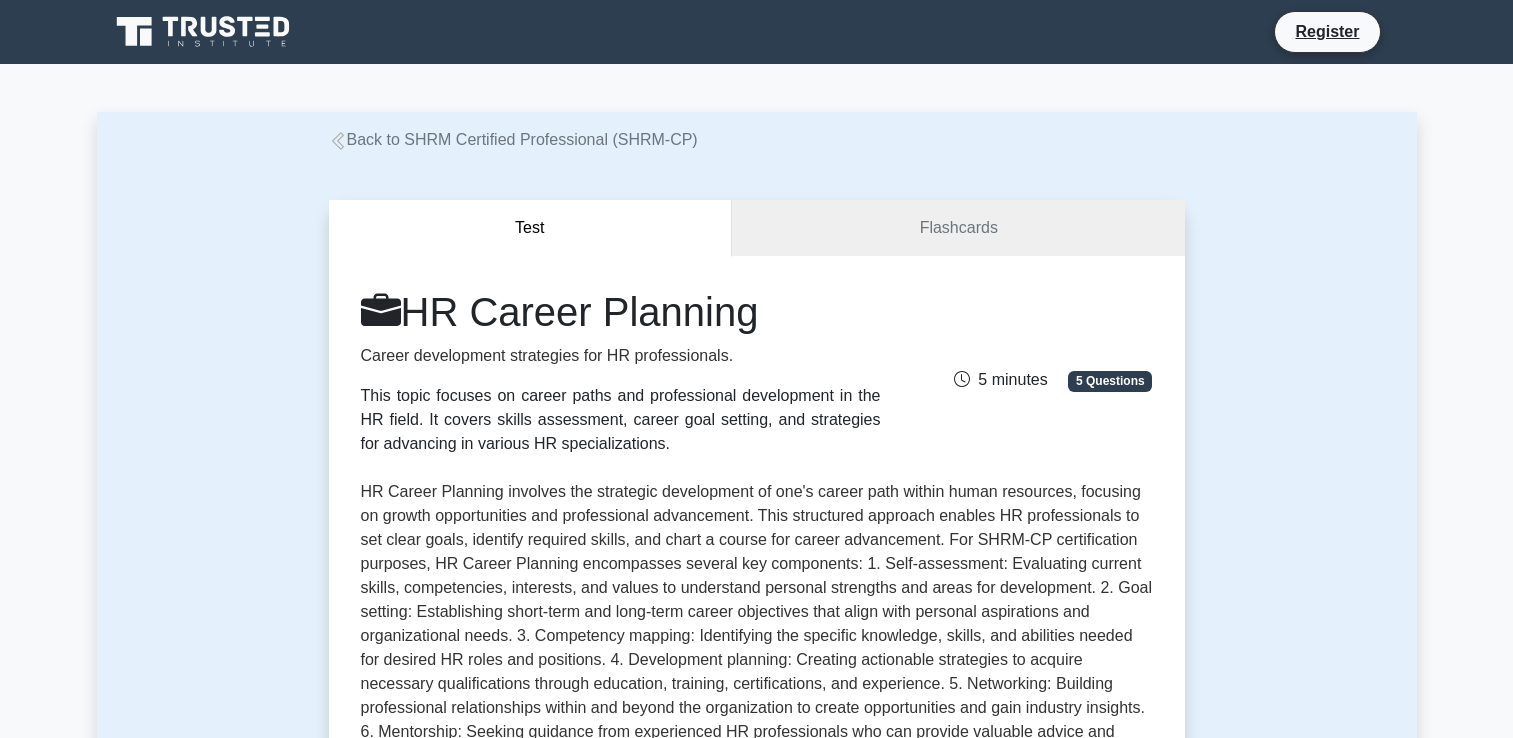 scroll, scrollTop: 0, scrollLeft: 0, axis: both 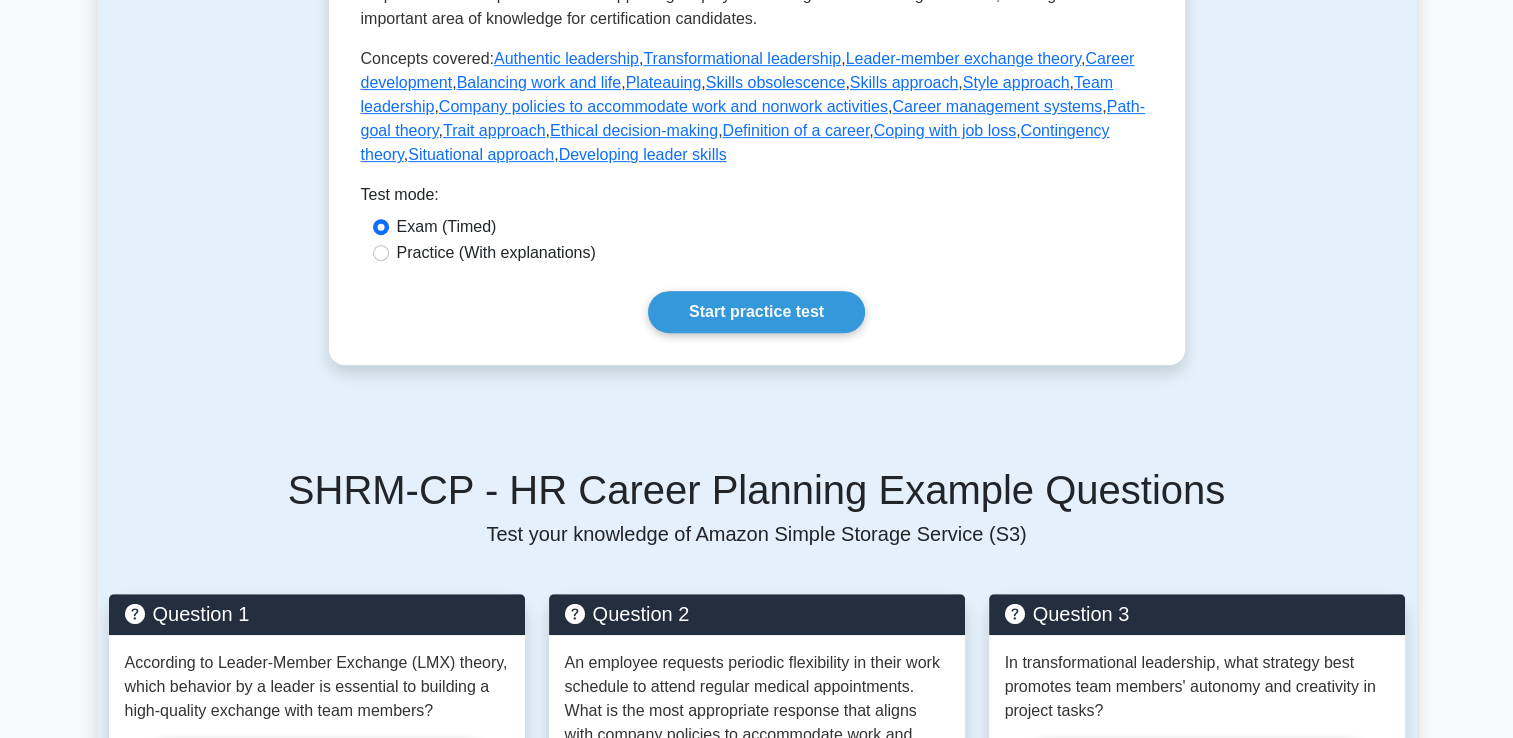 click on "Practice (With explanations)" at bounding box center [496, 253] 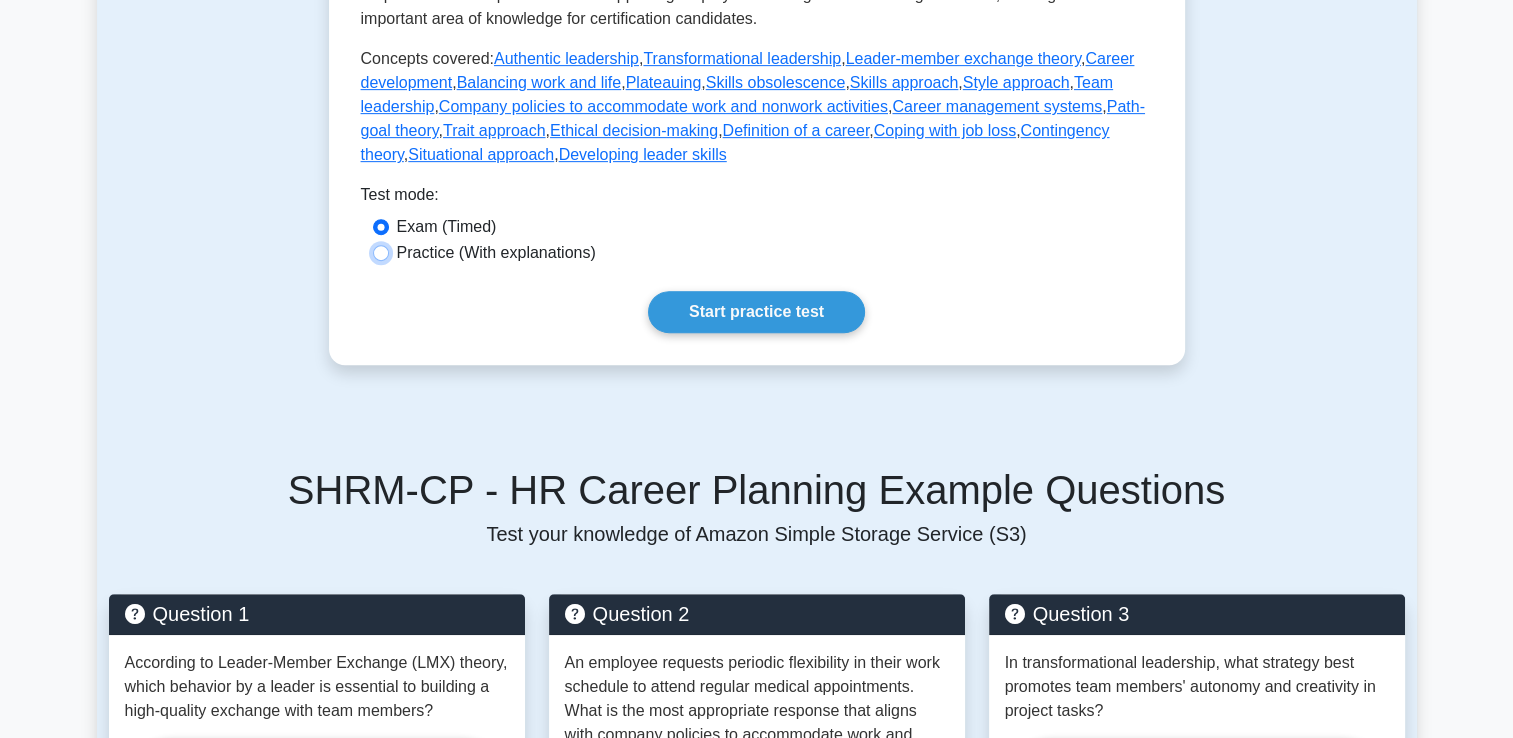 click on "Practice (With explanations)" at bounding box center (381, 253) 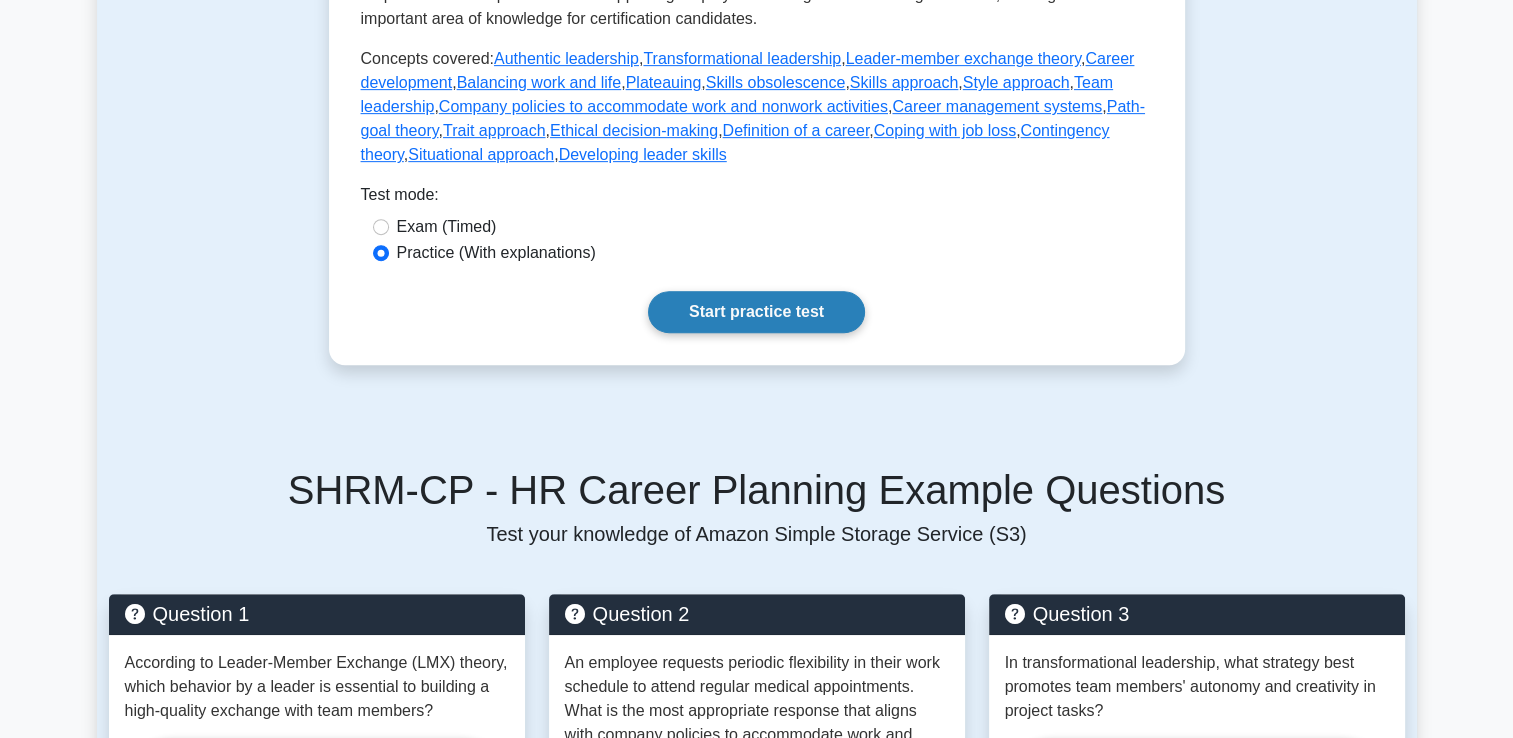click on "Start practice test" at bounding box center (756, 312) 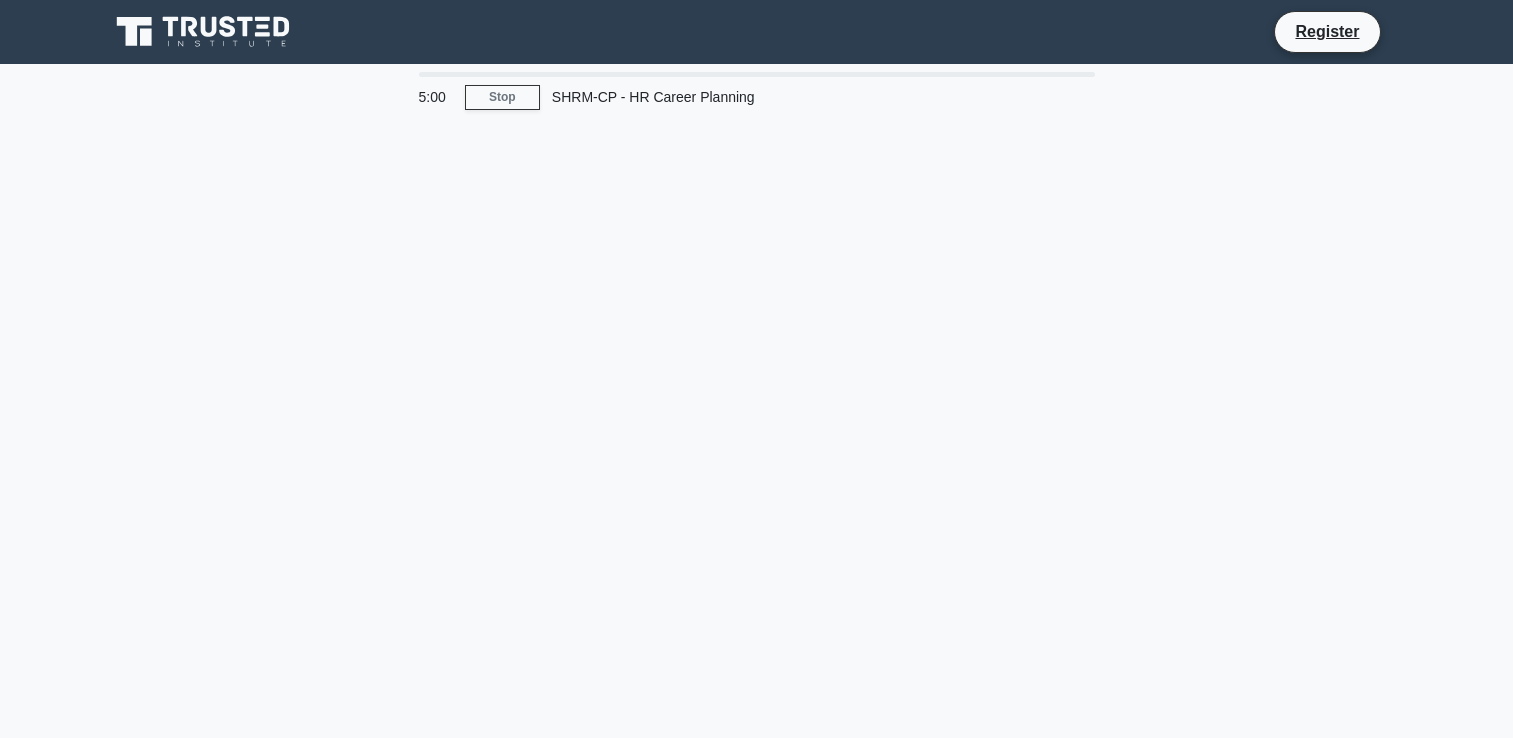 scroll, scrollTop: 0, scrollLeft: 0, axis: both 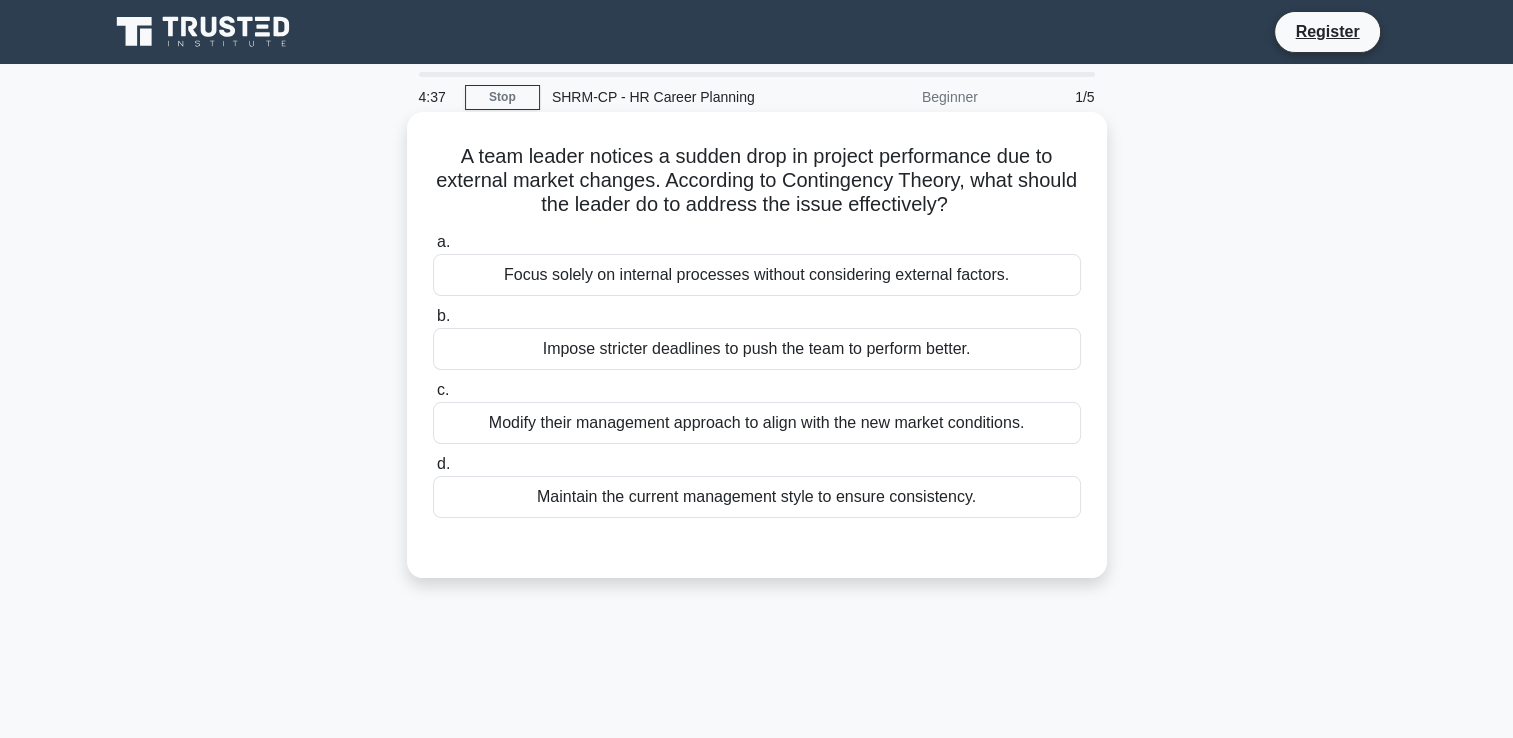 click on "Modify their management approach to align with the new market conditions." at bounding box center [757, 423] 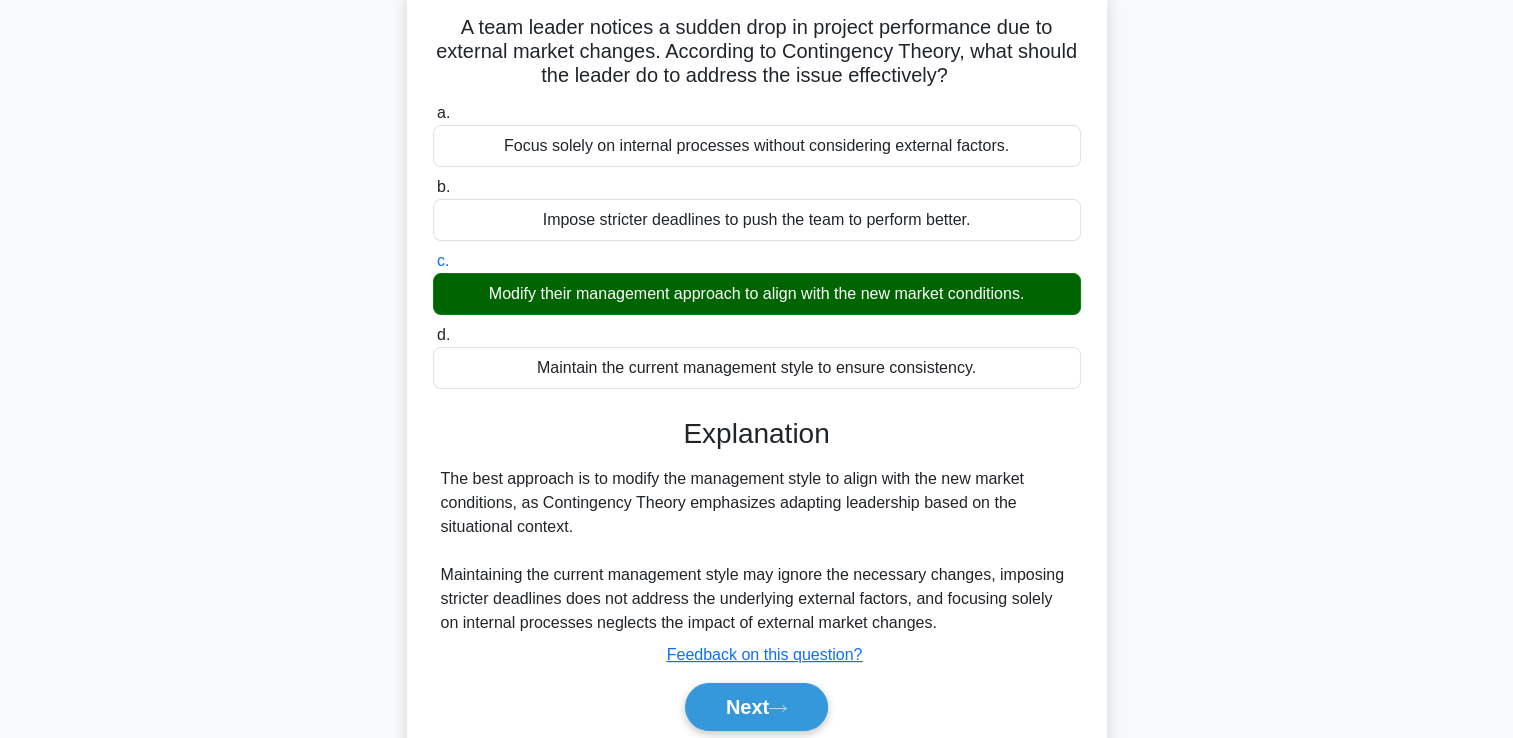 scroll, scrollTop: 200, scrollLeft: 0, axis: vertical 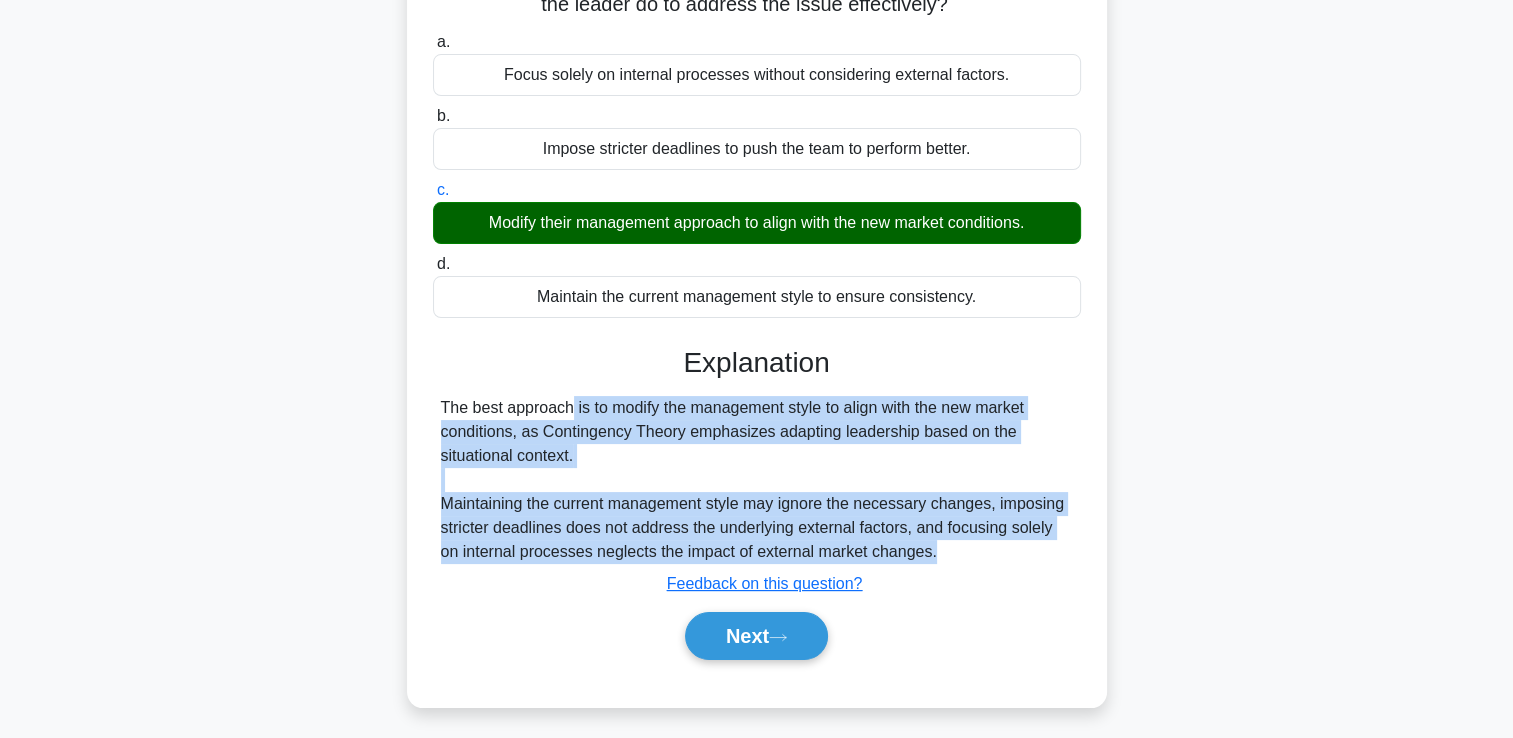 drag, startPoint x: 434, startPoint y: 409, endPoint x: 970, endPoint y: 552, distance: 554.7477 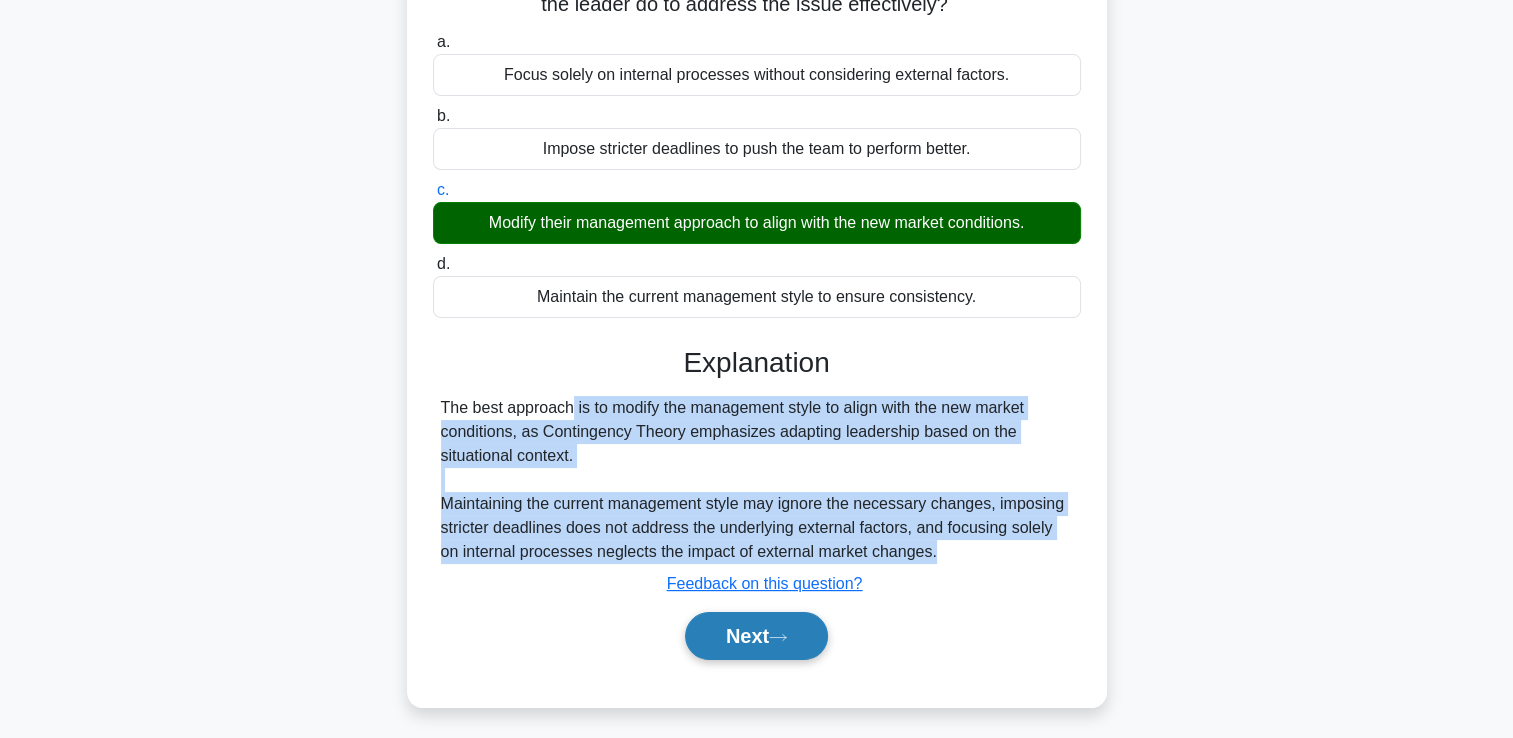 click on "Next" at bounding box center [756, 636] 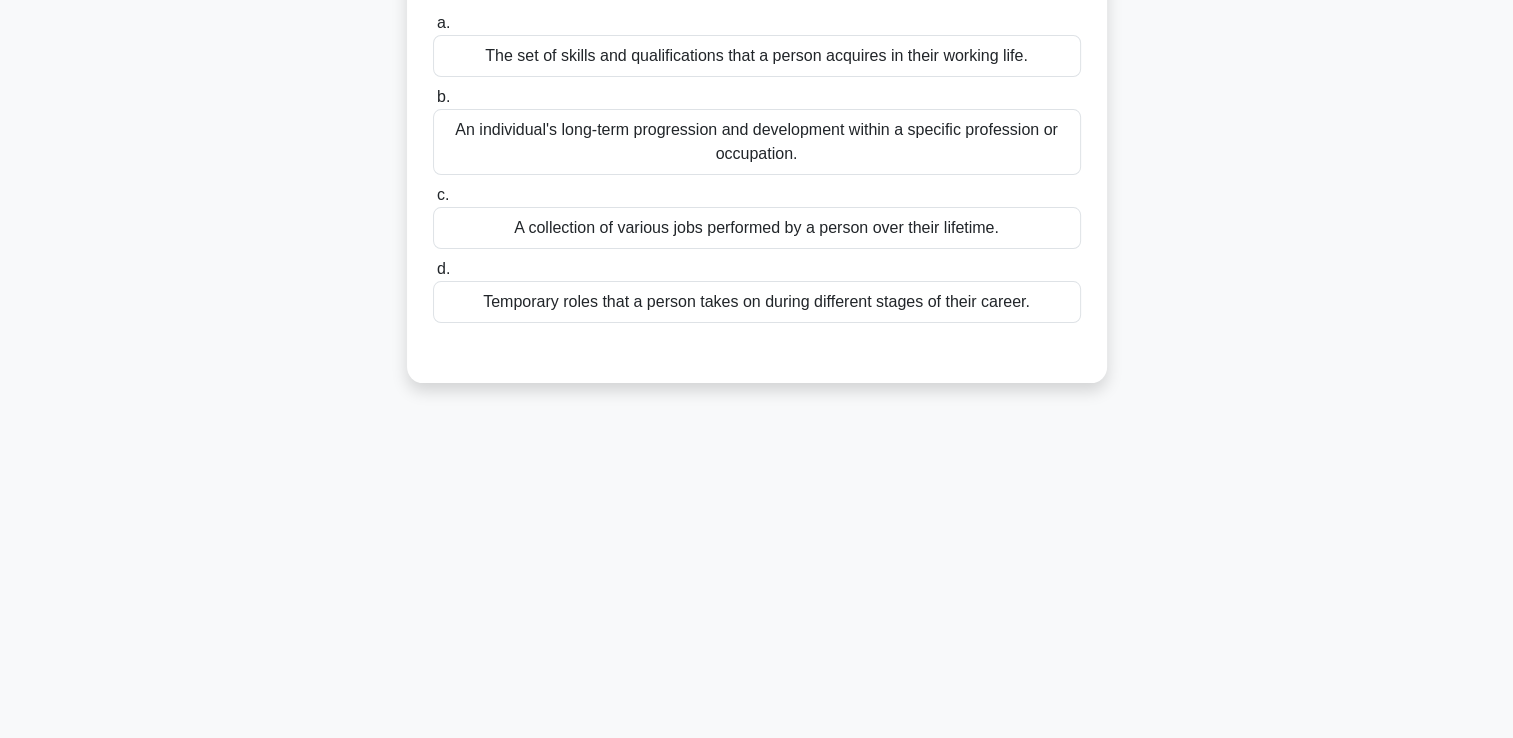 click on "Which of the following best defines a 'career' within the context of human resource management?
.spinner_0XTQ{transform-origin:center;animation:spinner_y6GP .75s linear infinite}@keyframes spinner_y6GP{100%{transform:rotate(360deg)}}
a.
The set of skills and qualifications that a person acquires in their working life.
b. c. d." at bounding box center (757, 162) 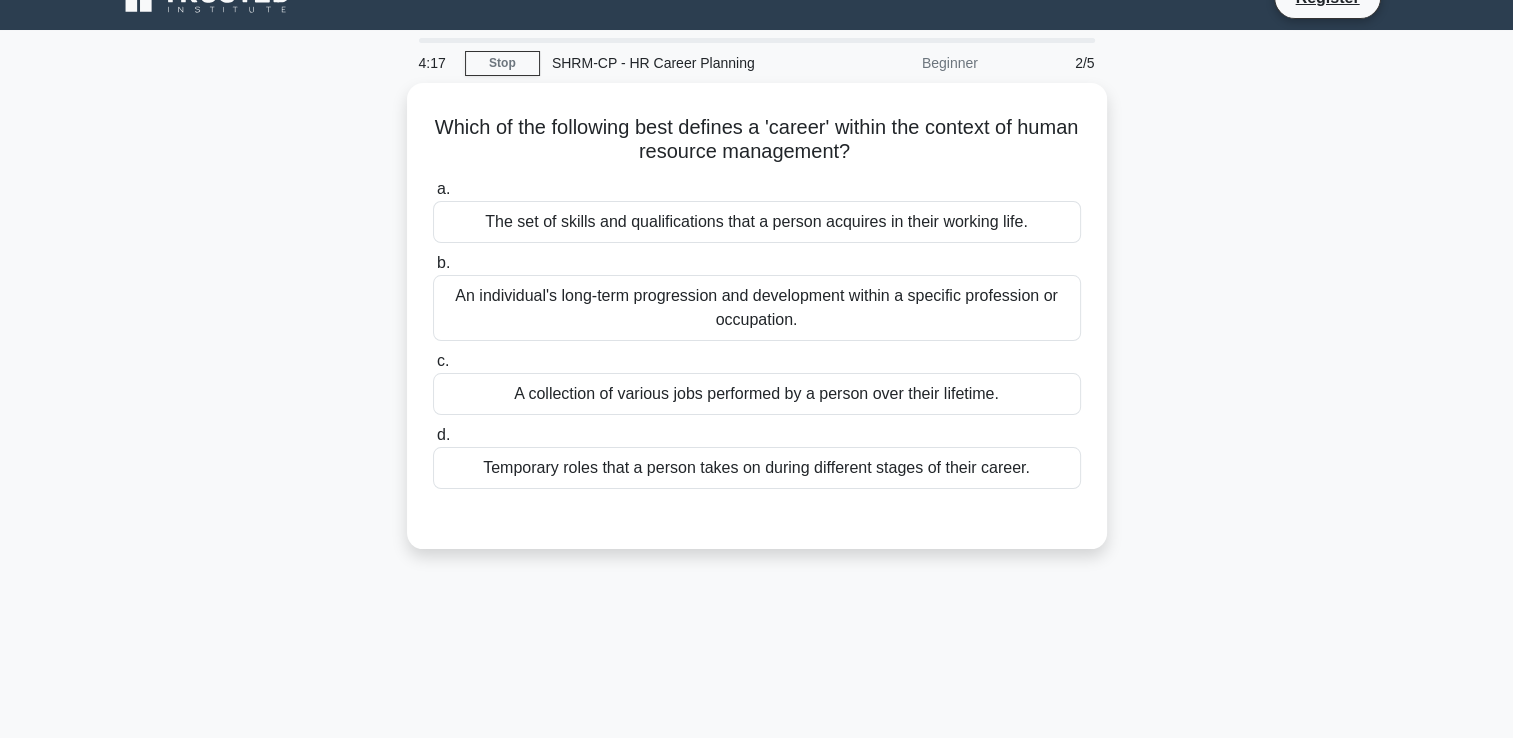 scroll, scrollTop: 0, scrollLeft: 0, axis: both 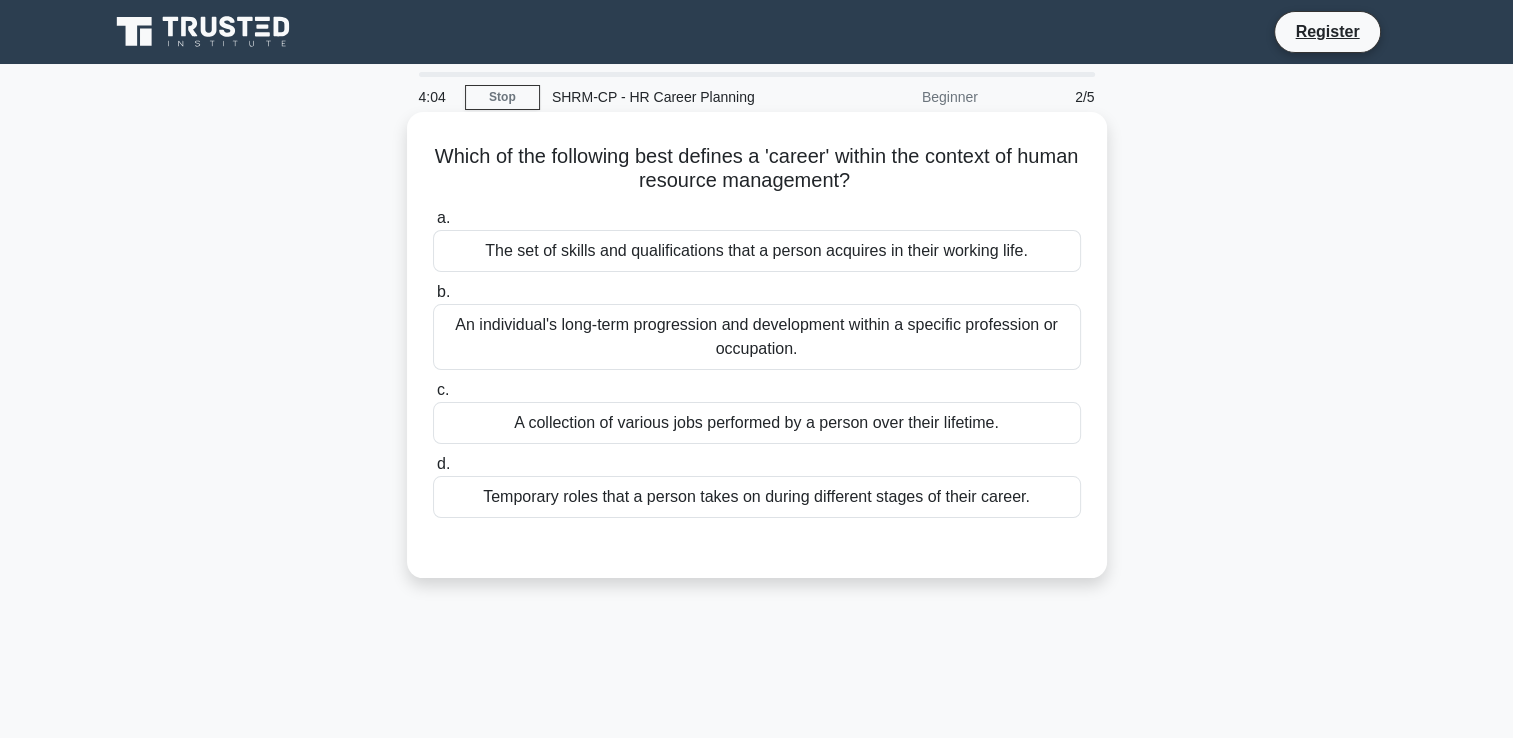 click on "An individual's long-term progression and development within a specific profession or occupation." at bounding box center [757, 337] 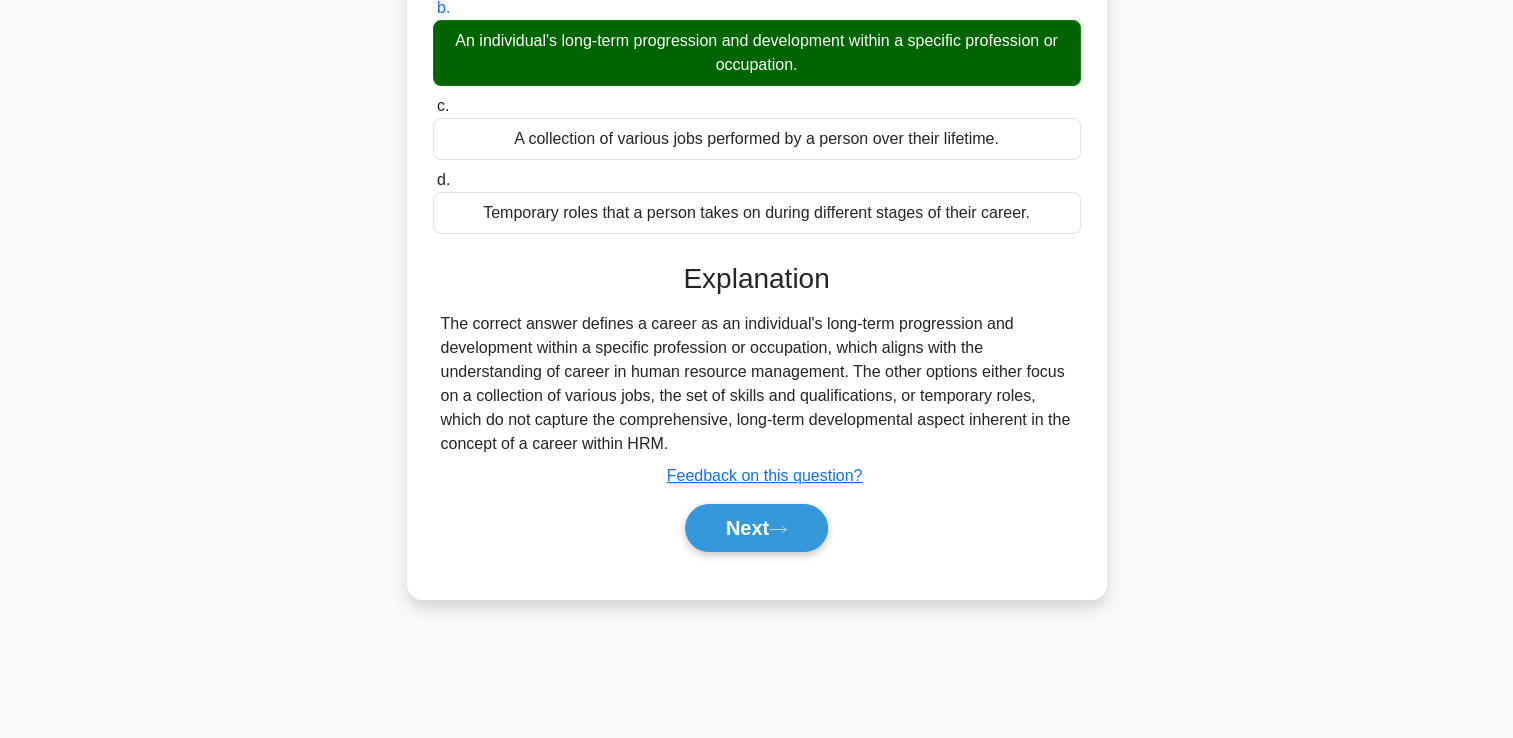 scroll, scrollTop: 300, scrollLeft: 0, axis: vertical 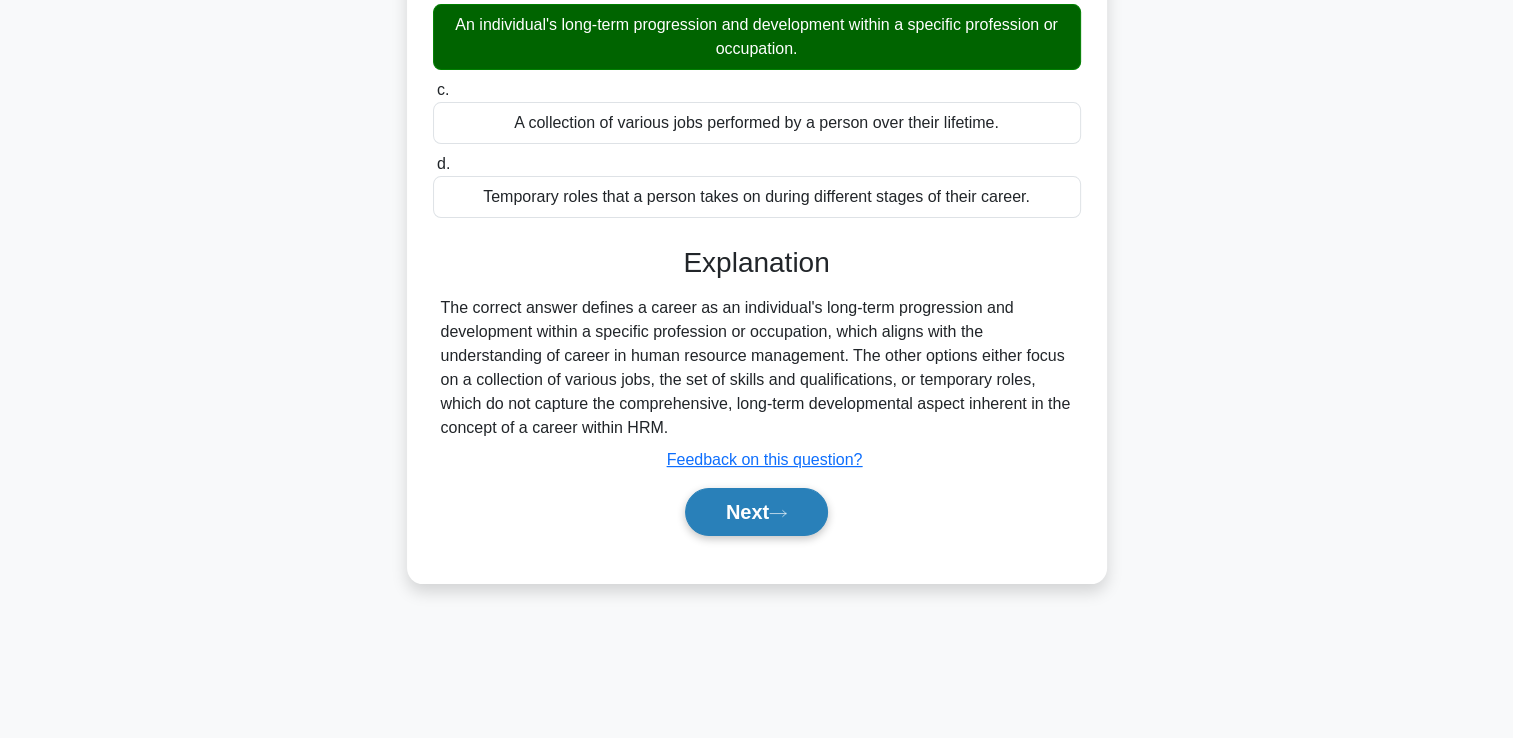 click on "Next" at bounding box center [756, 512] 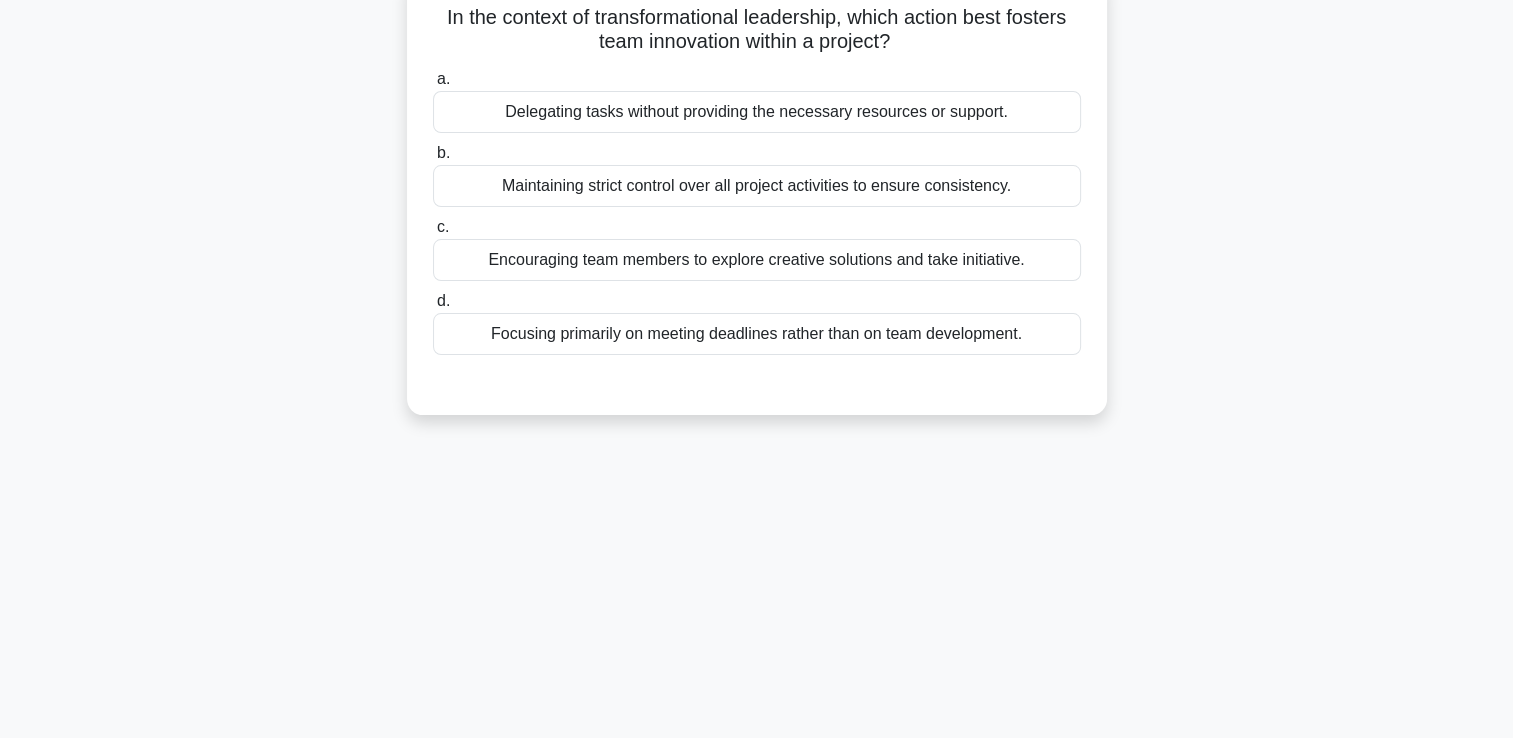scroll, scrollTop: 0, scrollLeft: 0, axis: both 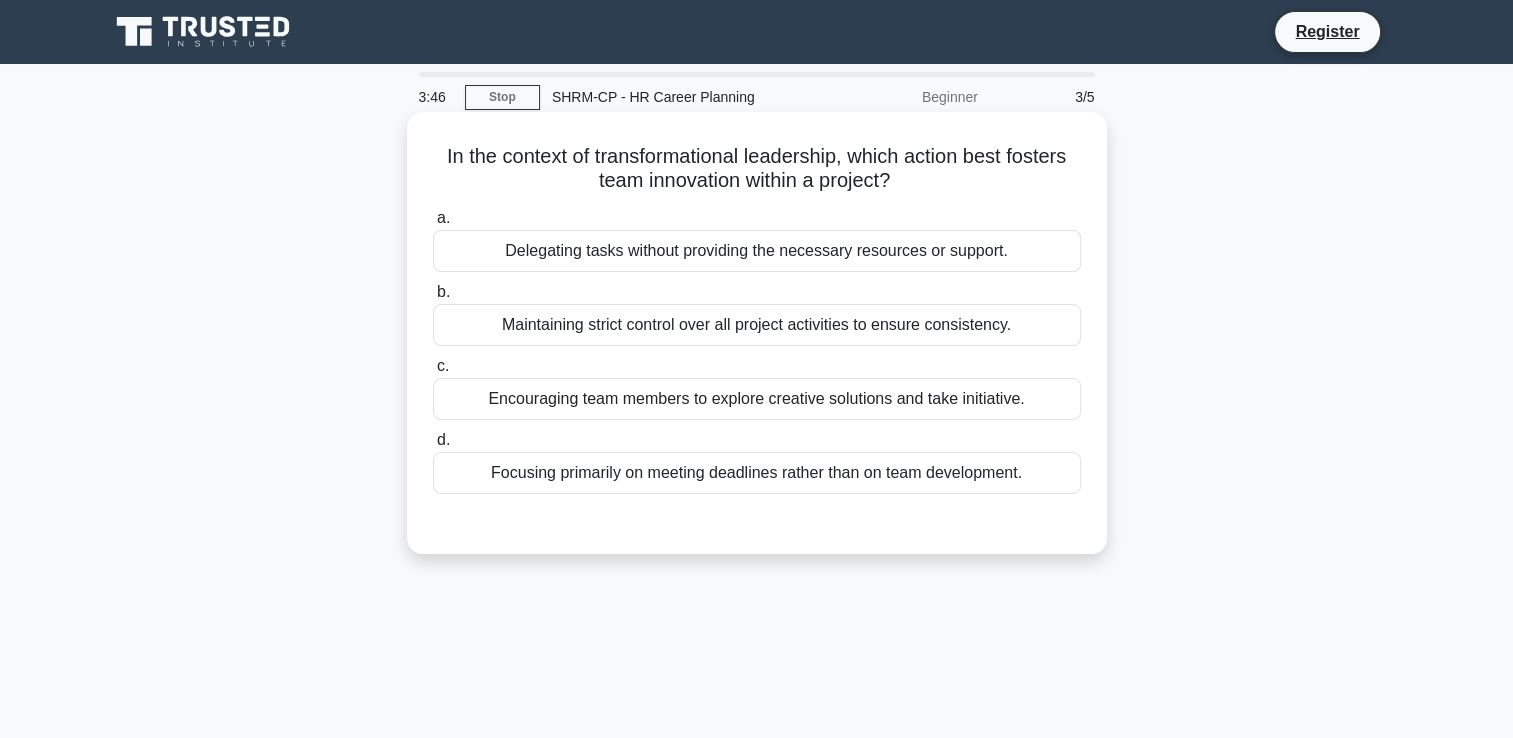 click on "Encouraging team members to explore creative solutions and take initiative." at bounding box center (757, 399) 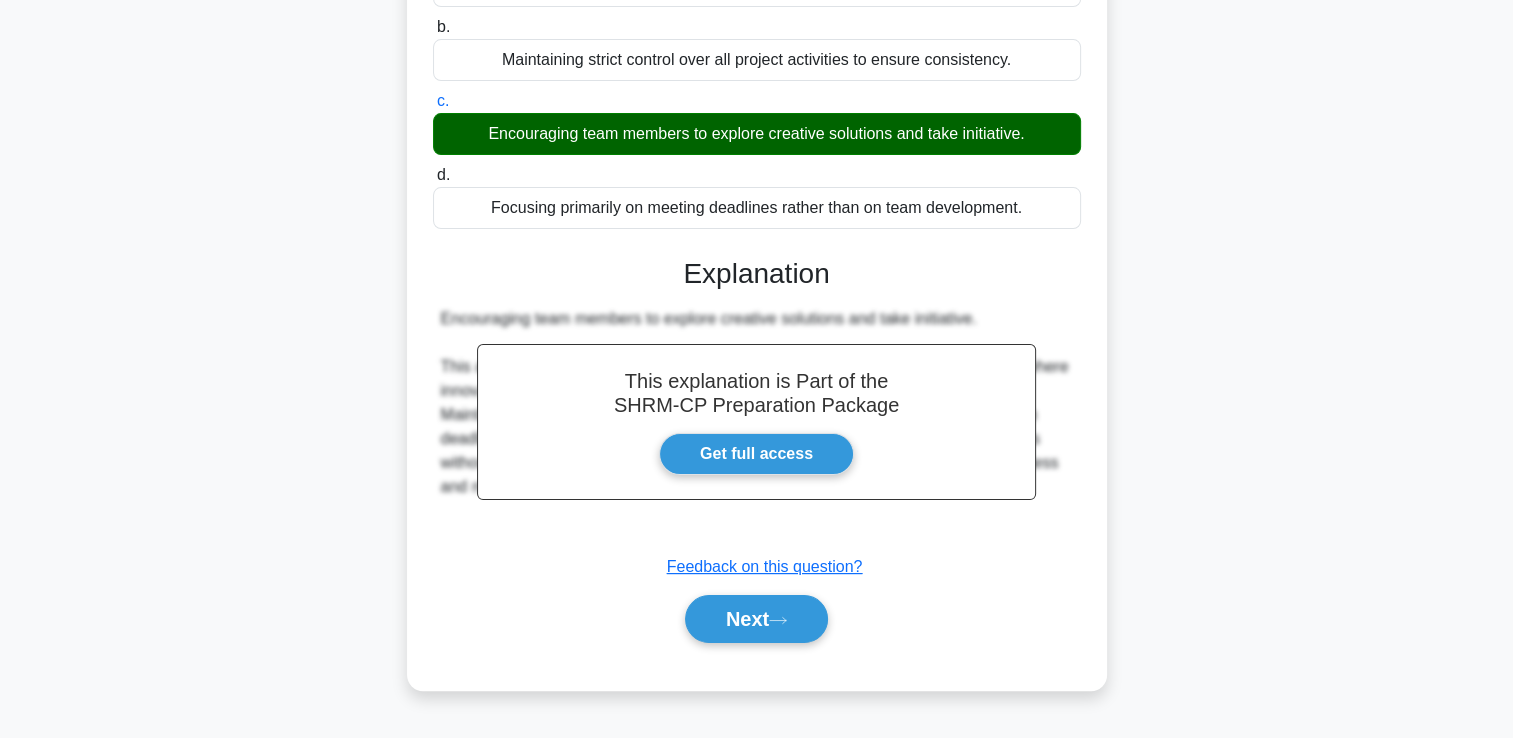 scroll, scrollTop: 300, scrollLeft: 0, axis: vertical 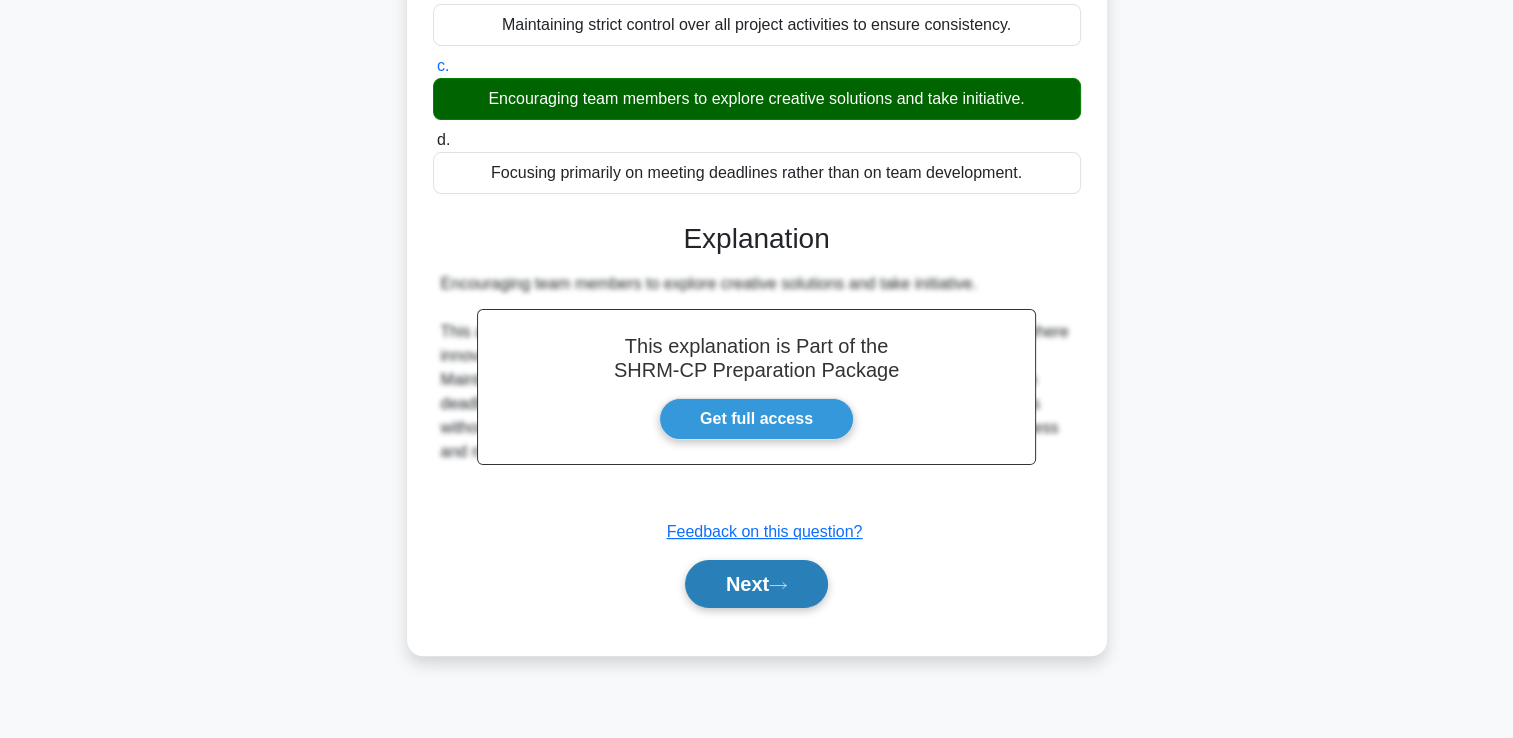 click on "Next" at bounding box center (756, 584) 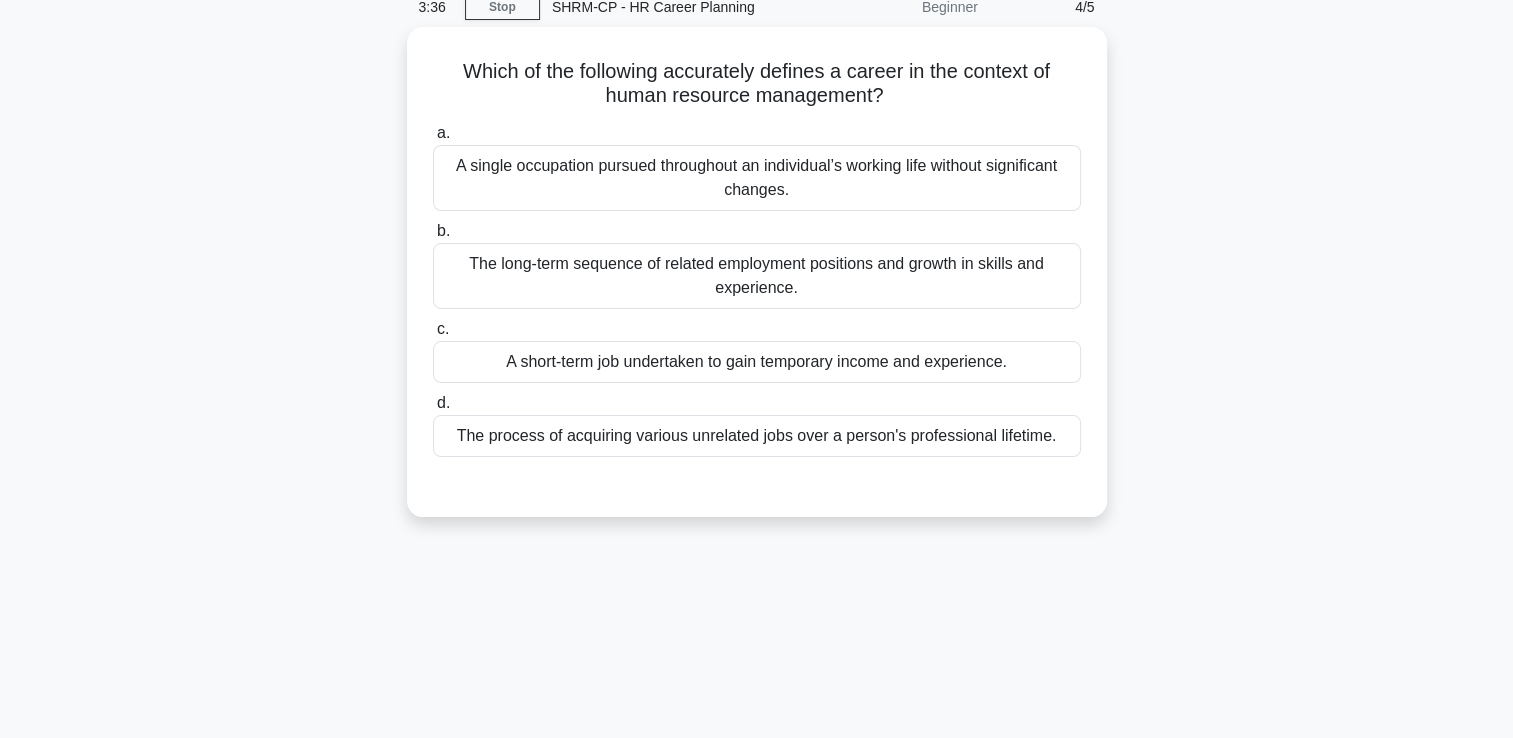scroll, scrollTop: 0, scrollLeft: 0, axis: both 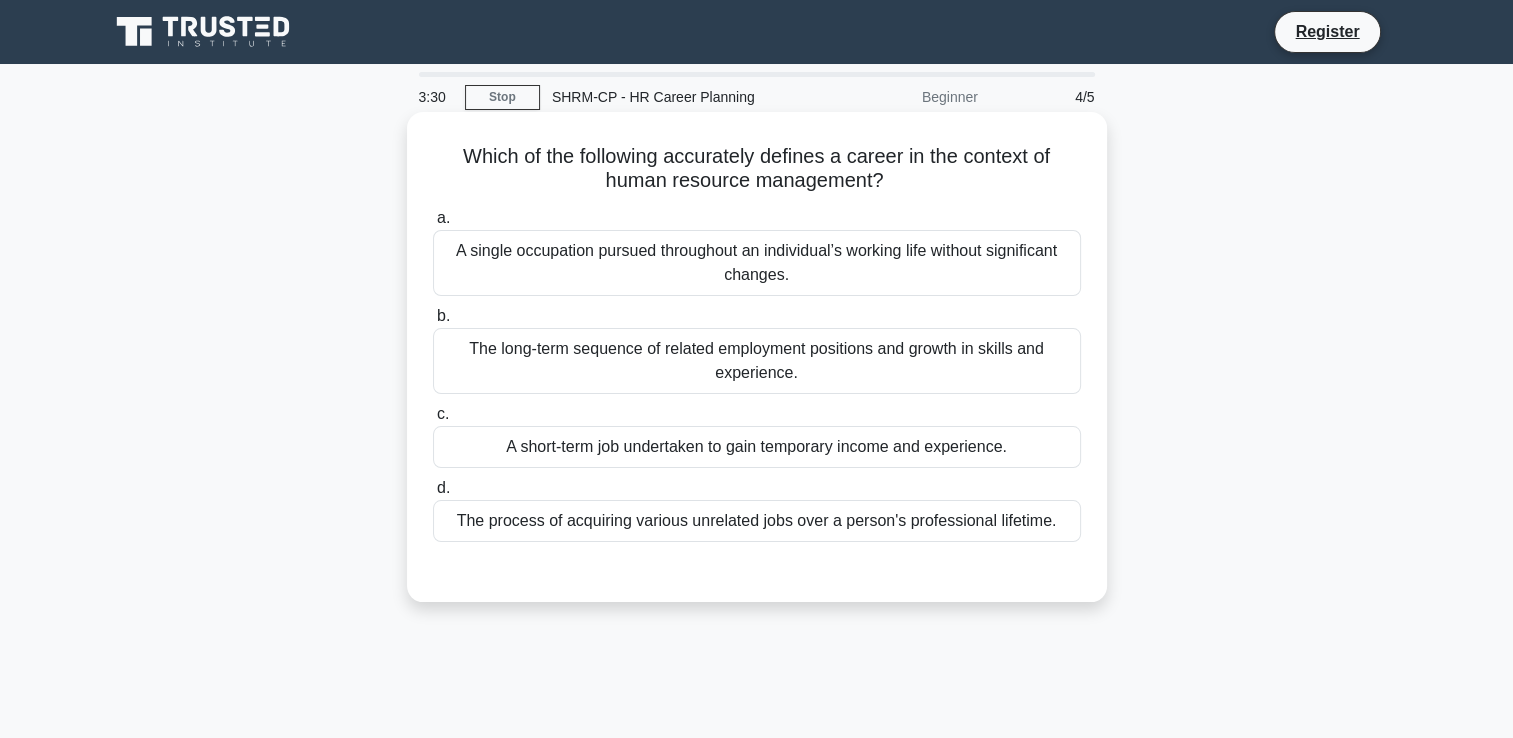 click on "The long-term sequence of related employment positions and growth in skills and experience." at bounding box center (757, 361) 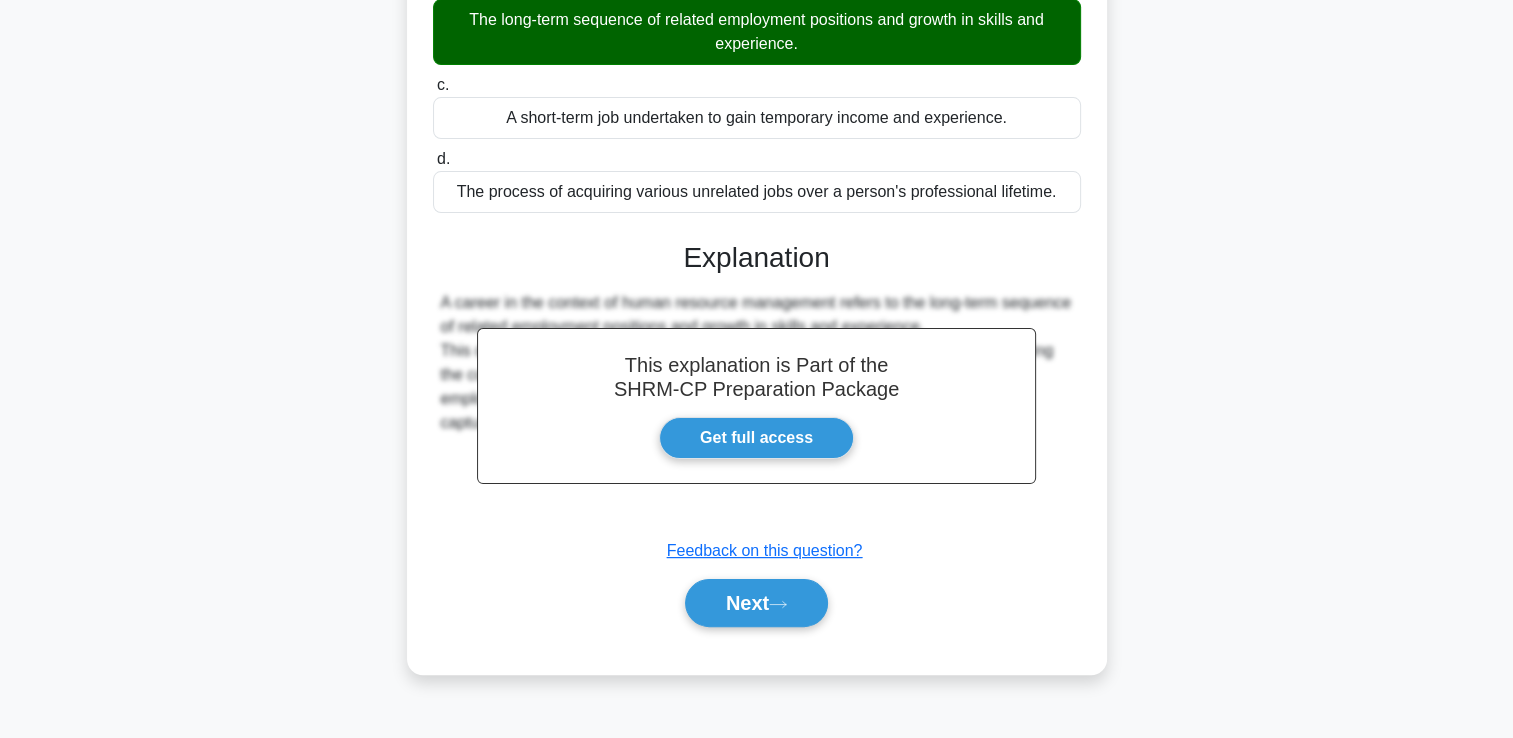 scroll, scrollTop: 342, scrollLeft: 0, axis: vertical 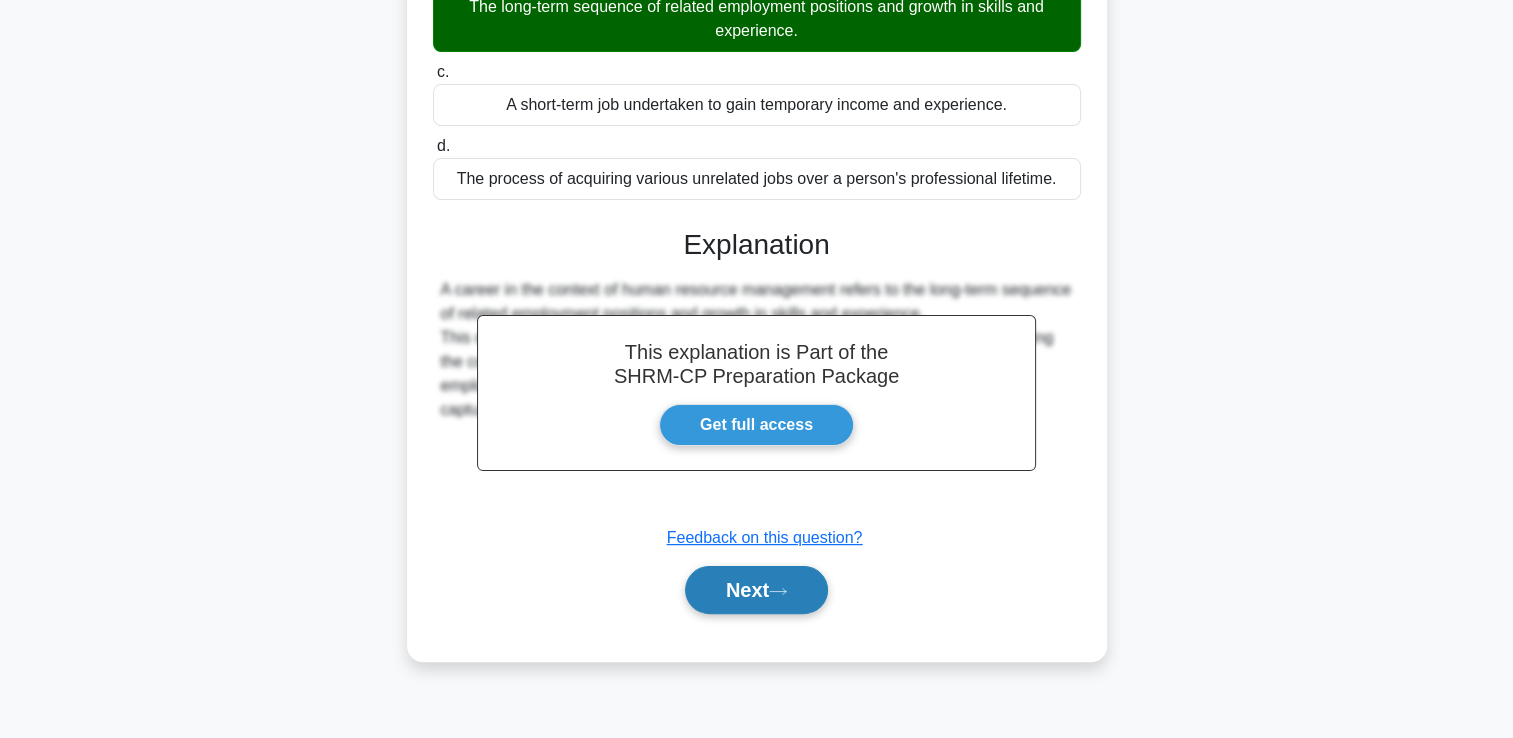 click at bounding box center [778, 591] 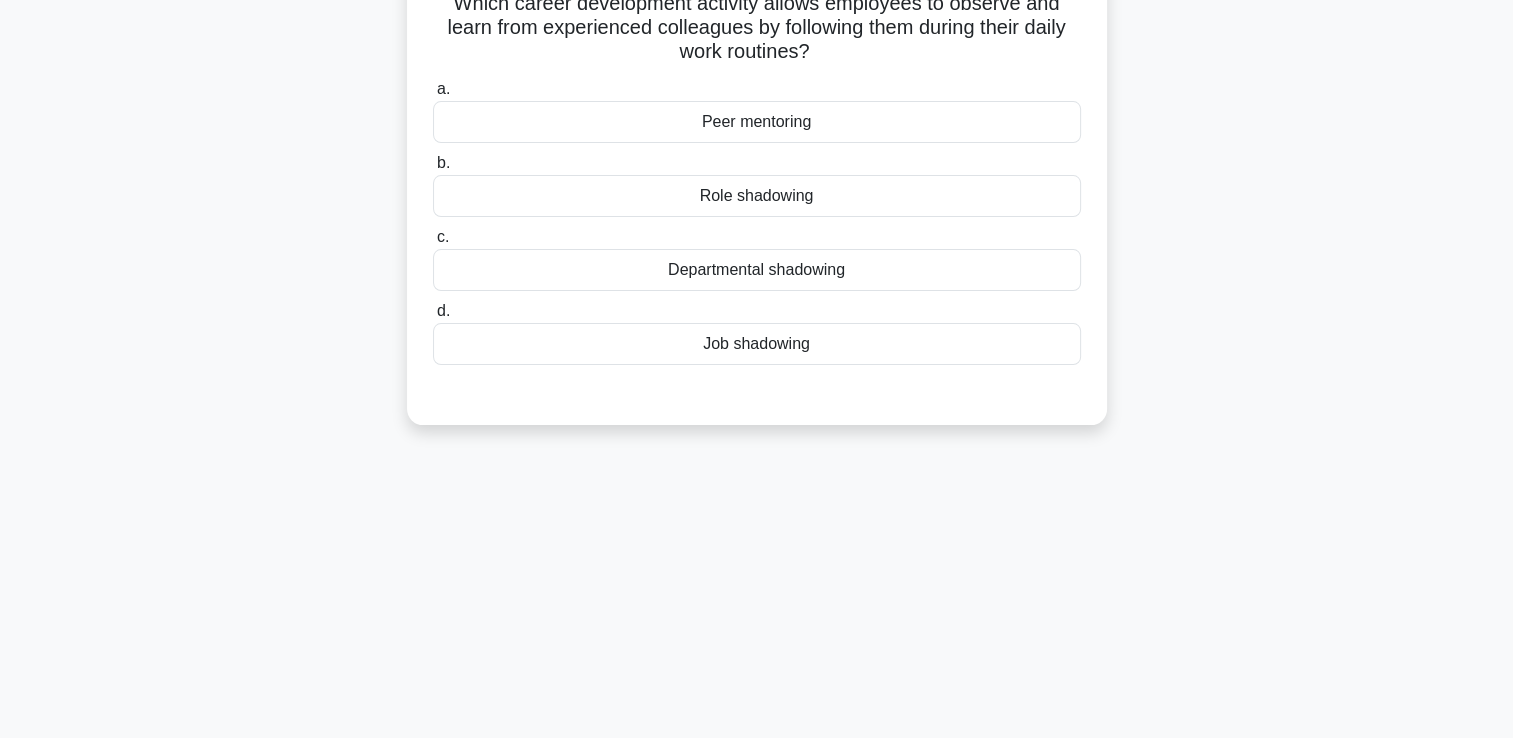 scroll, scrollTop: 0, scrollLeft: 0, axis: both 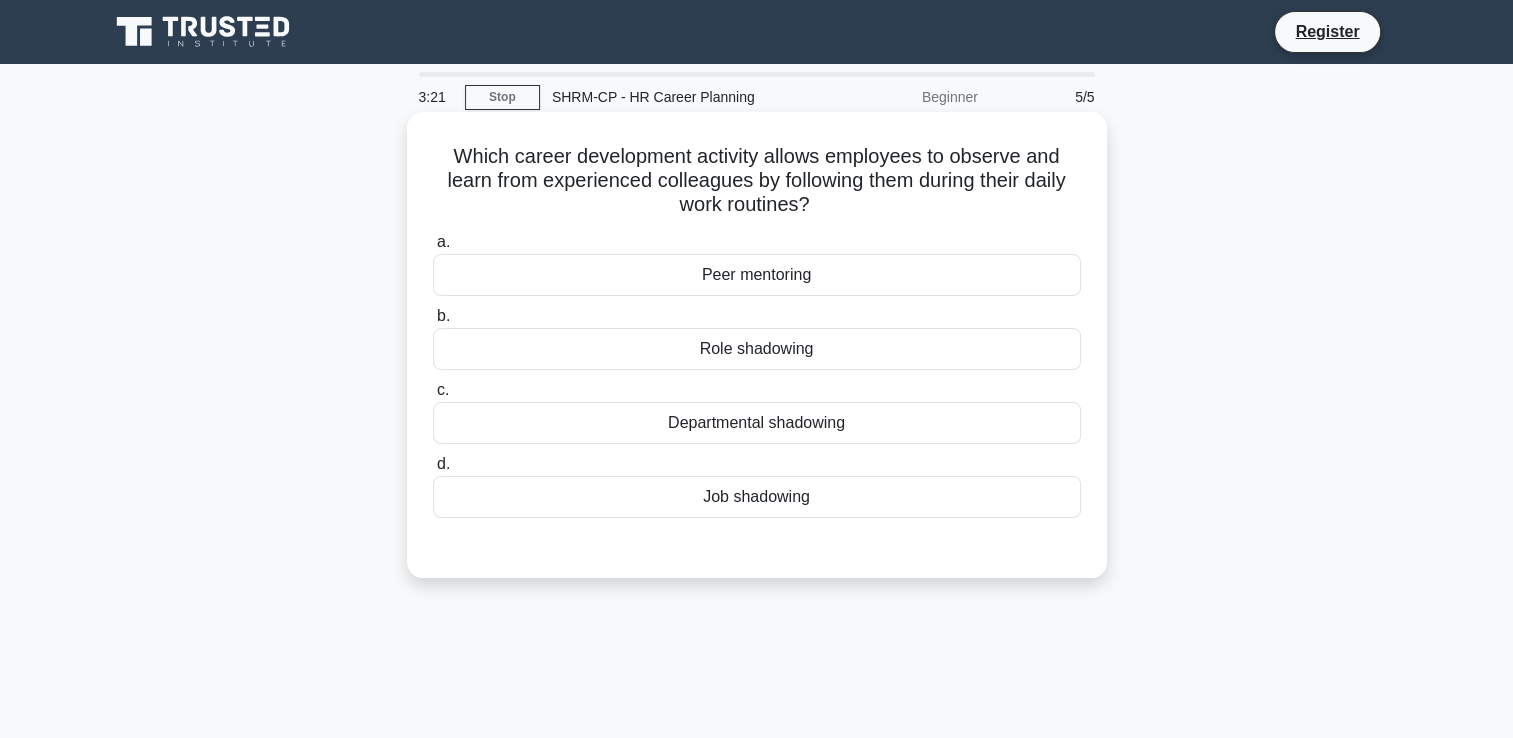 click on "Job shadowing" at bounding box center (757, 497) 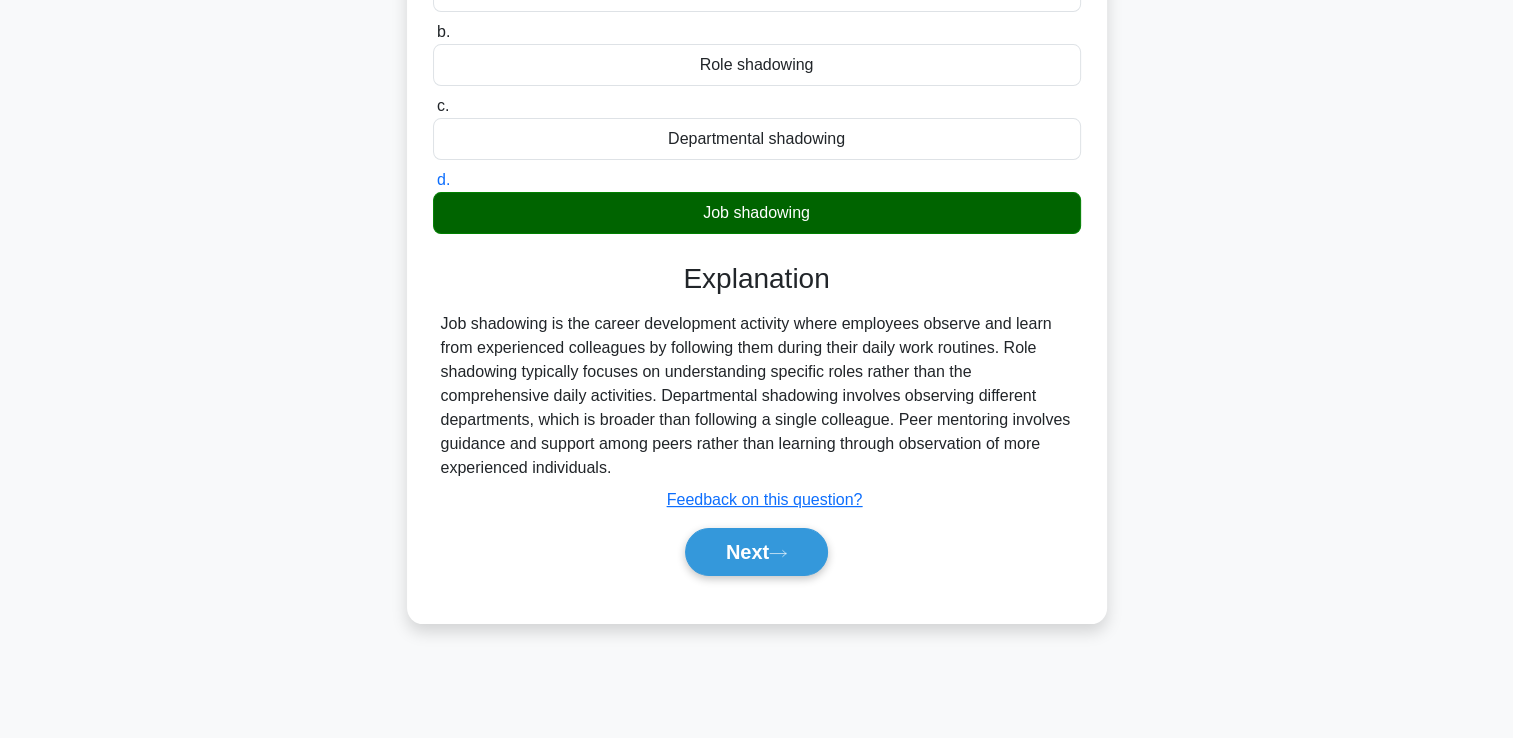 scroll, scrollTop: 300, scrollLeft: 0, axis: vertical 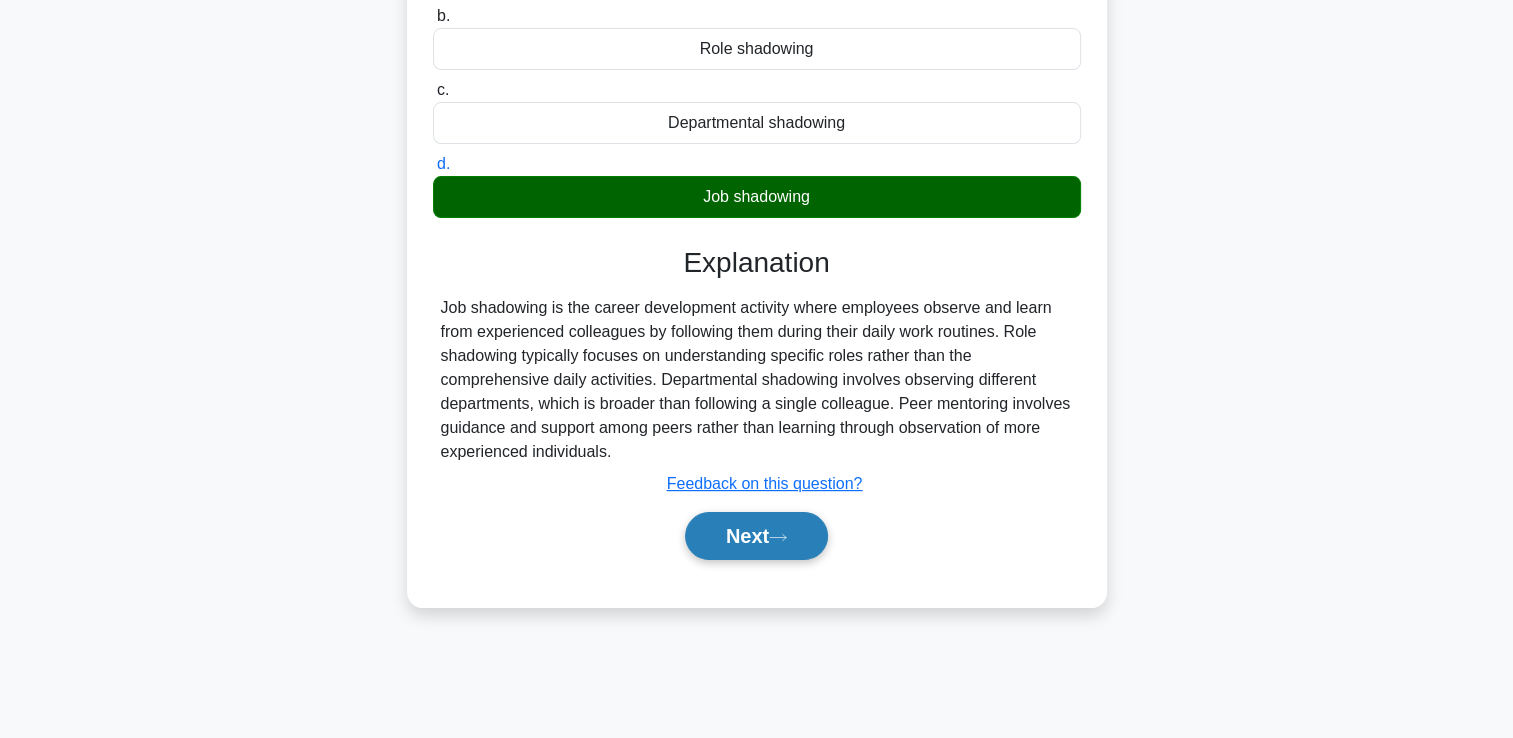 click on "Next" at bounding box center [756, 536] 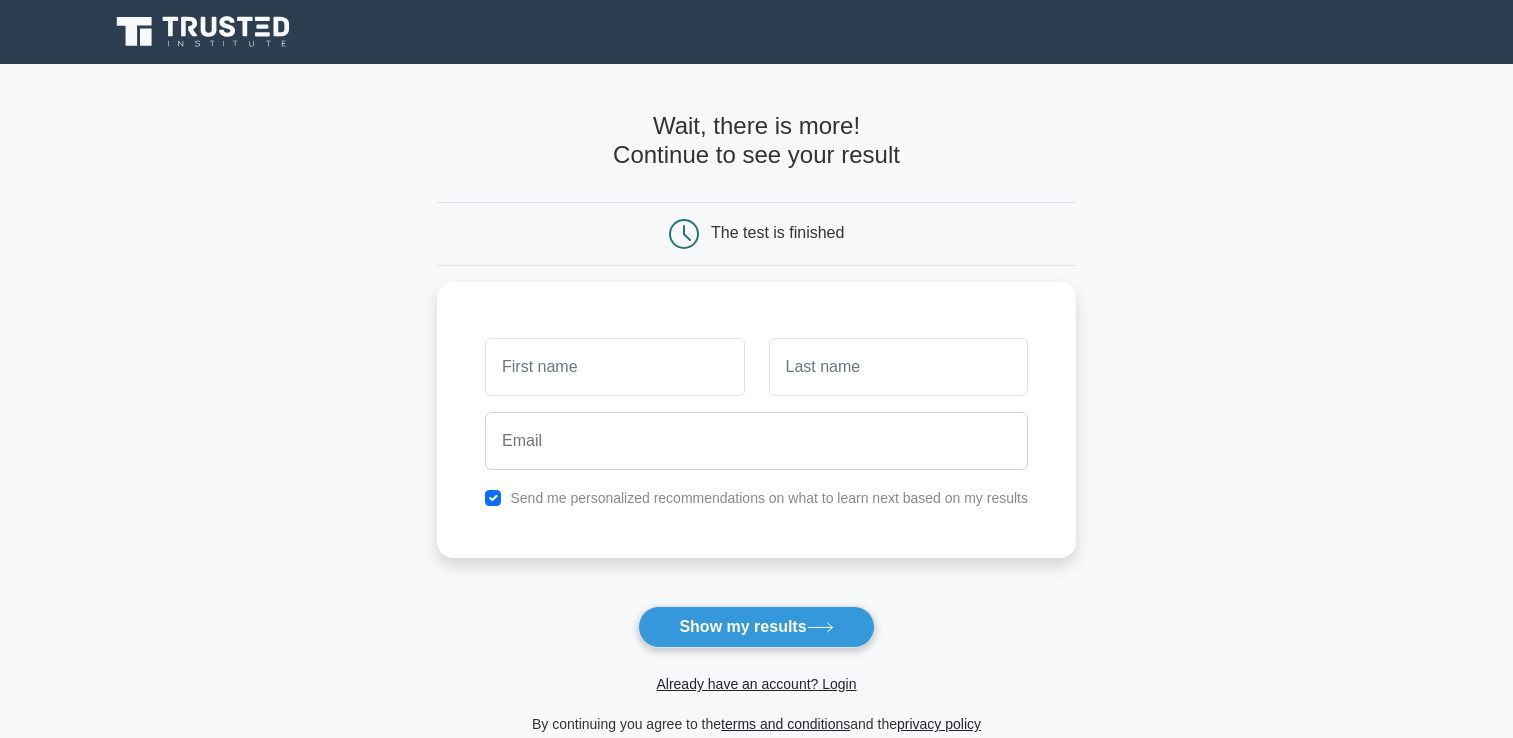scroll, scrollTop: 0, scrollLeft: 0, axis: both 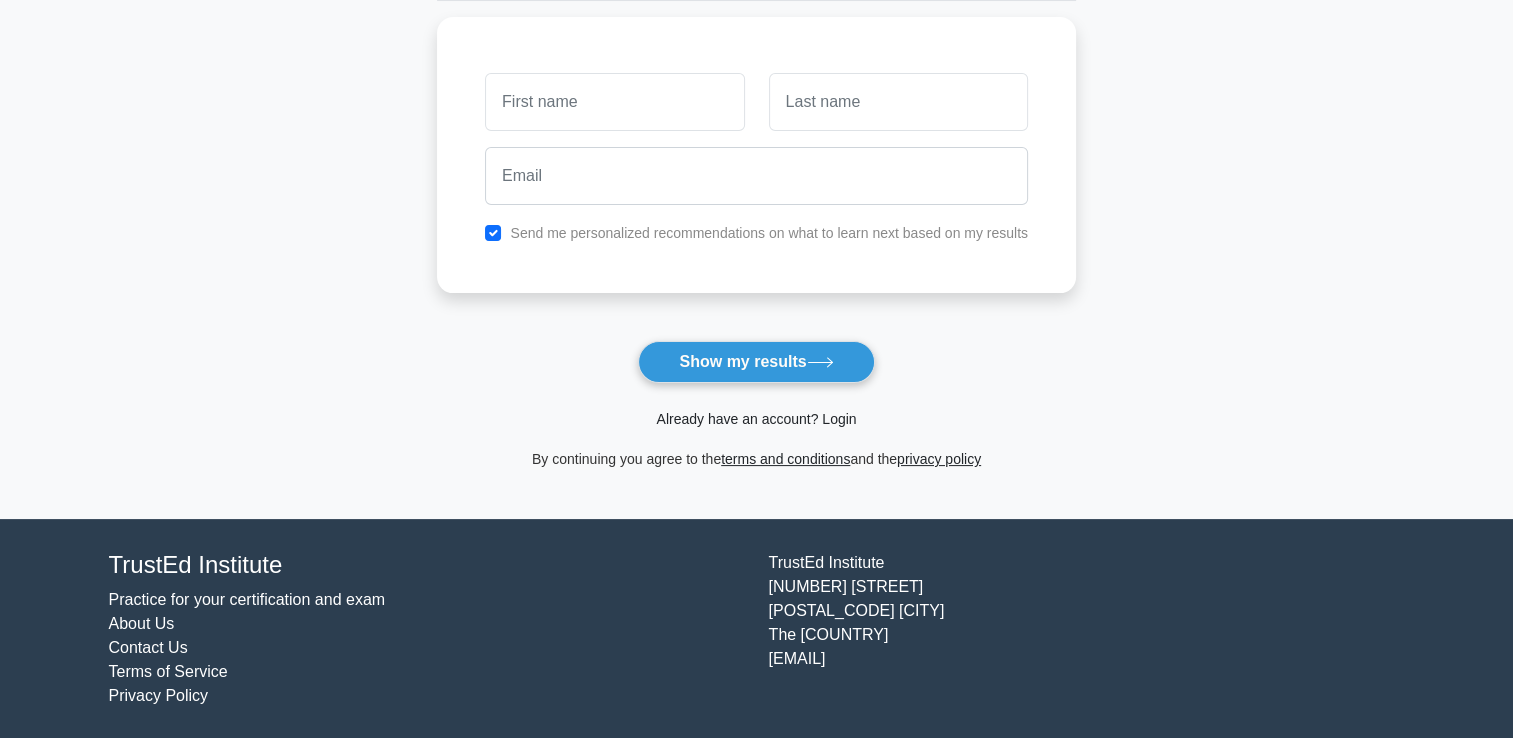 click on "Already have an account? Login" at bounding box center (756, 419) 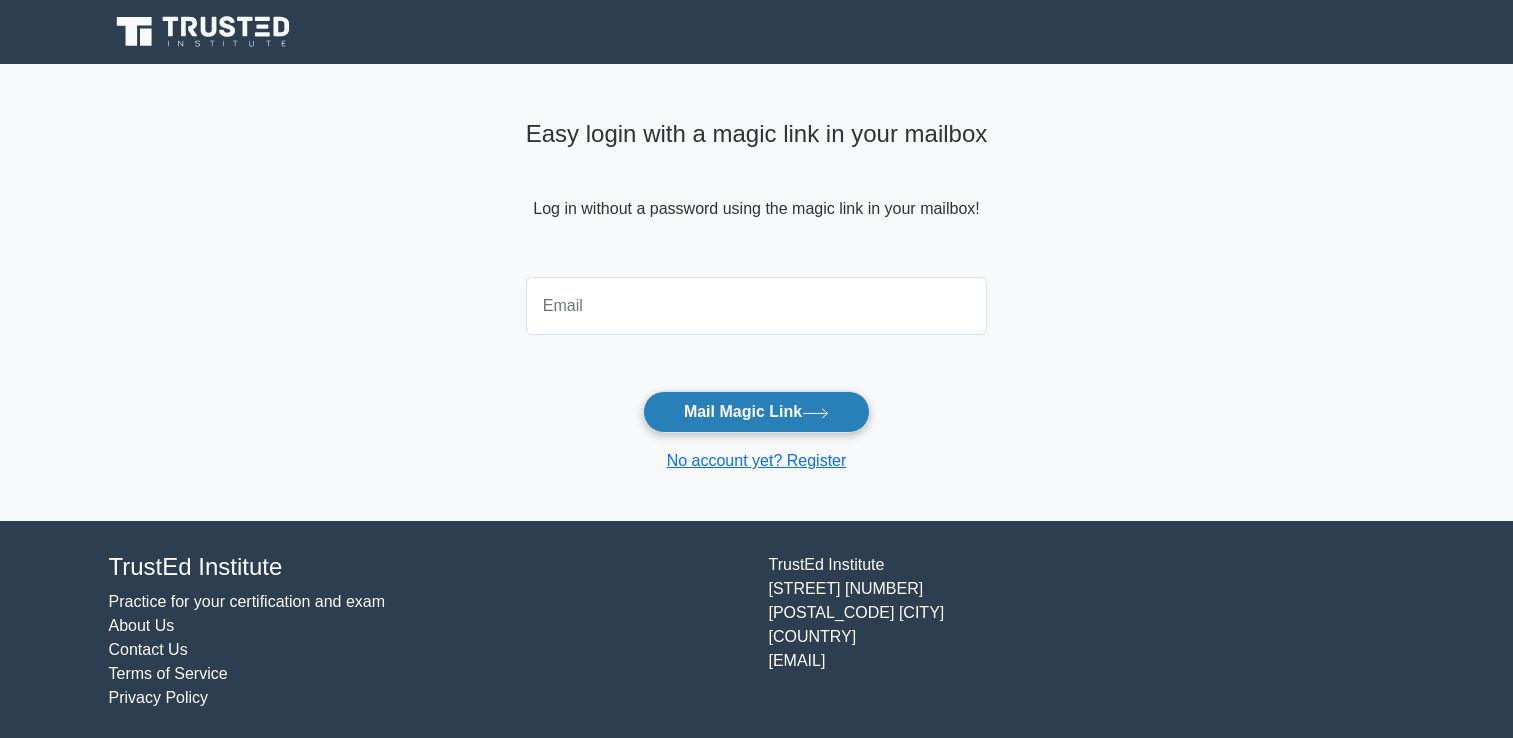 scroll, scrollTop: 0, scrollLeft: 0, axis: both 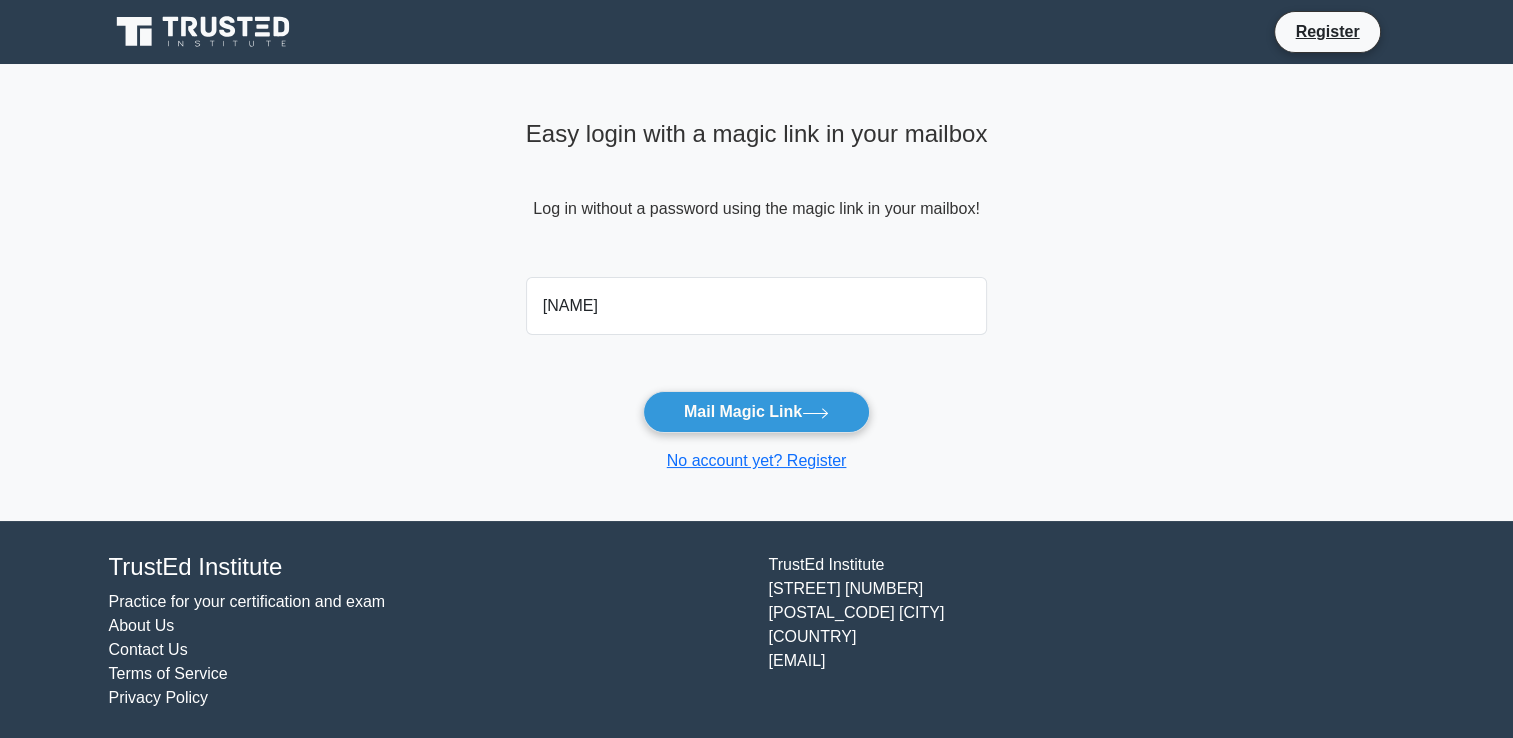 click on "Easy login with a magic link in your mailbox
Log in without a password using the magic link in your mailbox!
[NAME]
Mail Magic Link
No account yet? Register" at bounding box center (756, 292) 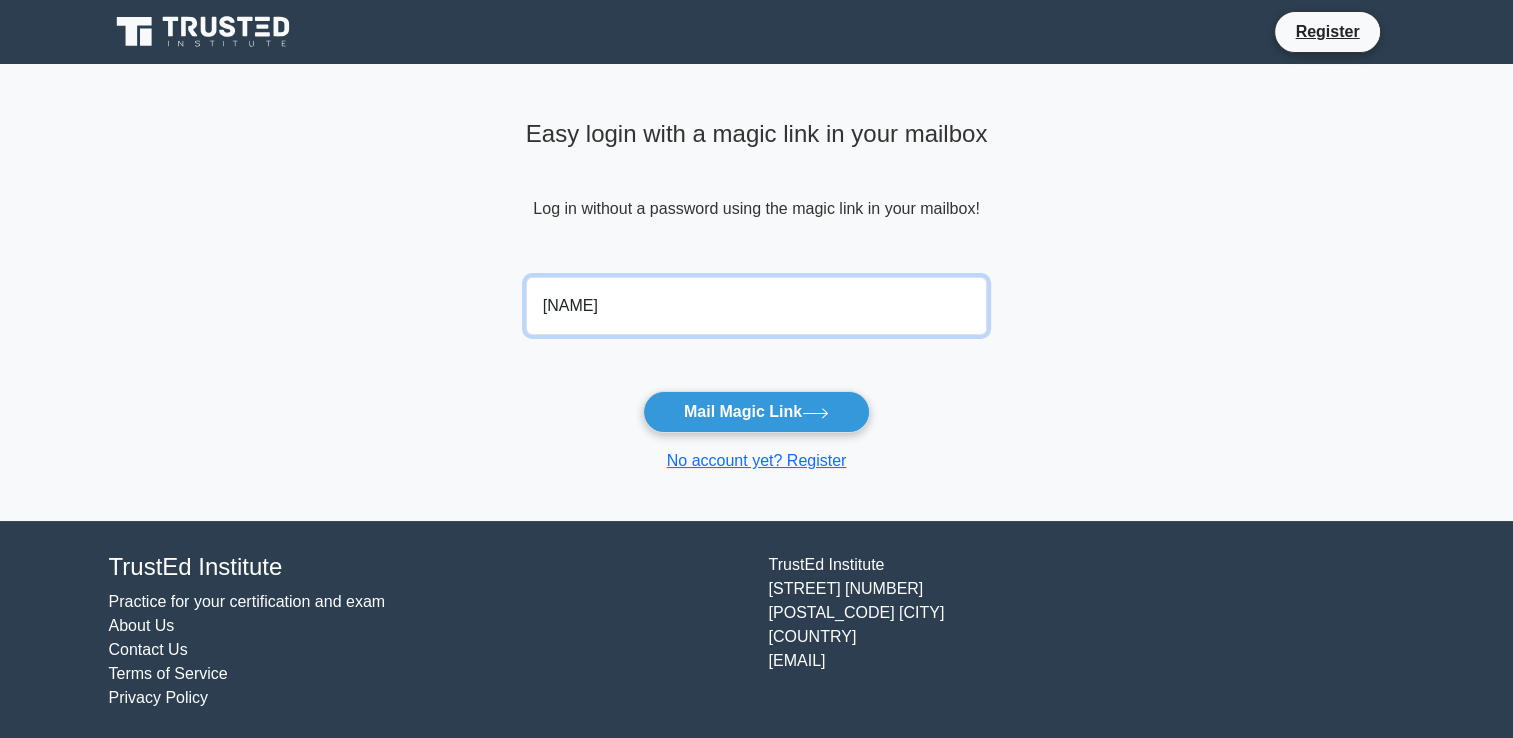 click on "jess" at bounding box center [757, 306] 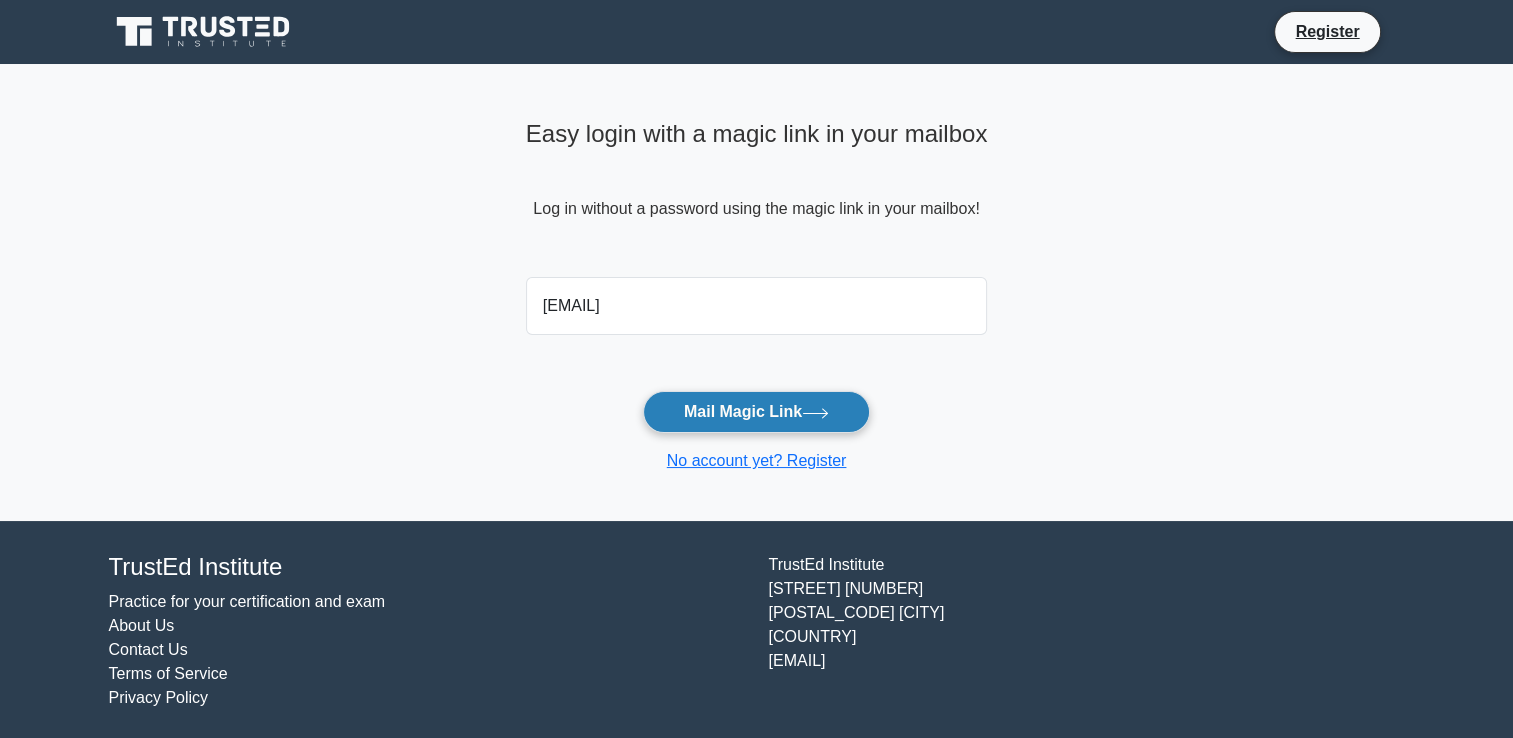 click at bounding box center (815, 413) 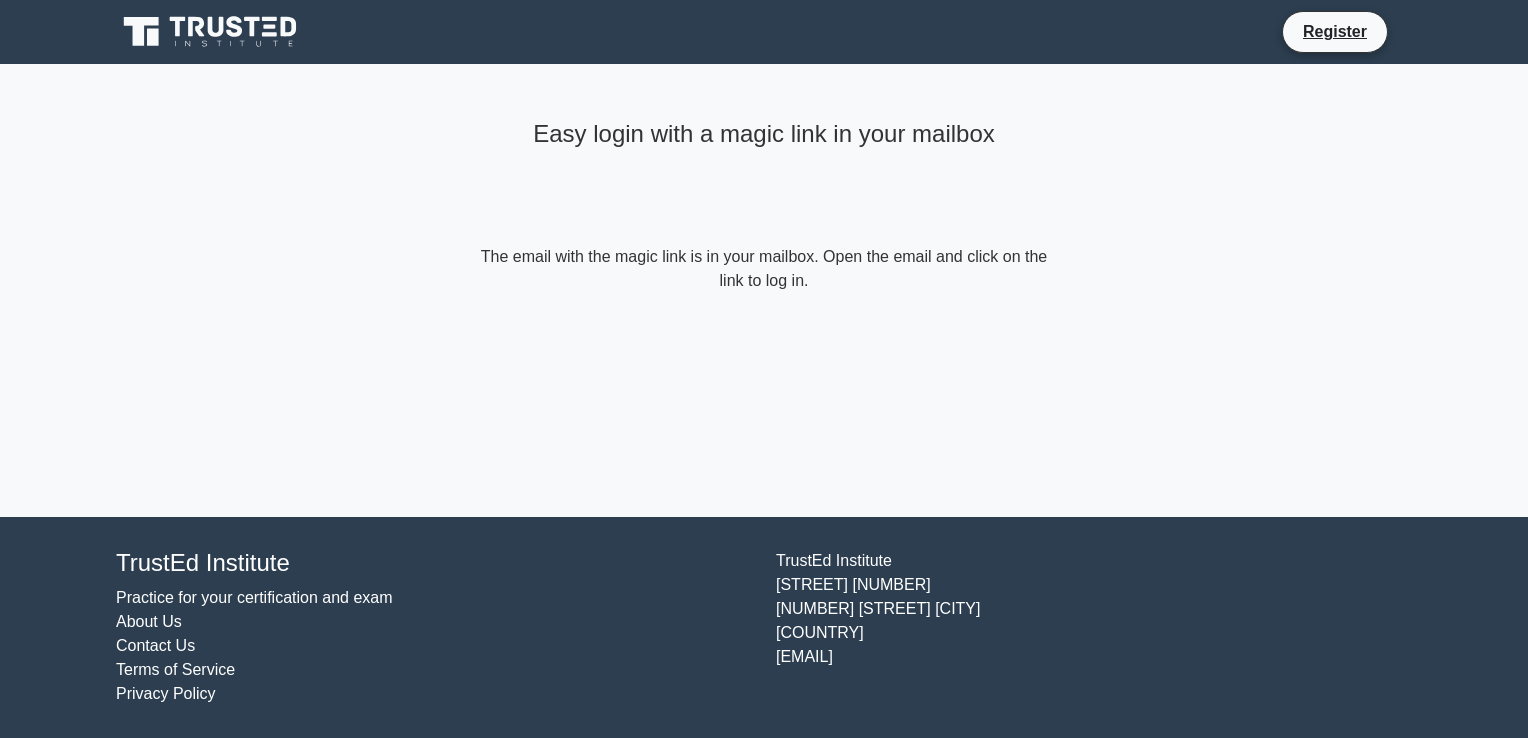 scroll, scrollTop: 0, scrollLeft: 0, axis: both 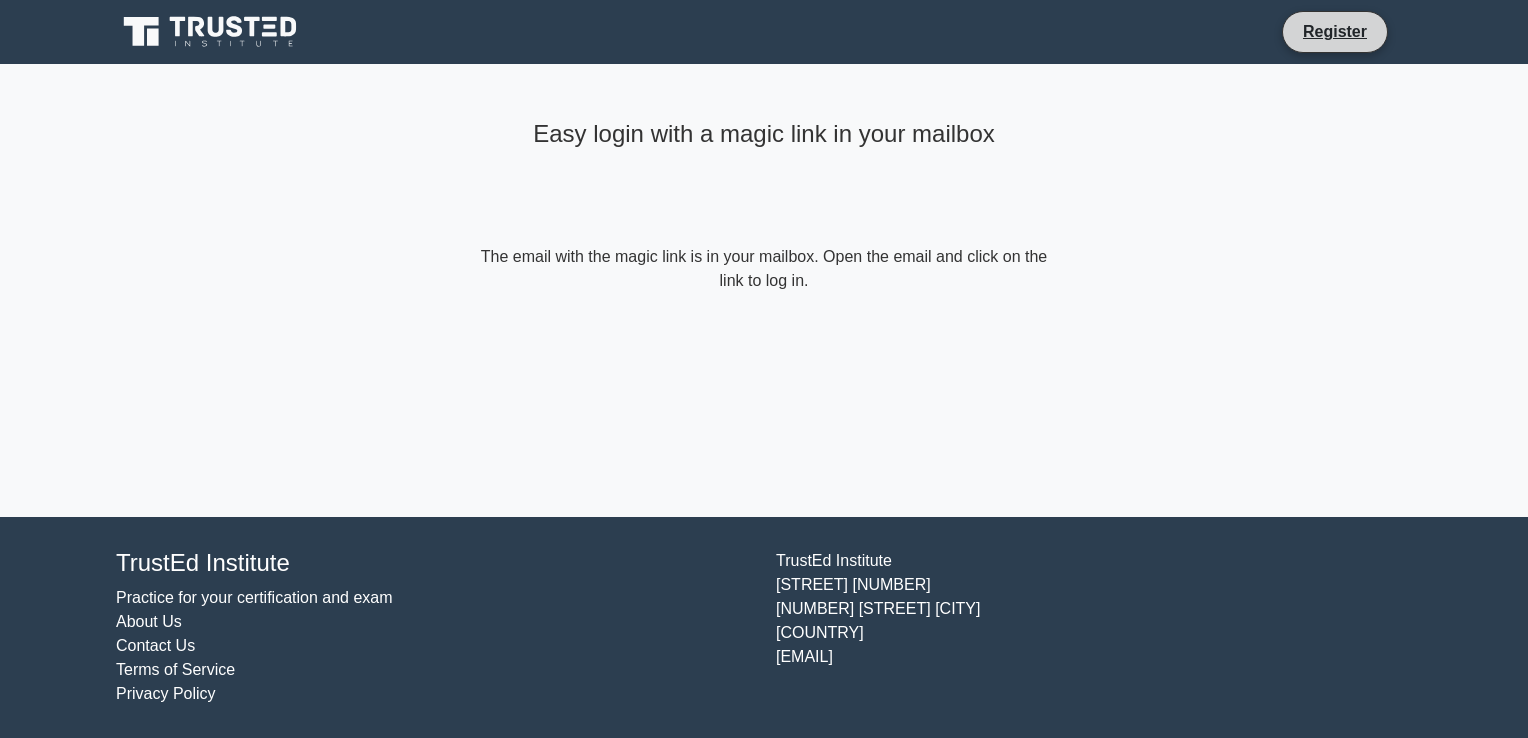 drag, startPoint x: 1459, startPoint y: 2, endPoint x: 1308, endPoint y: 51, distance: 158.75137 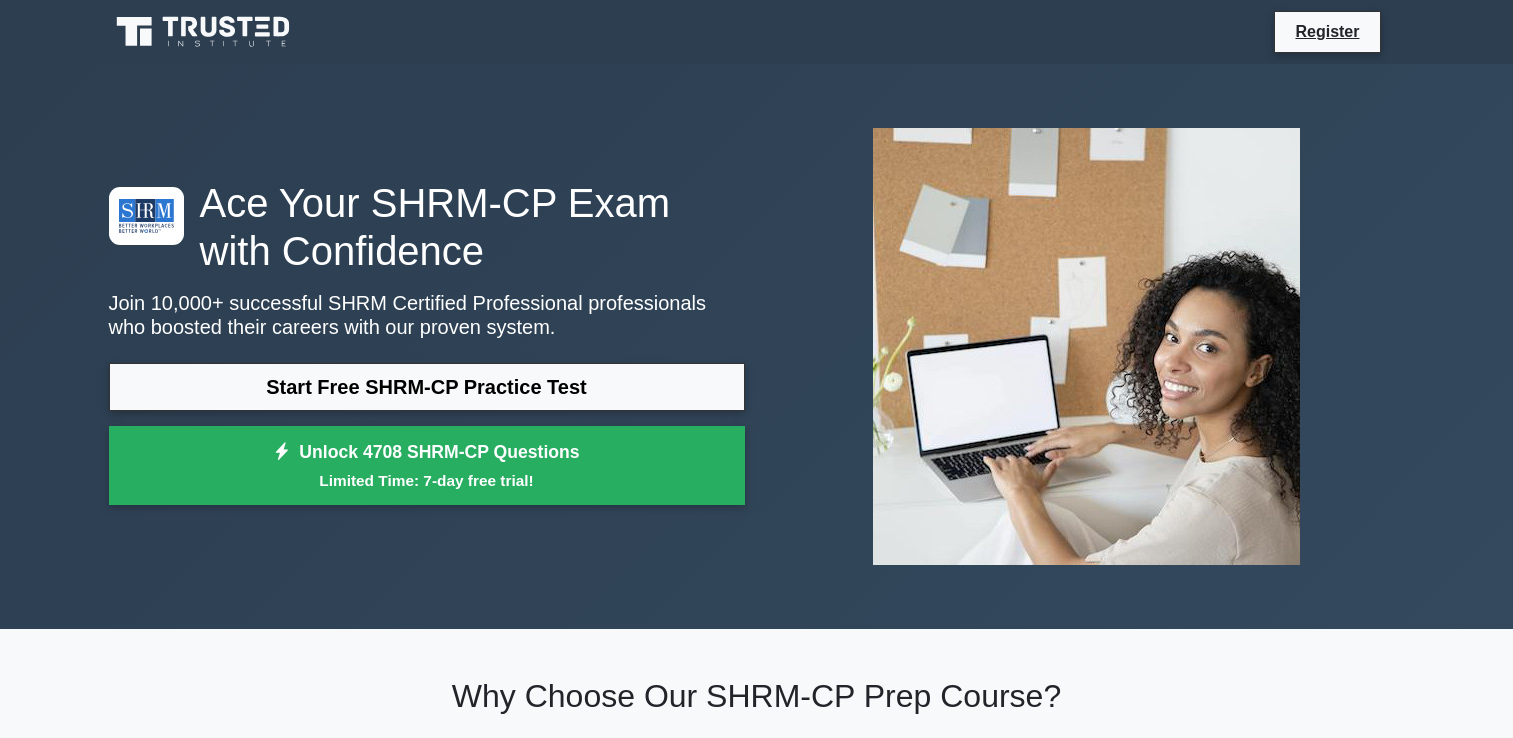 scroll, scrollTop: 0, scrollLeft: 0, axis: both 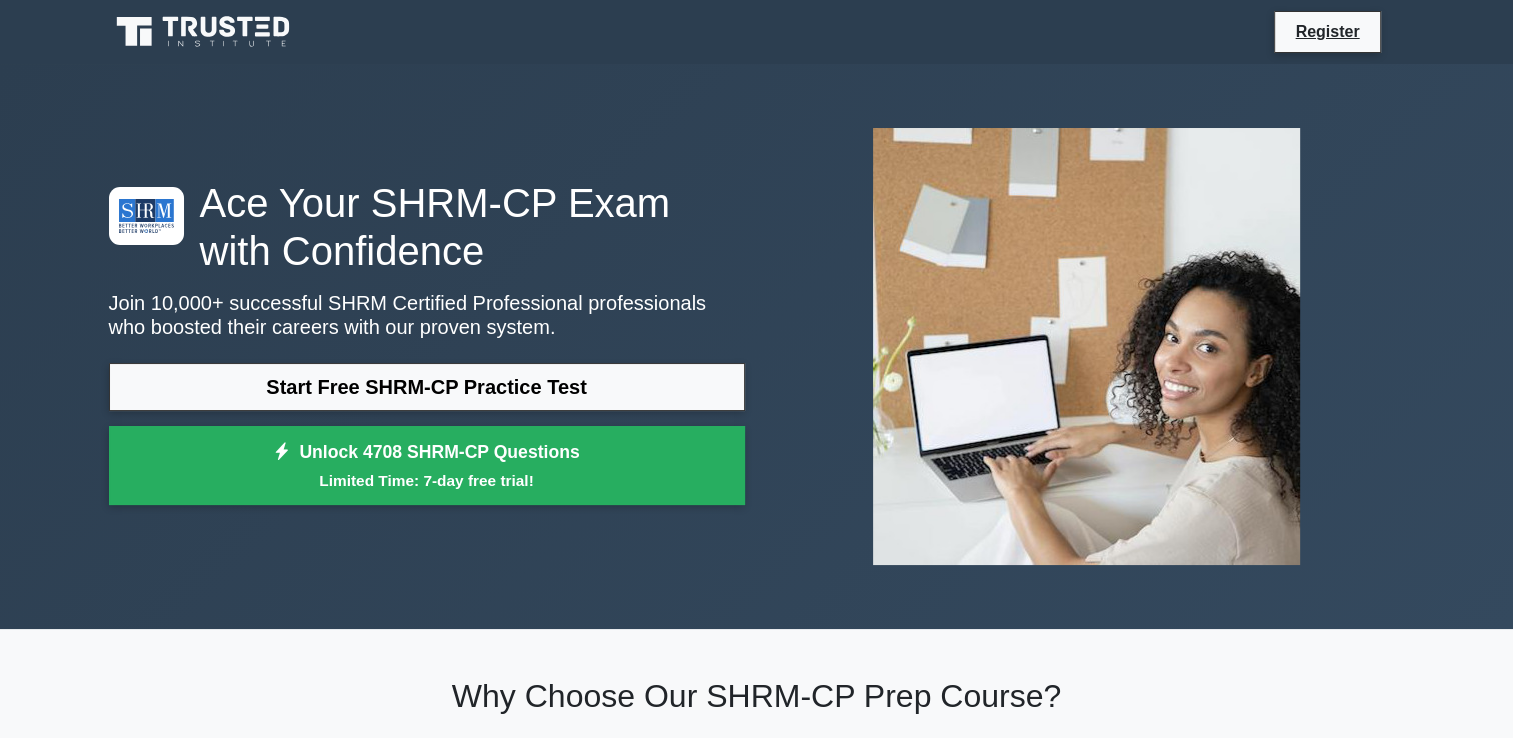click at bounding box center (246, 27) 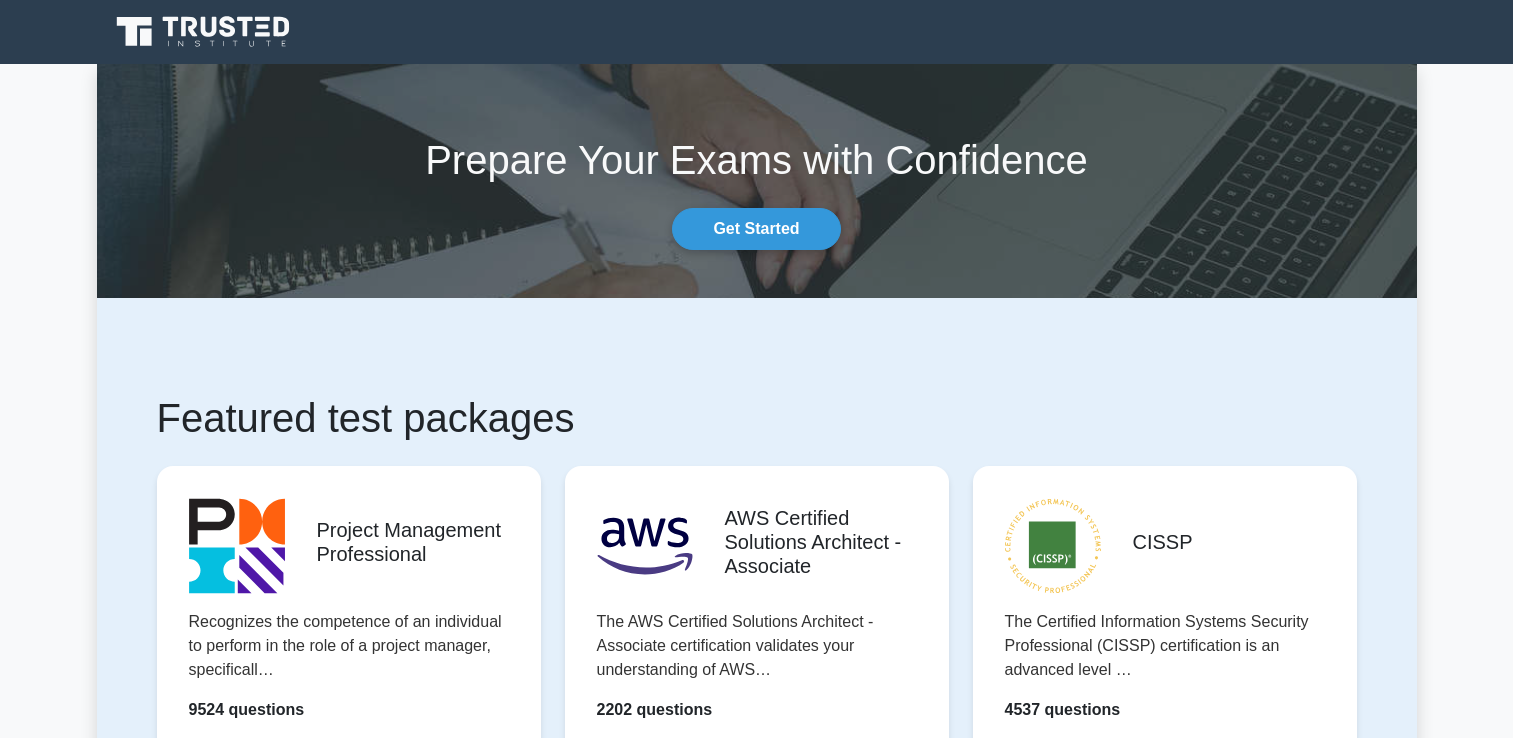 scroll, scrollTop: 0, scrollLeft: 0, axis: both 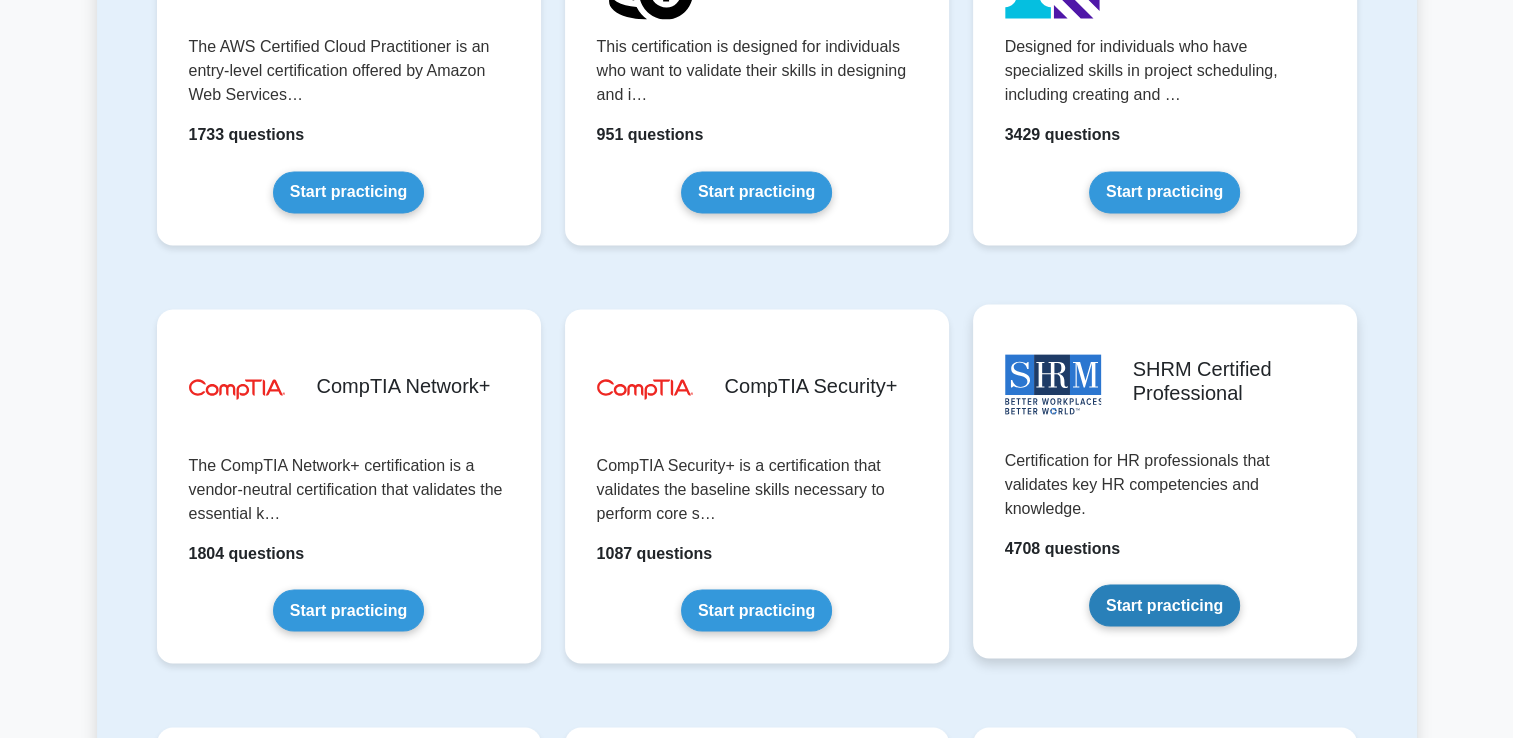 click on "Start practicing" at bounding box center (1164, 605) 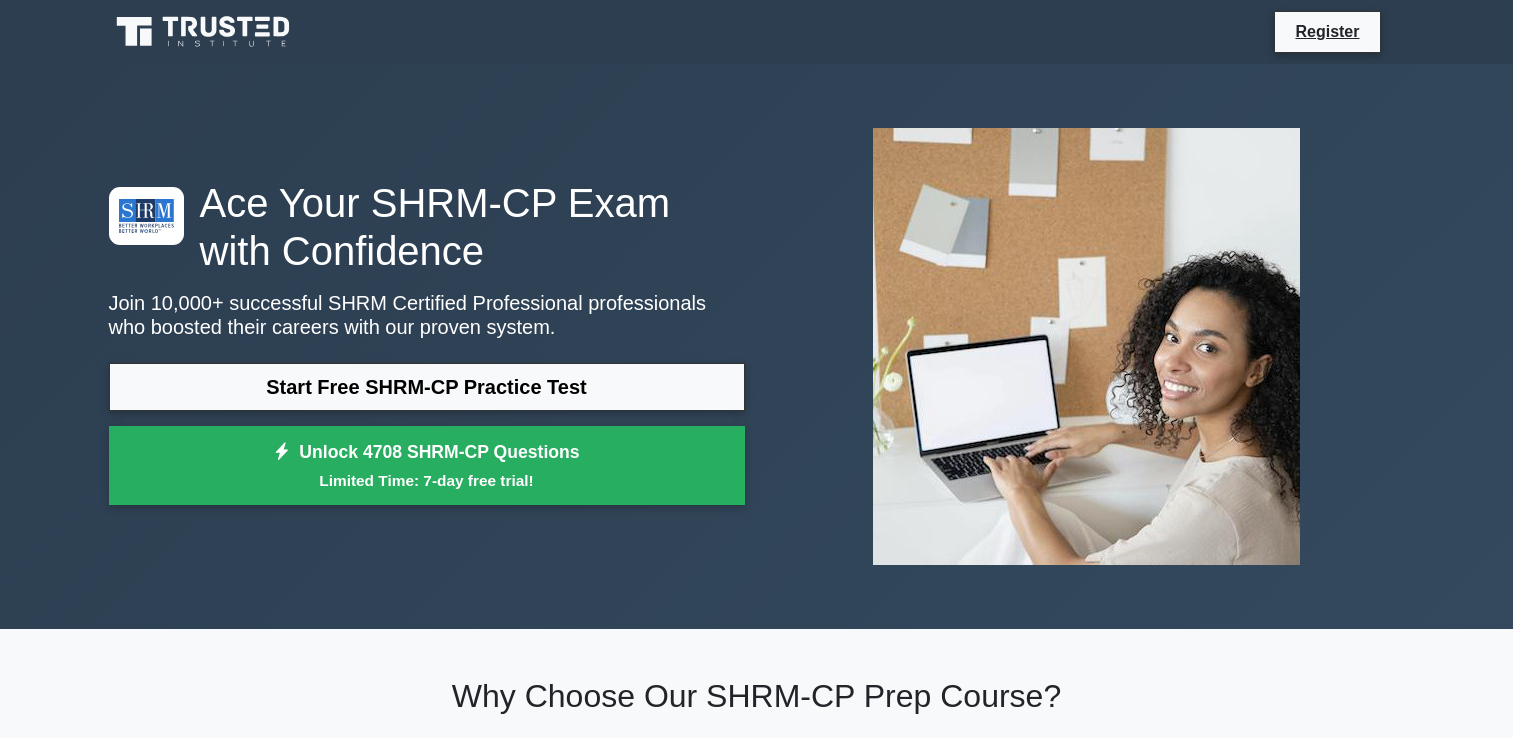 scroll, scrollTop: 0, scrollLeft: 0, axis: both 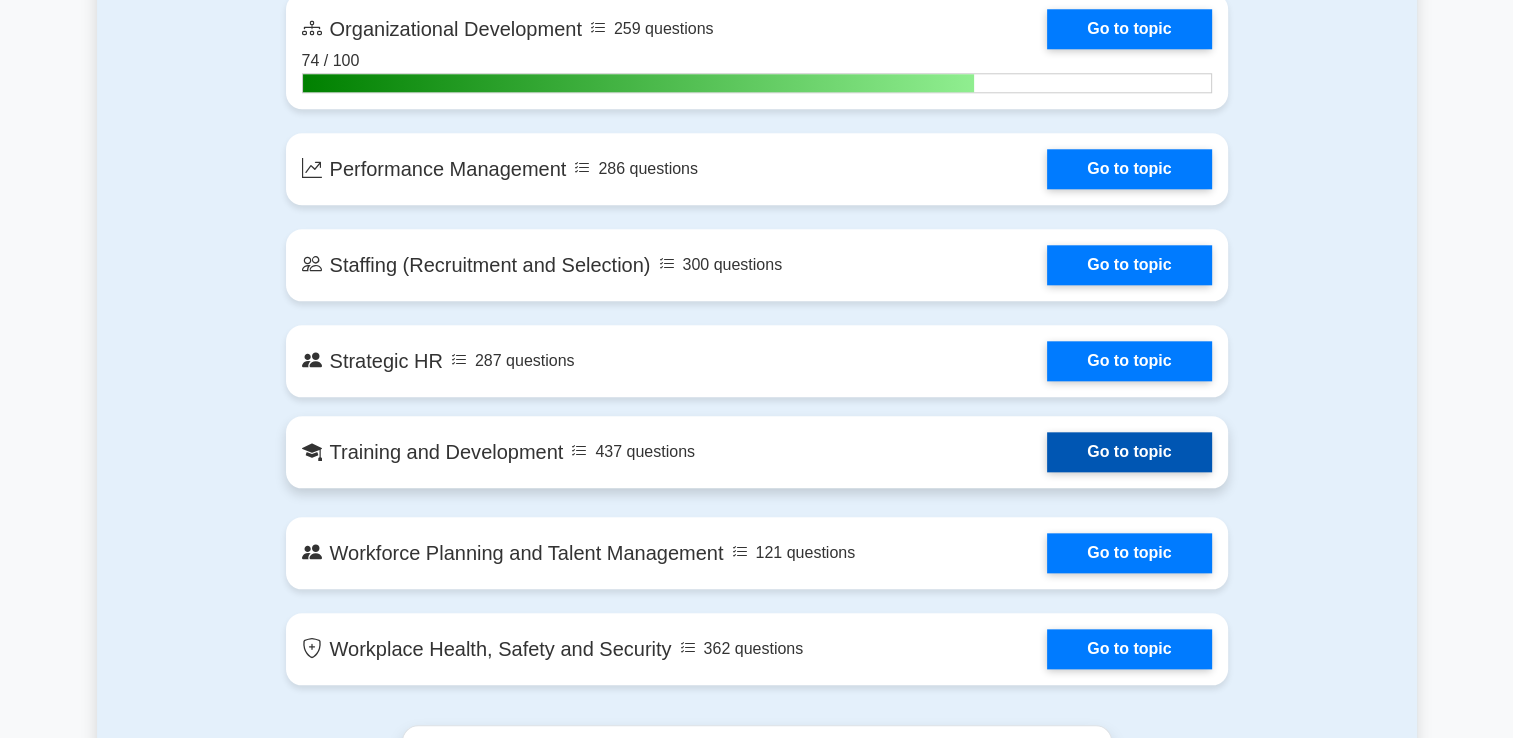 click on "Go to topic" at bounding box center (1129, 452) 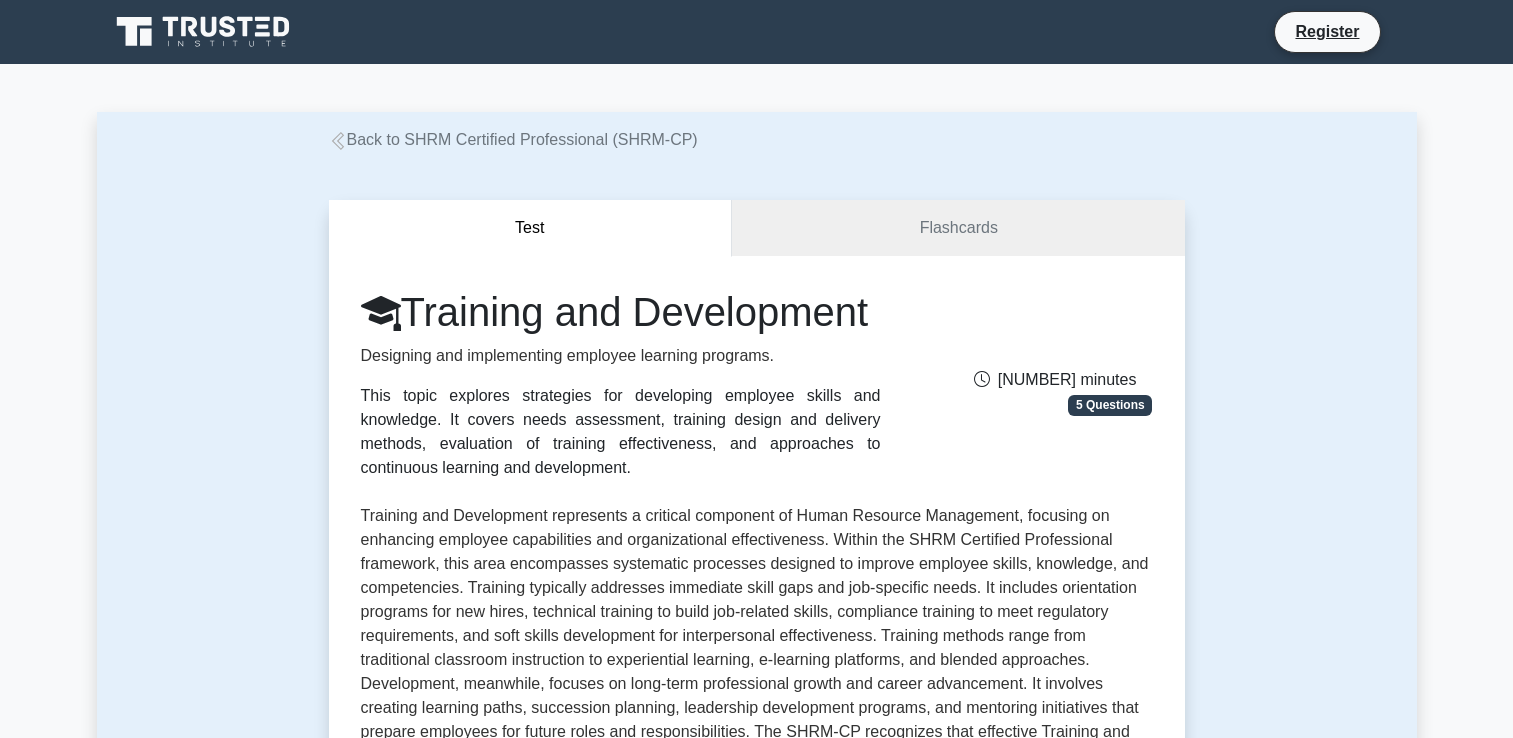 scroll, scrollTop: 0, scrollLeft: 0, axis: both 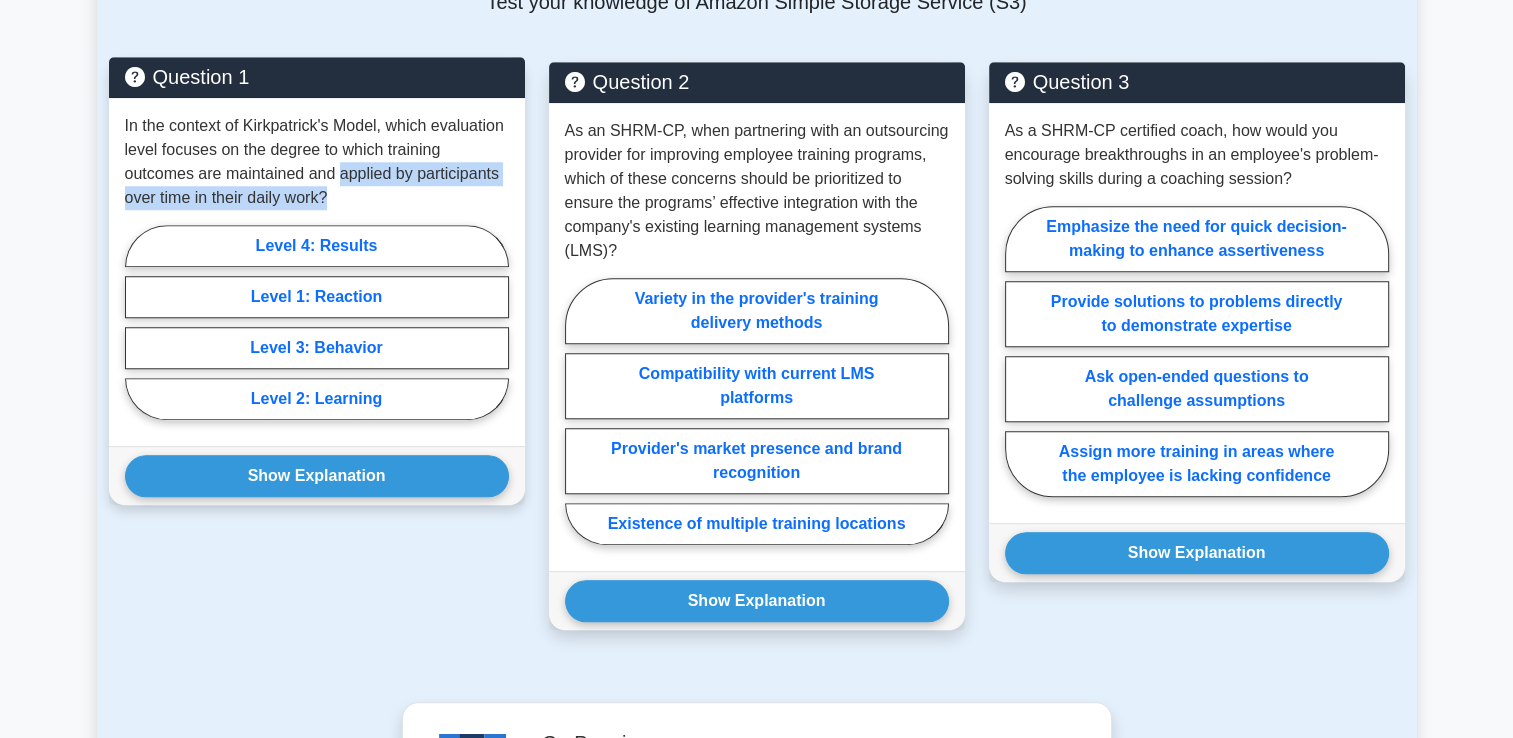 drag, startPoint x: 329, startPoint y: 222, endPoint x: 340, endPoint y: 202, distance: 22.825424 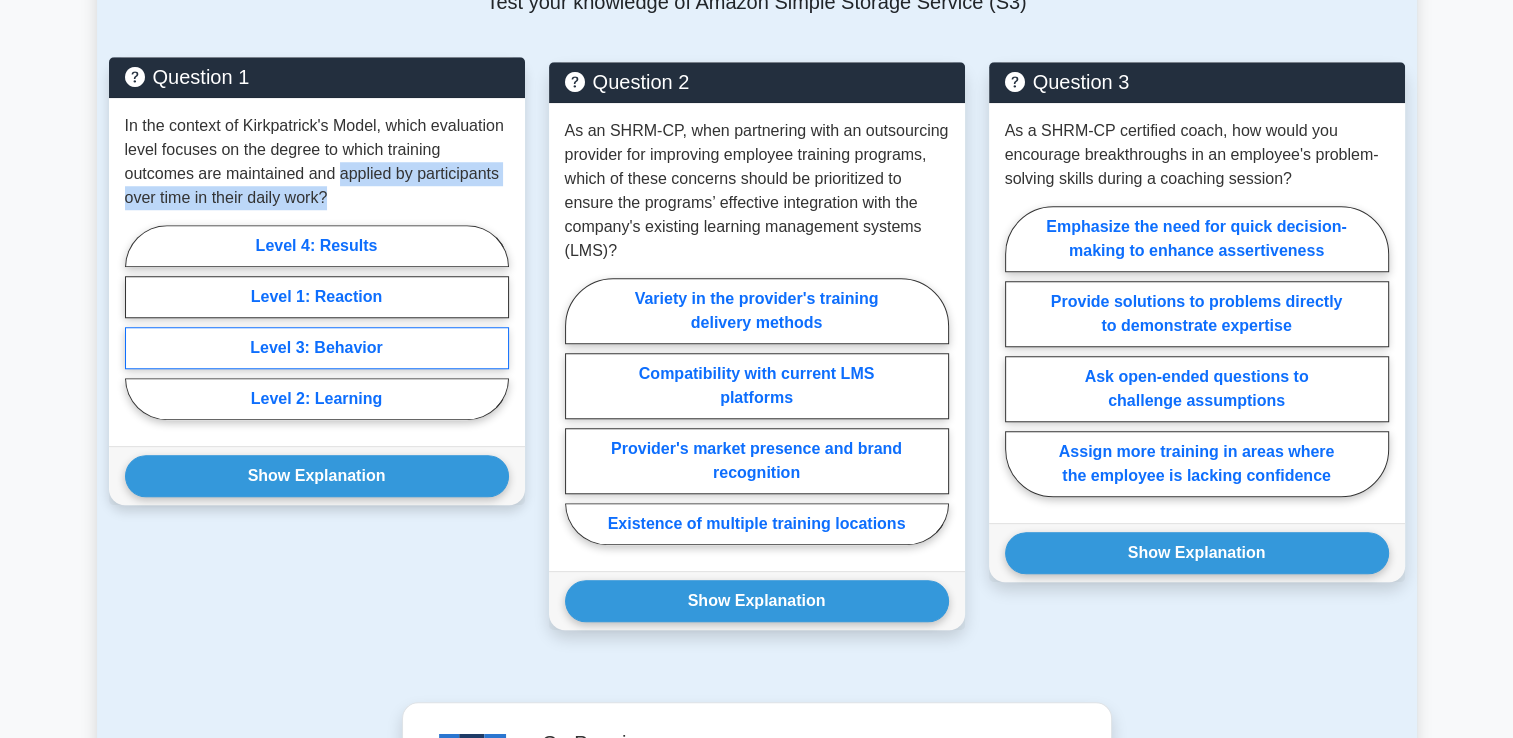 click on "Level 3: Behavior" at bounding box center [317, 348] 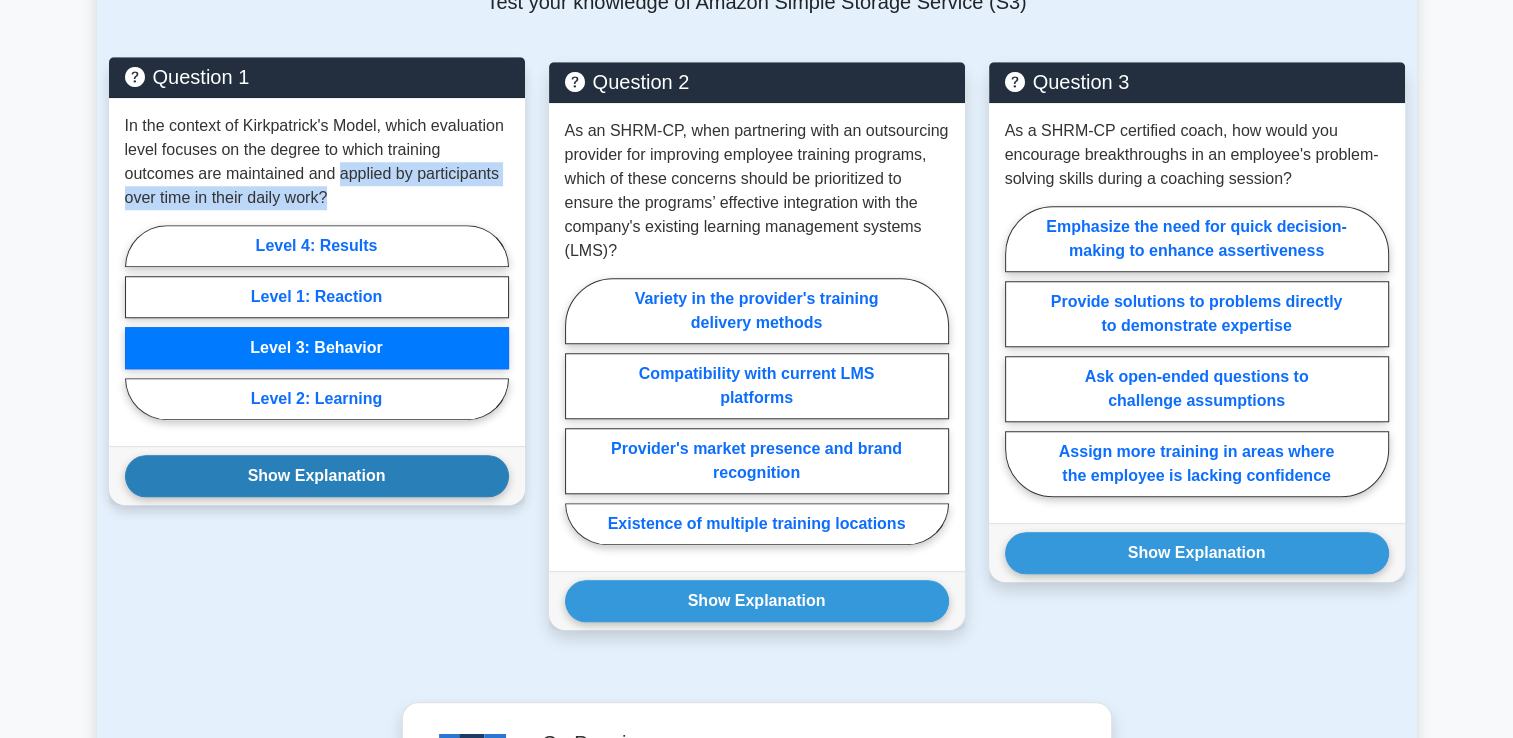 click on "Show Explanation" at bounding box center [317, 476] 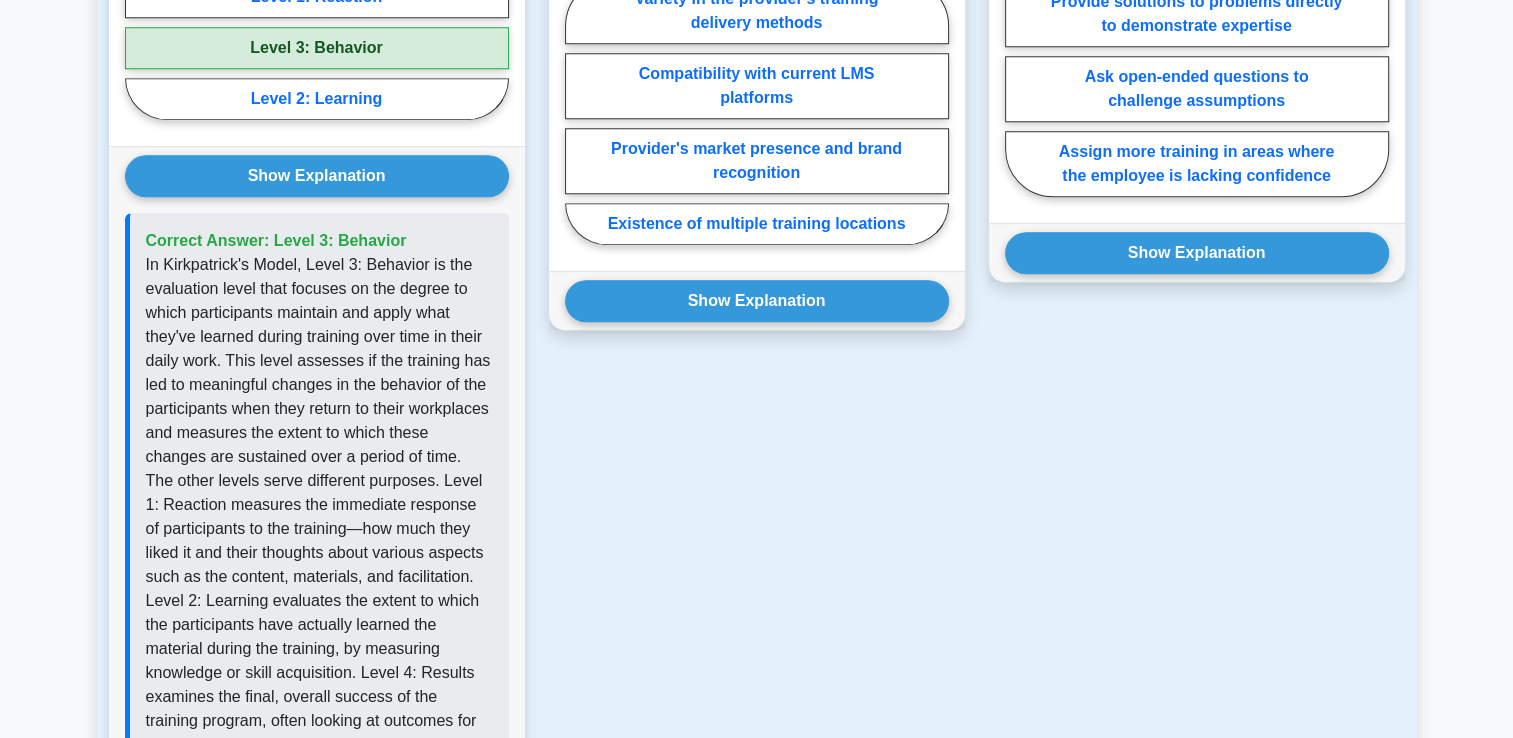 scroll, scrollTop: 2000, scrollLeft: 0, axis: vertical 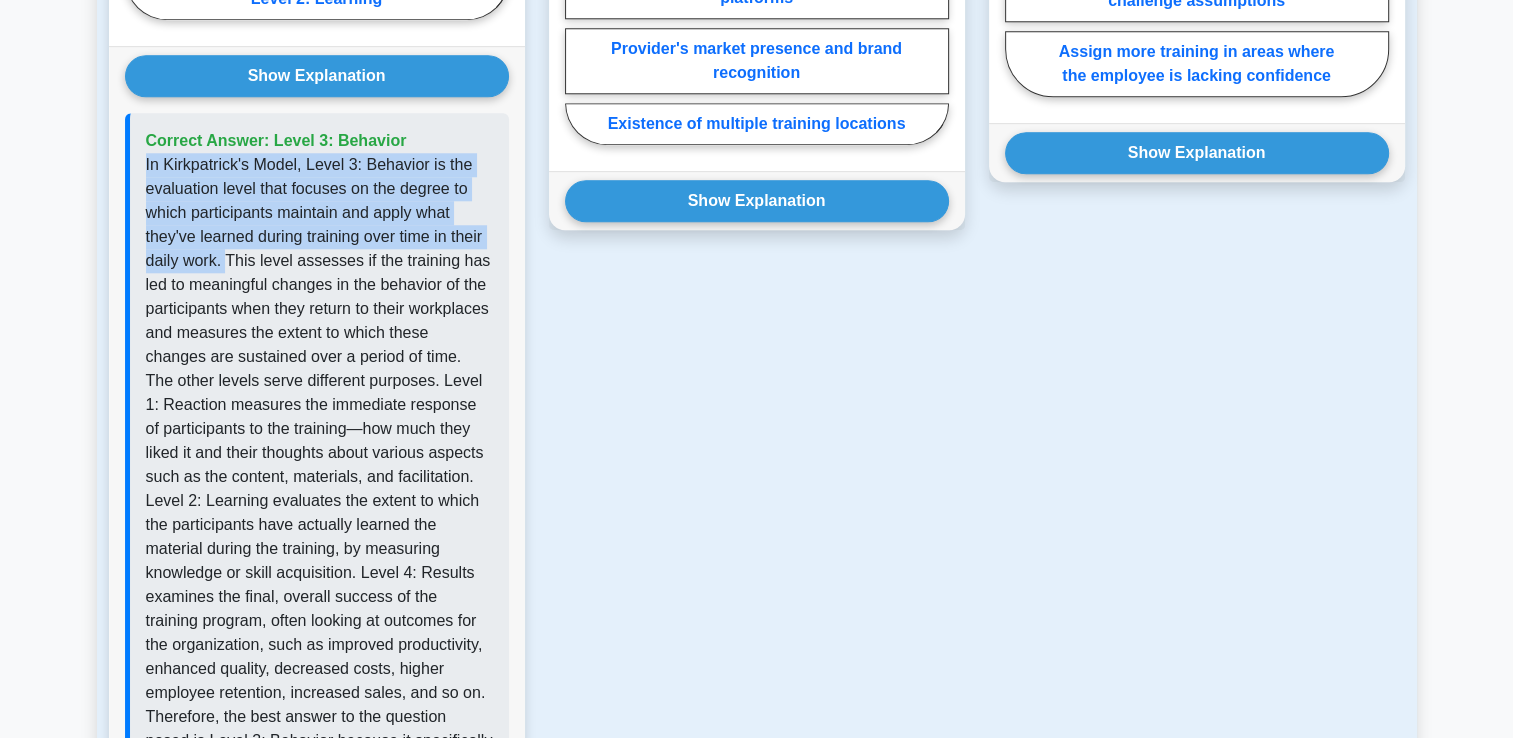 drag, startPoint x: 145, startPoint y: 189, endPoint x: 227, endPoint y: 286, distance: 127.01575 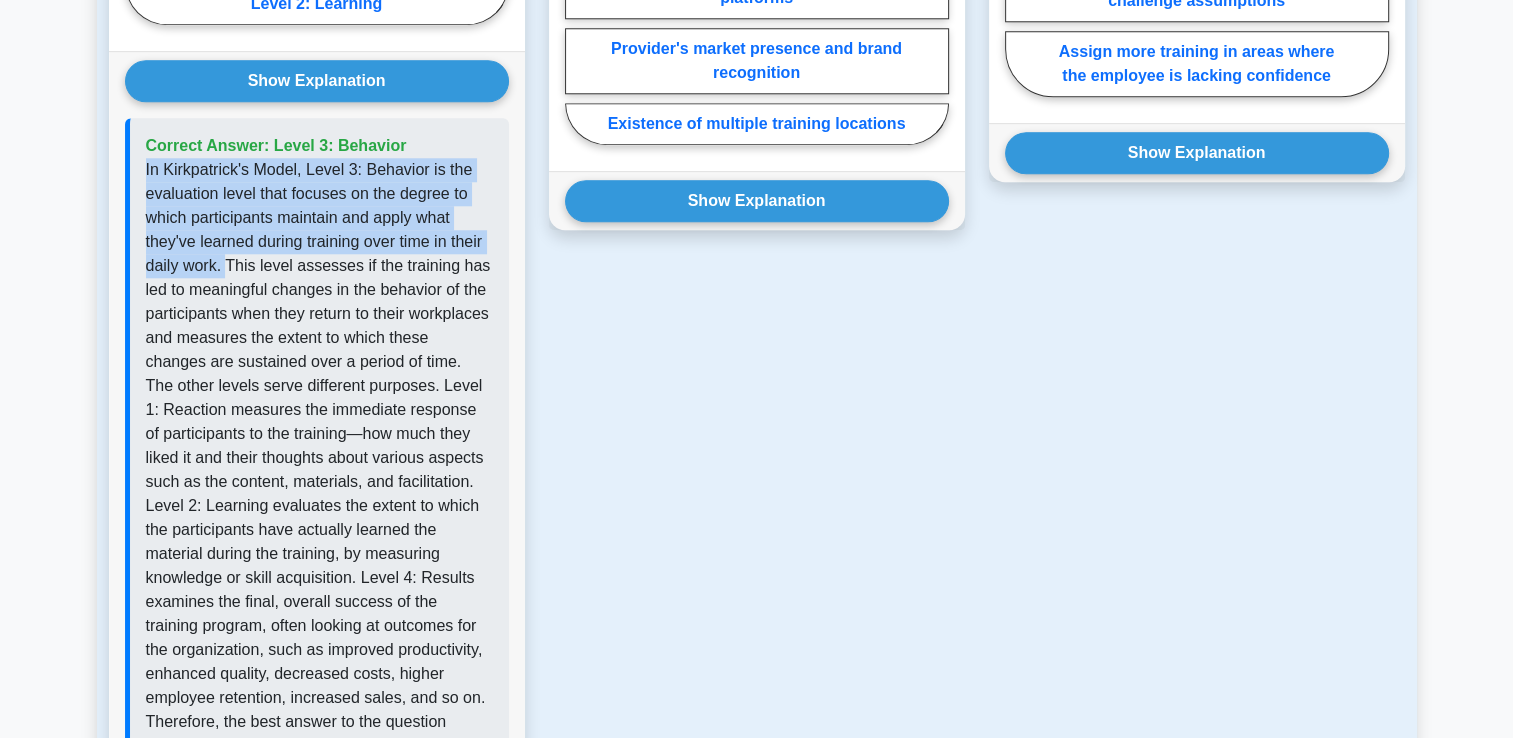 copy on "In Kirkpatrick's Model, Level 3: Behavior is the evaluation level that focuses on the degree to which participants maintain and apply what they've learned during training over time in their daily work." 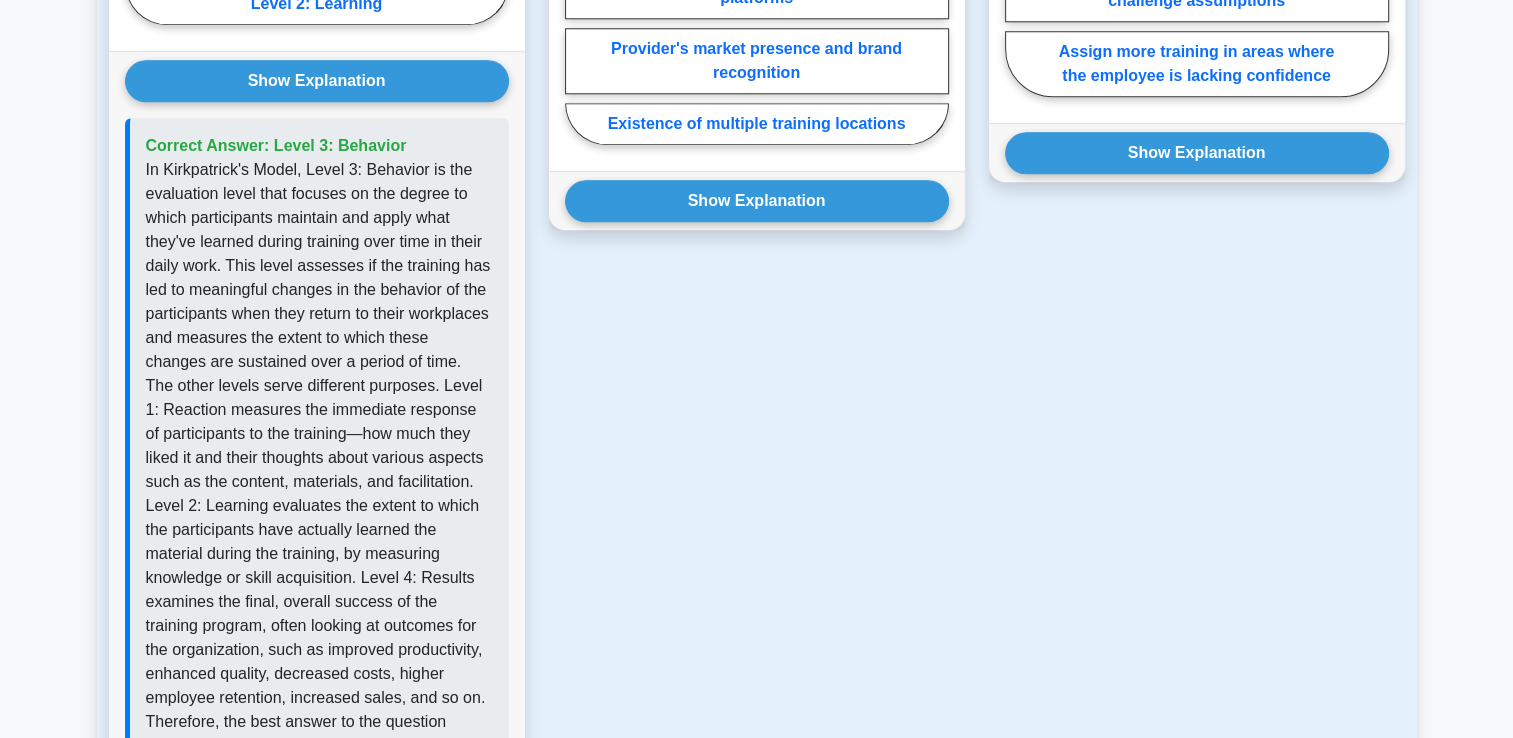 click on "Question 3
As a SHRM-CP certified coach, how would you encourage breakthroughs in an employee's problem-solving skills during a coaching session?
Emphasize the need for quick decision-making to enhance assertiveness
Provide solutions to problems directly to demonstrate expertise
Ask open-ended questions to challenge assumptions" at bounding box center (1197, 258) 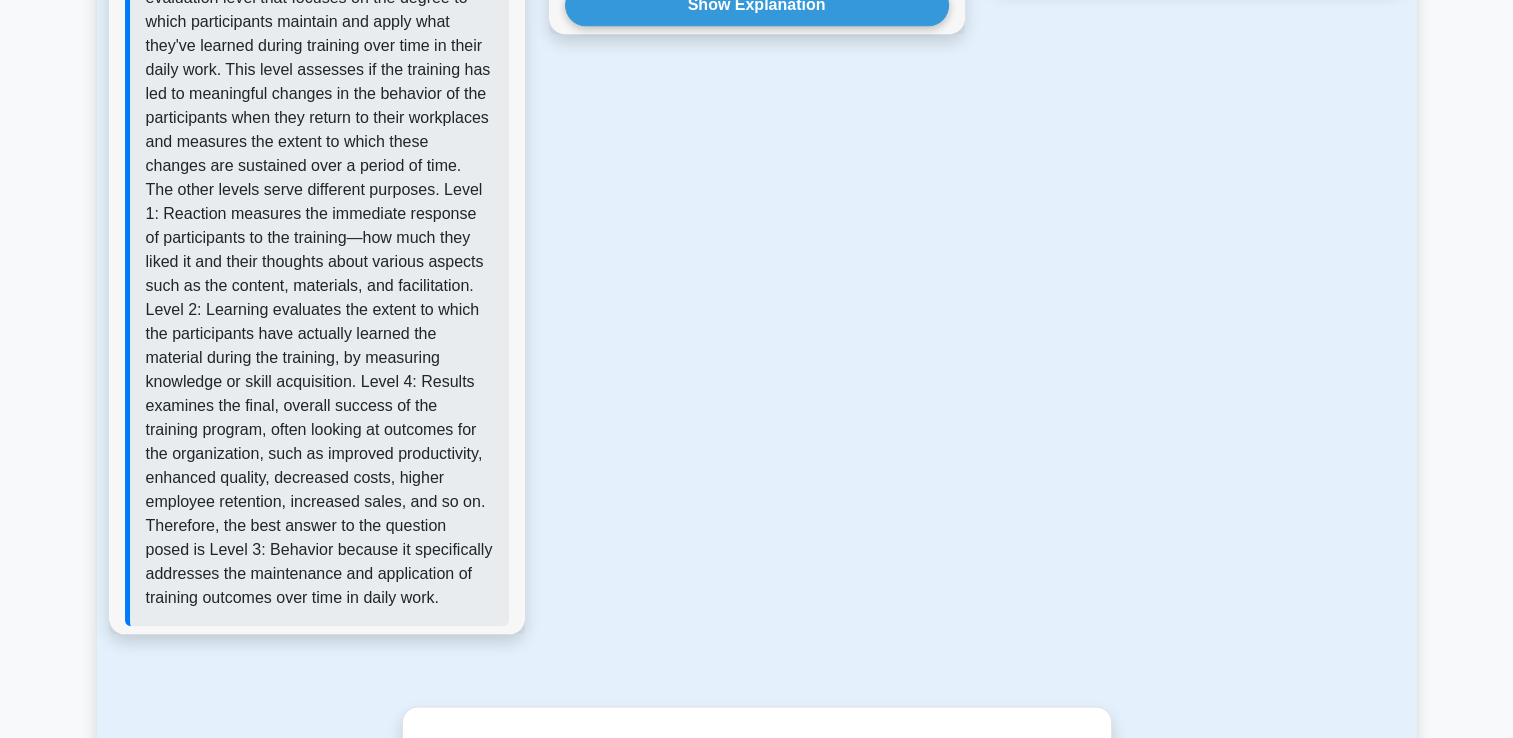 scroll, scrollTop: 2200, scrollLeft: 0, axis: vertical 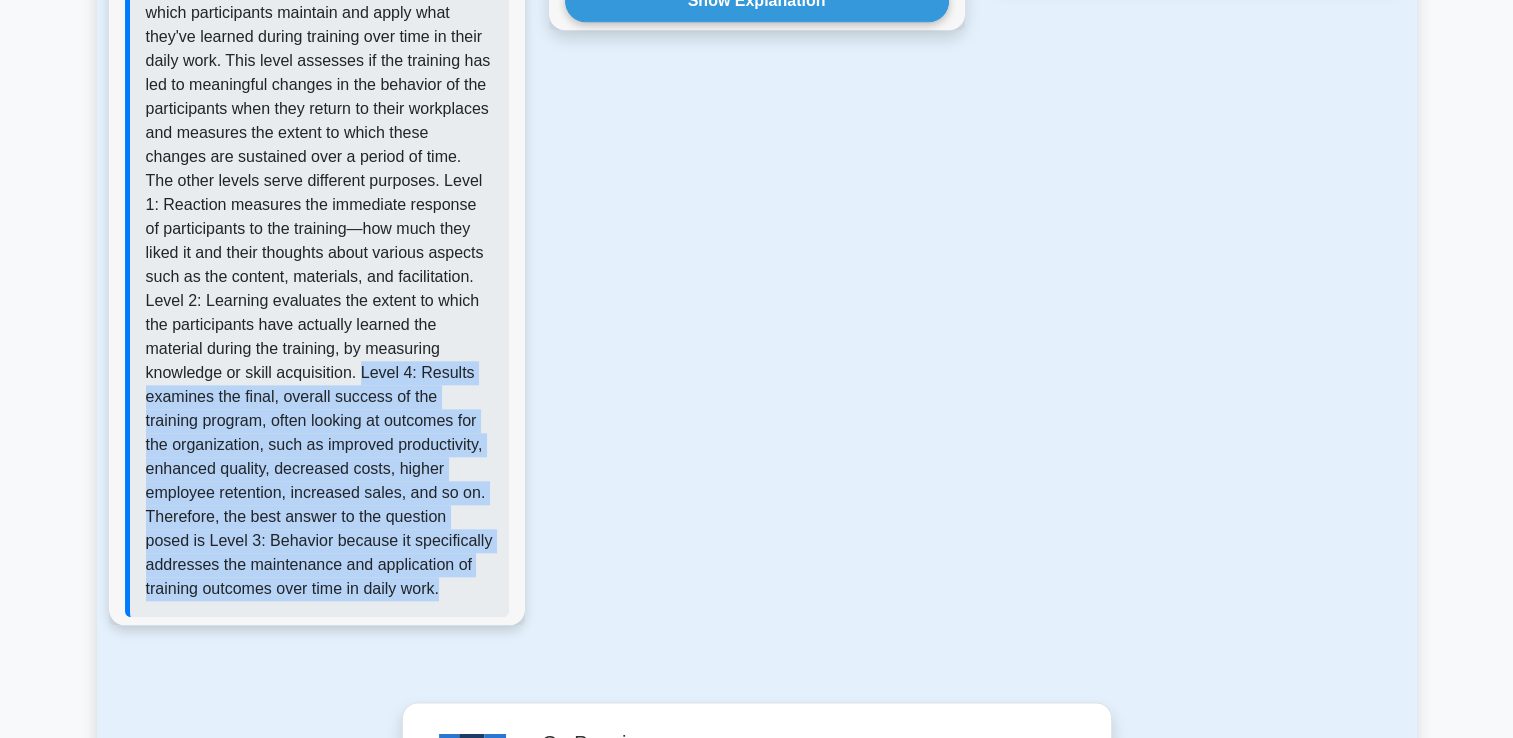 drag, startPoint x: 459, startPoint y: 618, endPoint x: 361, endPoint y: 399, distance: 239.92708 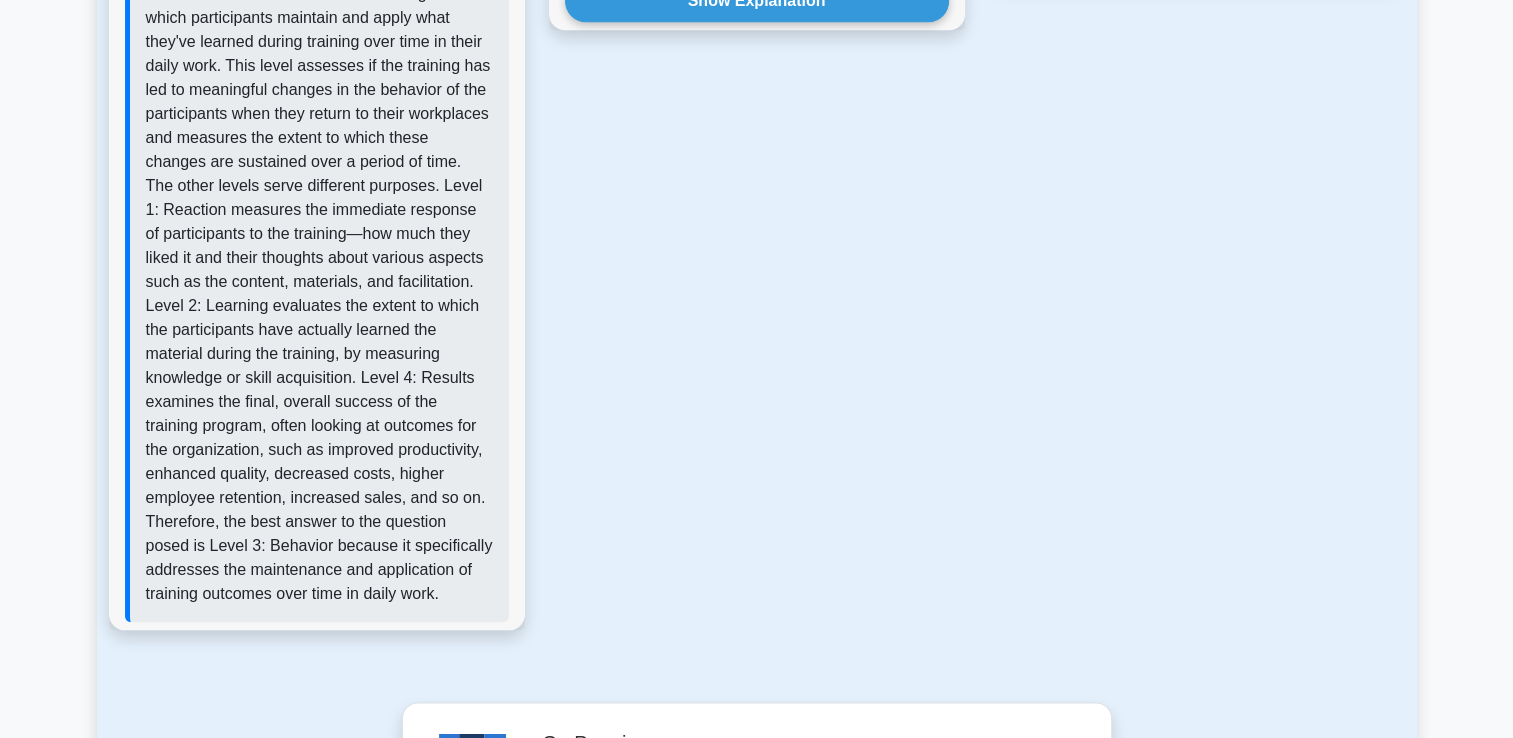 drag, startPoint x: 361, startPoint y: 399, endPoint x: 577, endPoint y: 466, distance: 226.1526 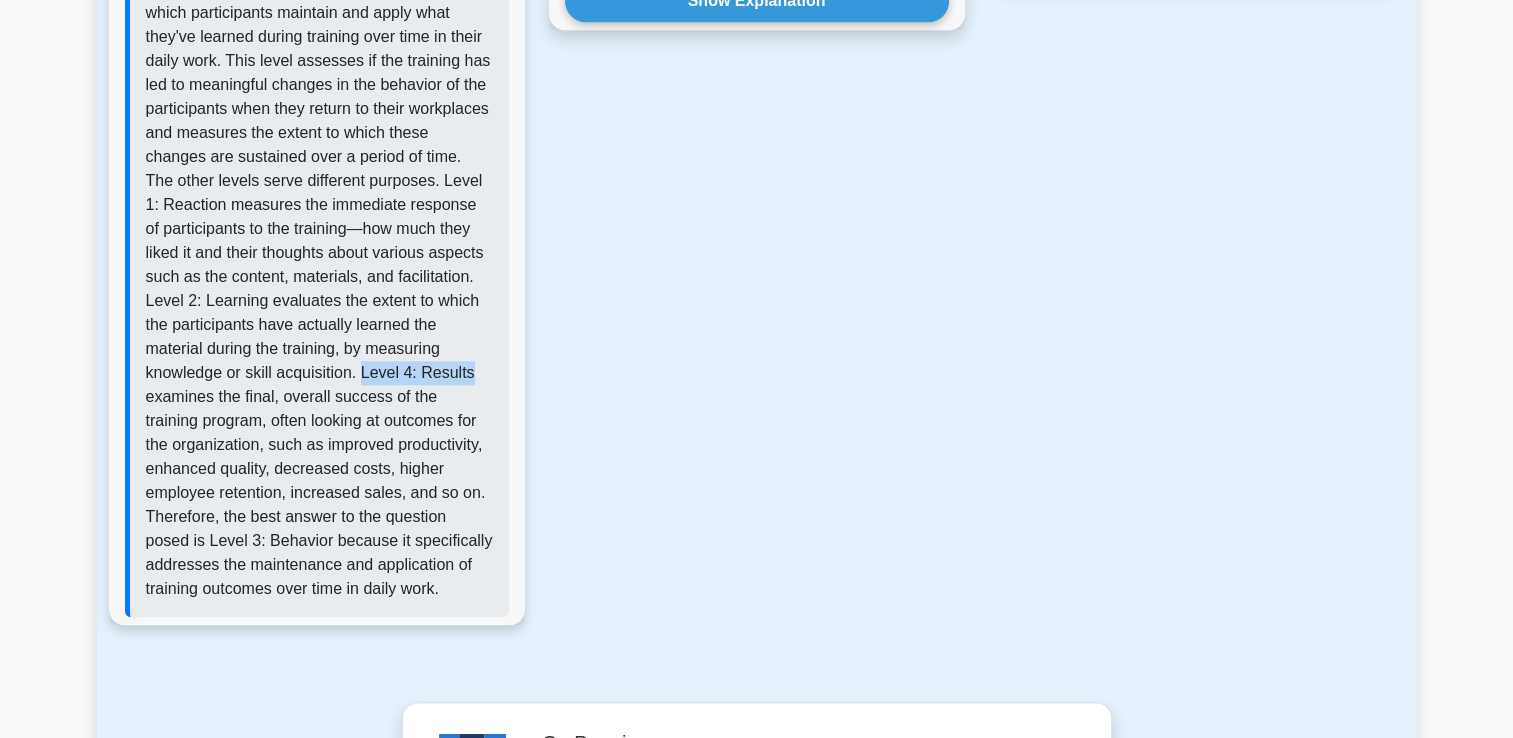 drag, startPoint x: 364, startPoint y: 394, endPoint x: 477, endPoint y: 399, distance: 113.110565 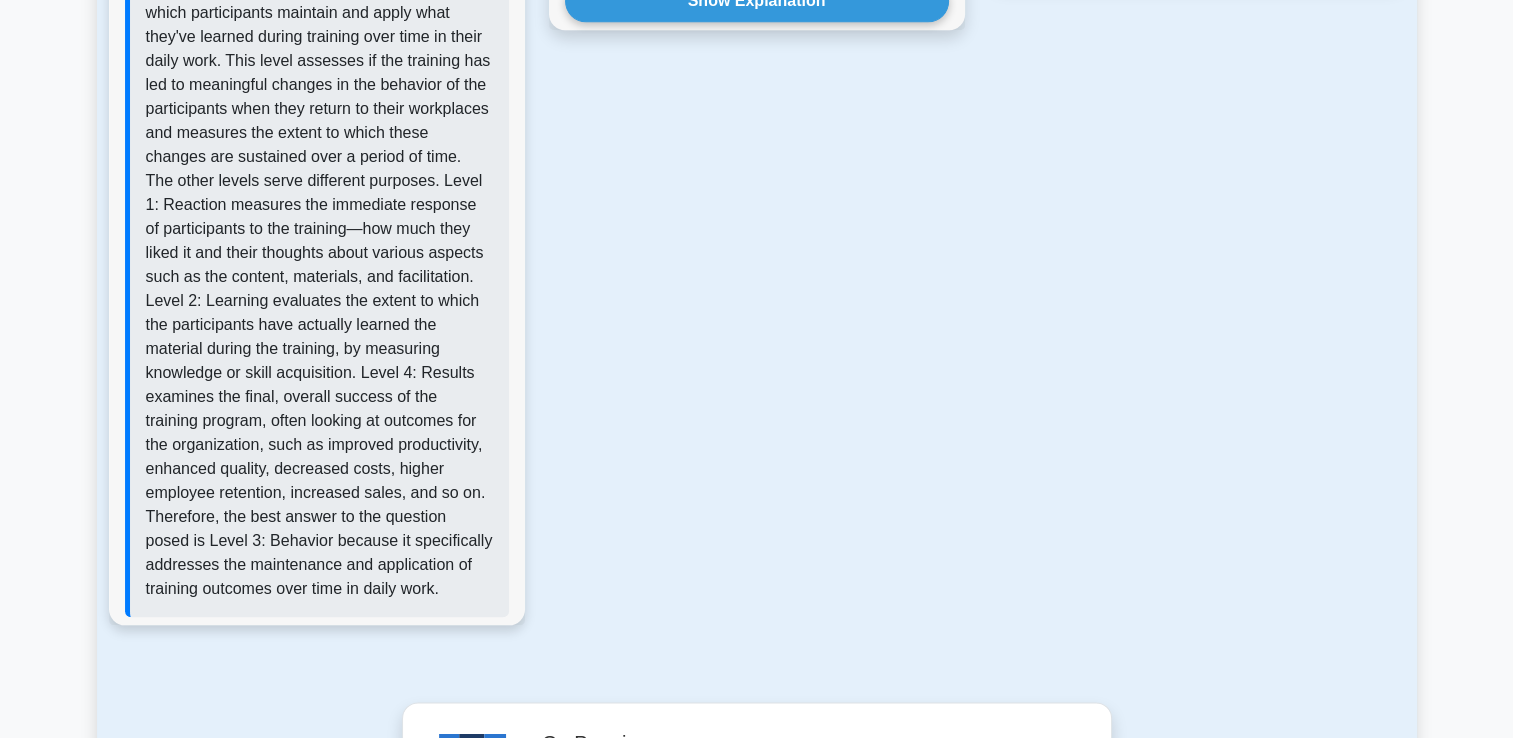 drag, startPoint x: 477, startPoint y: 399, endPoint x: 468, endPoint y: 410, distance: 14.21267 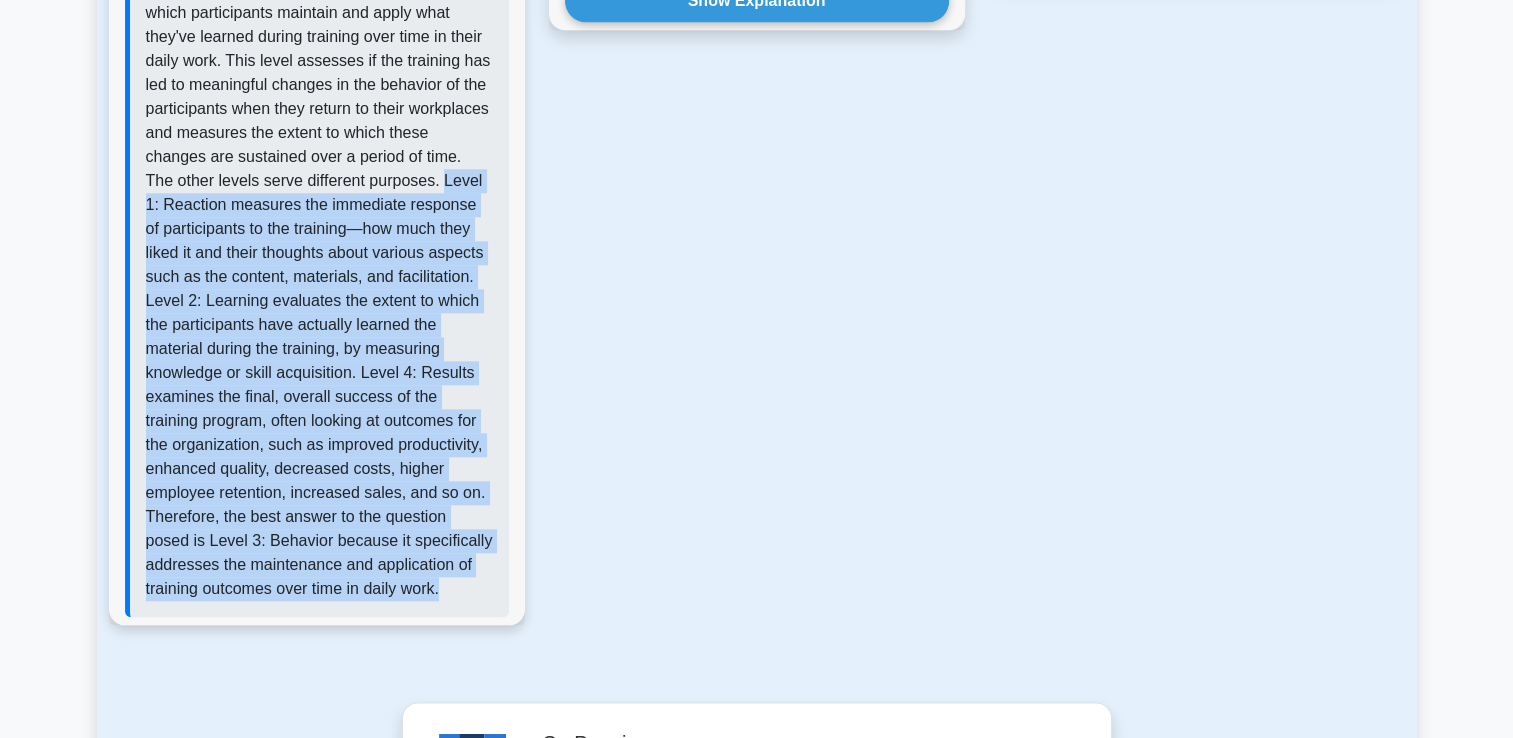 drag, startPoint x: 368, startPoint y: 204, endPoint x: 480, endPoint y: 614, distance: 425.02234 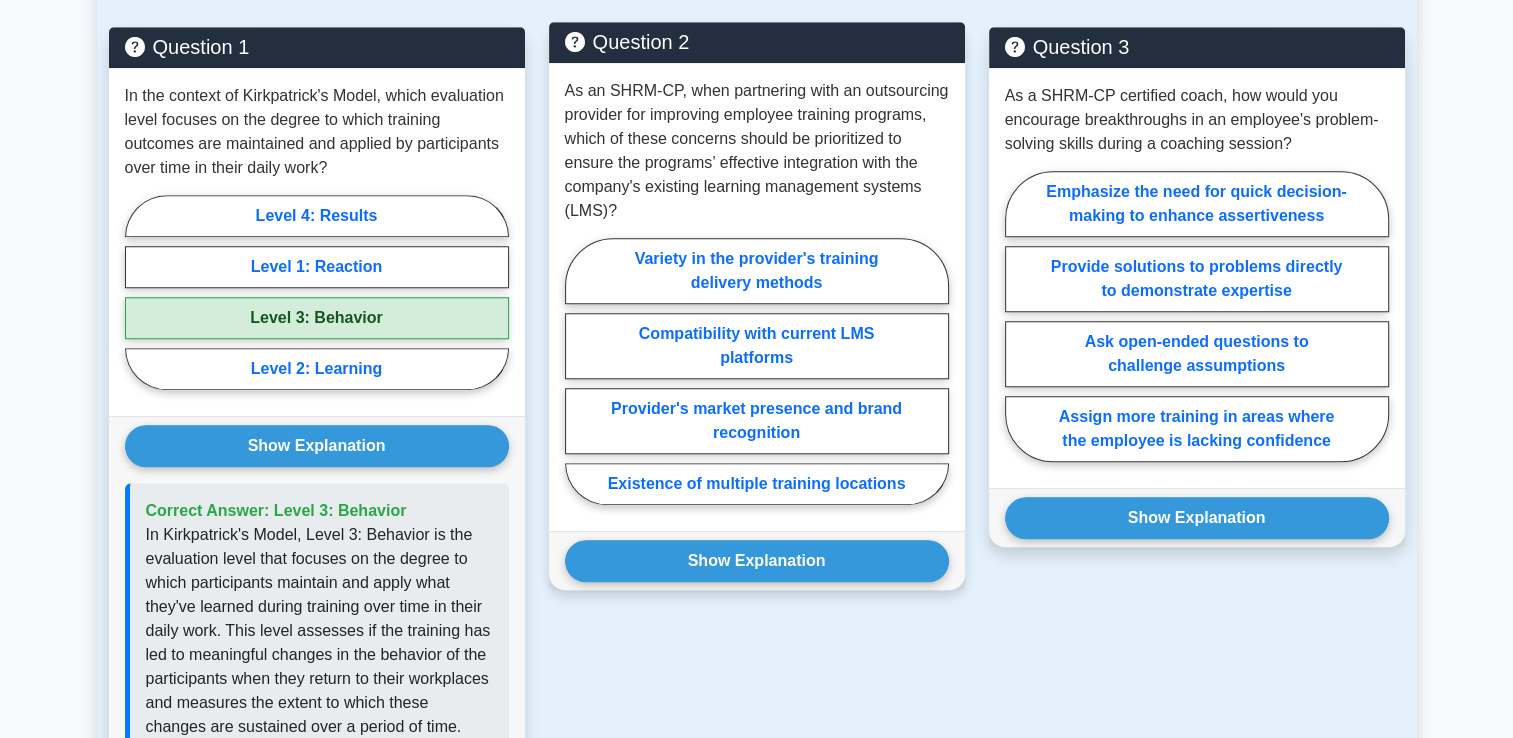 scroll, scrollTop: 1600, scrollLeft: 0, axis: vertical 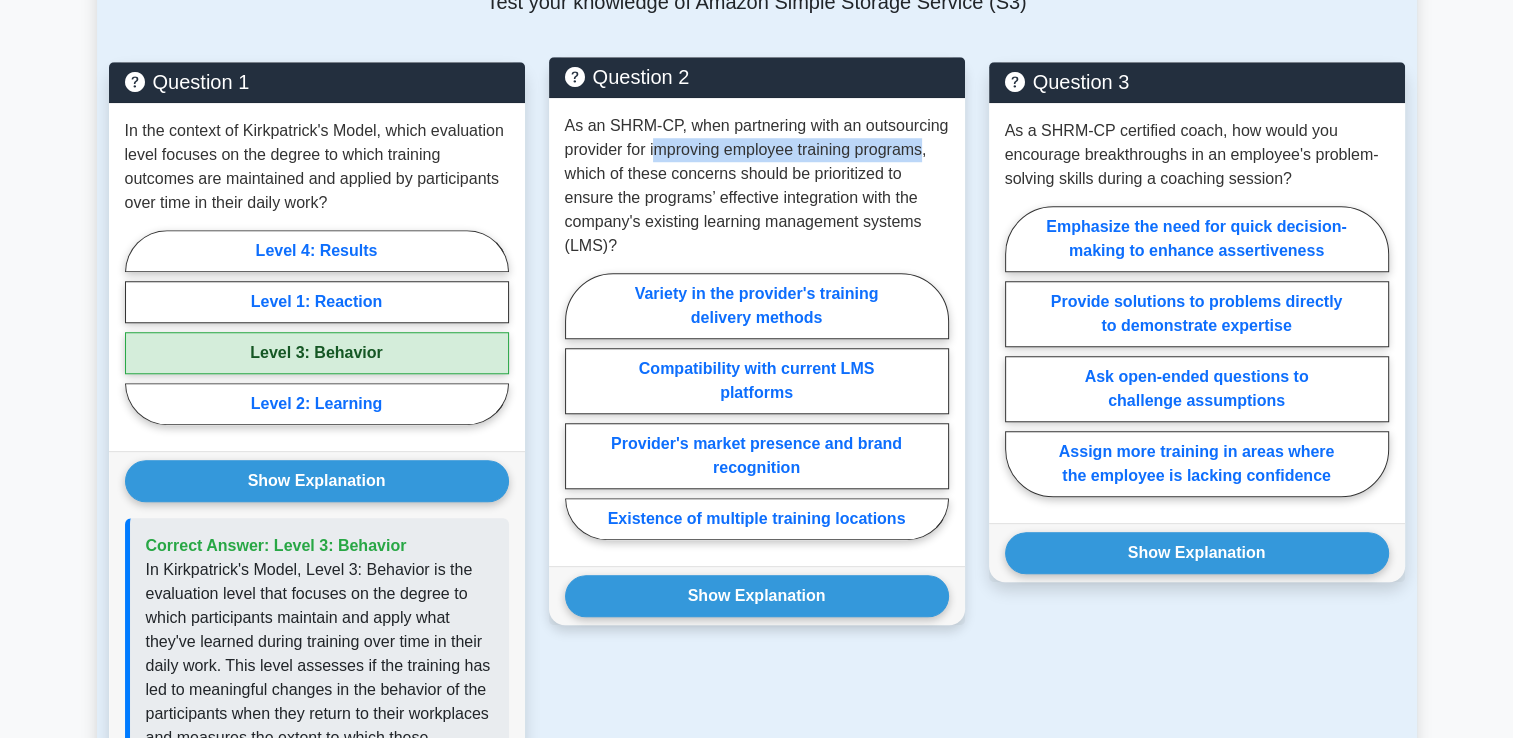 drag, startPoint x: 655, startPoint y: 171, endPoint x: 929, endPoint y: 163, distance: 274.11676 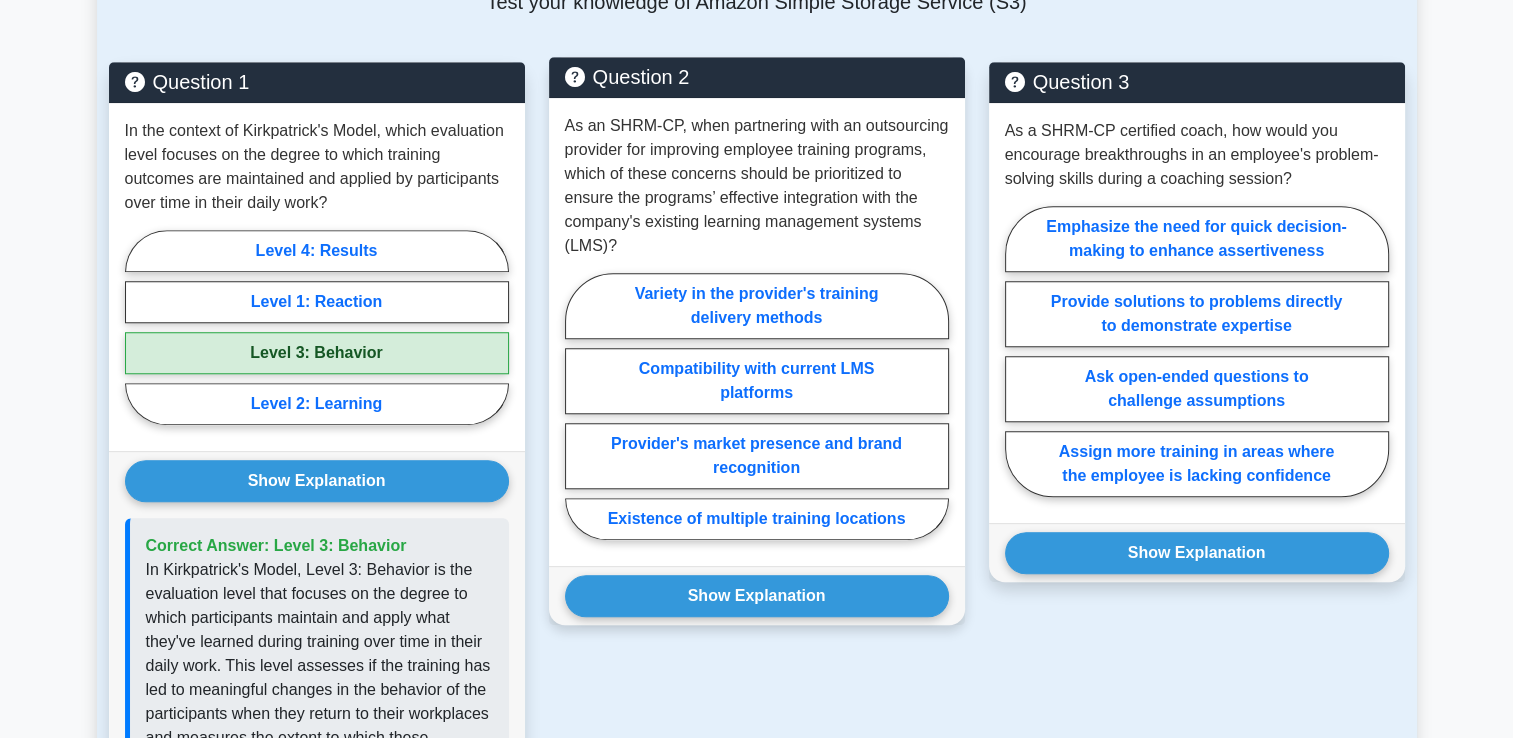 click on "As an SHRM-CP, when partnering with an outsourcing provider for improving employee training programs, which of these concerns should be prioritized to ensure the programs’ effective integration with the company's existing learning management systems (LMS)?" at bounding box center (317, 167) 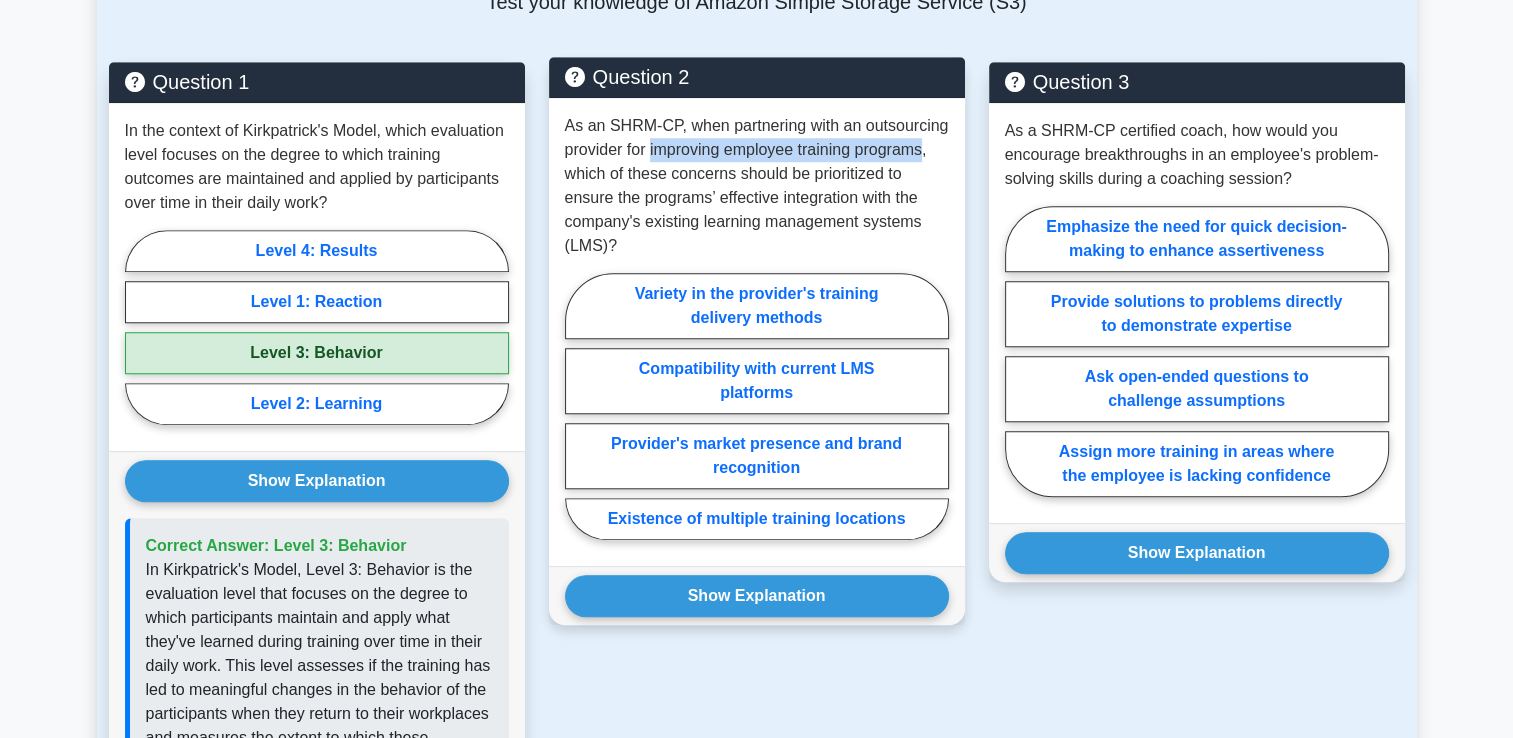 drag, startPoint x: 651, startPoint y: 170, endPoint x: 928, endPoint y: 180, distance: 277.18045 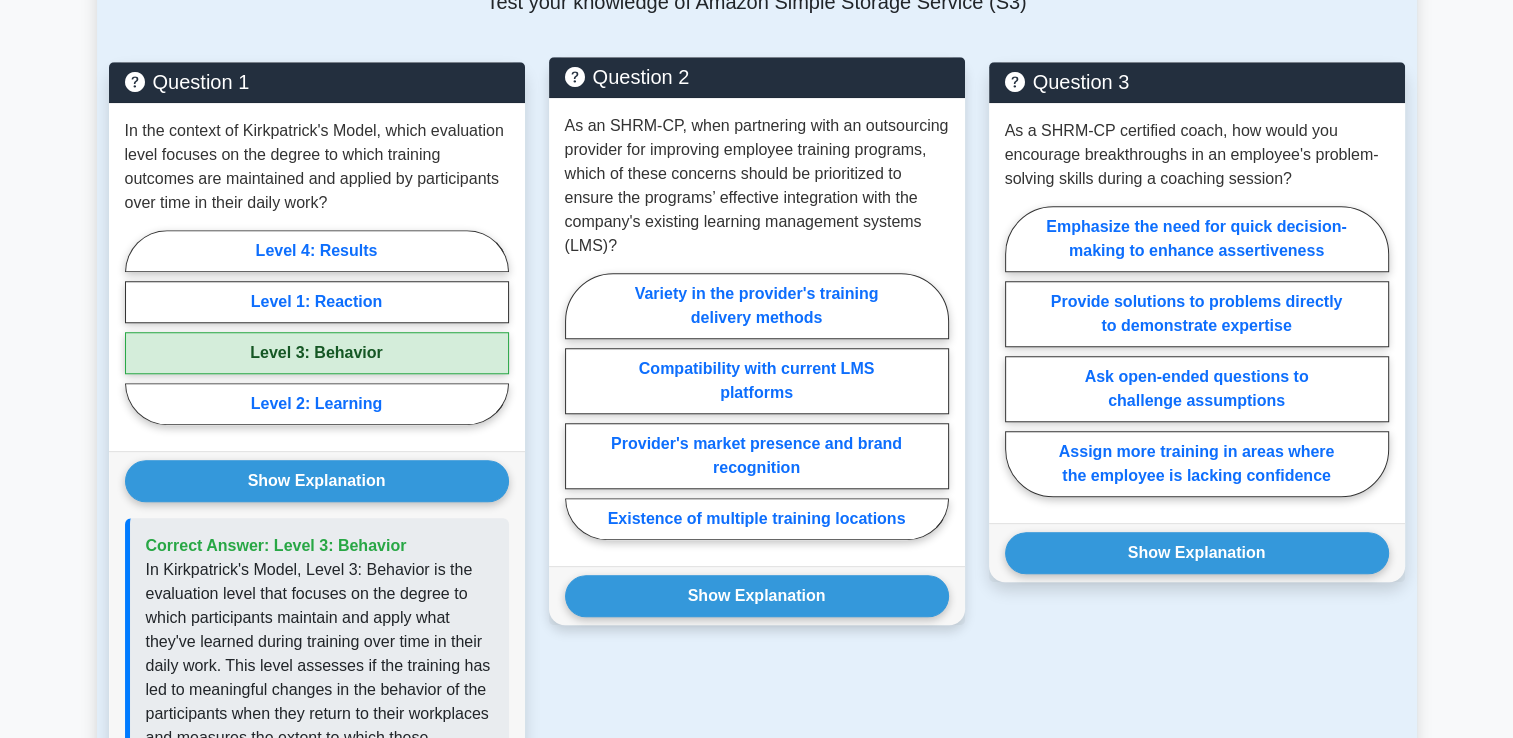 click on "As an SHRM-CP, when partnering with an outsourcing provider for improving employee training programs, which of these concerns should be prioritized to ensure the programs’ effective integration with the company's existing learning management systems (LMS)?" at bounding box center [317, 167] 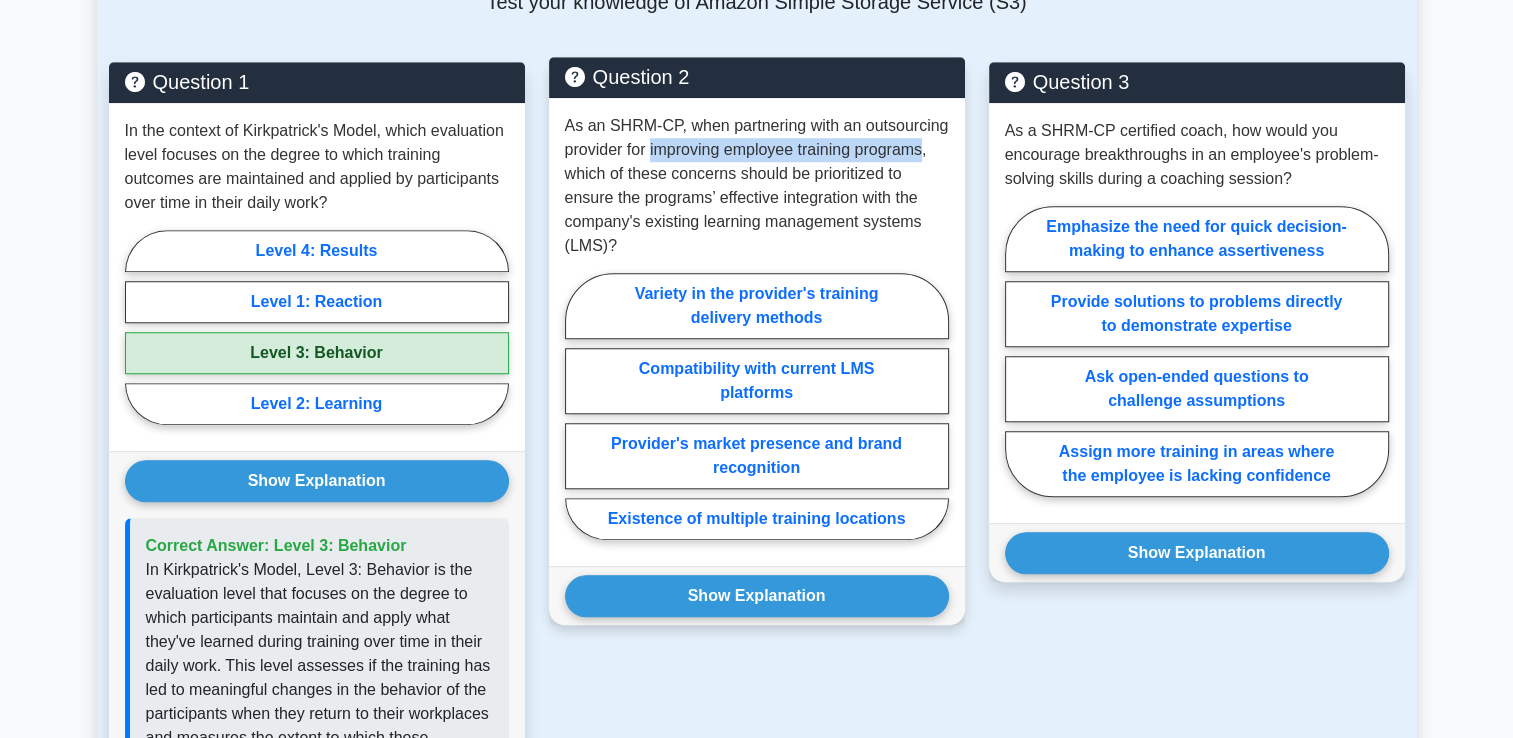 drag, startPoint x: 670, startPoint y: 175, endPoint x: 926, endPoint y: 183, distance: 256.12497 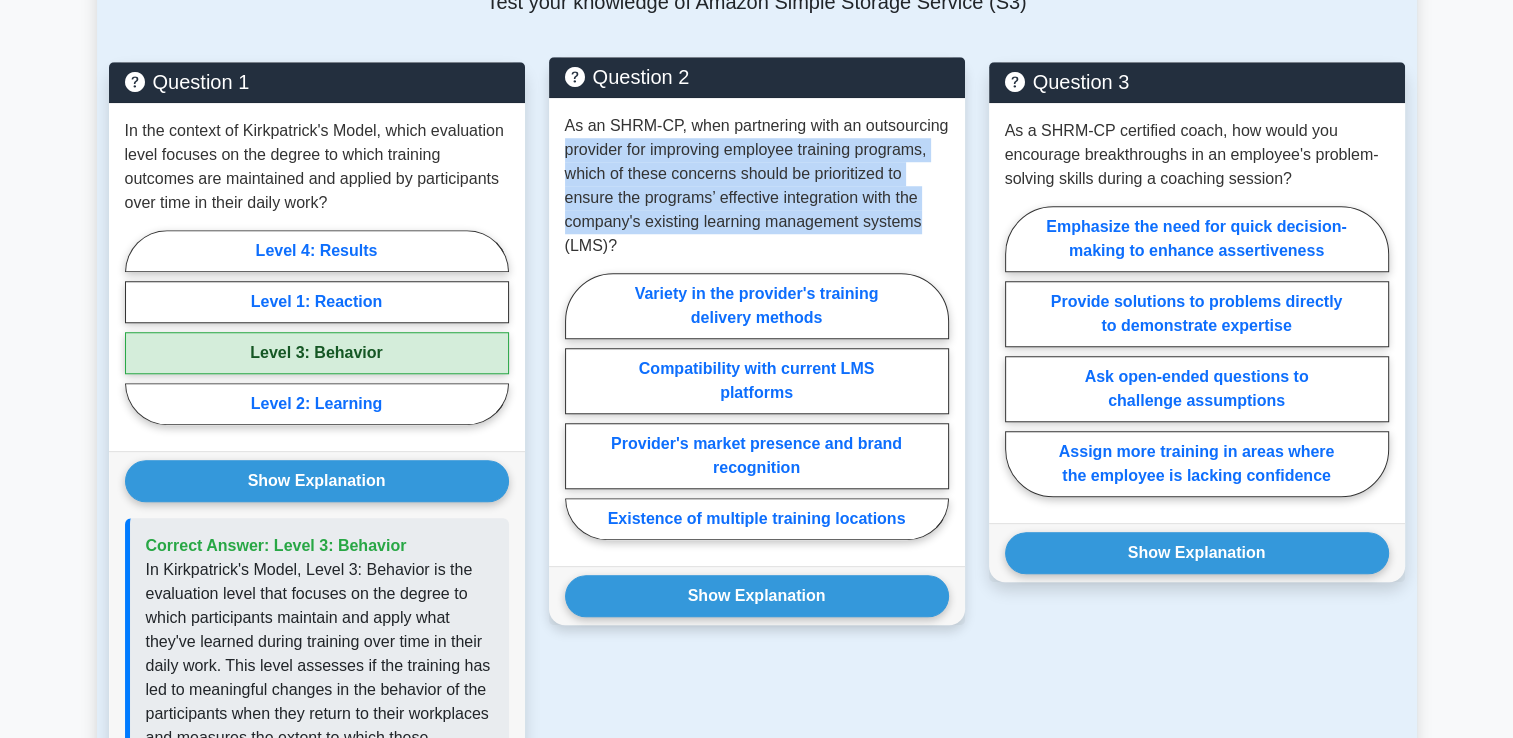 drag, startPoint x: 565, startPoint y: 178, endPoint x: 932, endPoint y: 246, distance: 373.24658 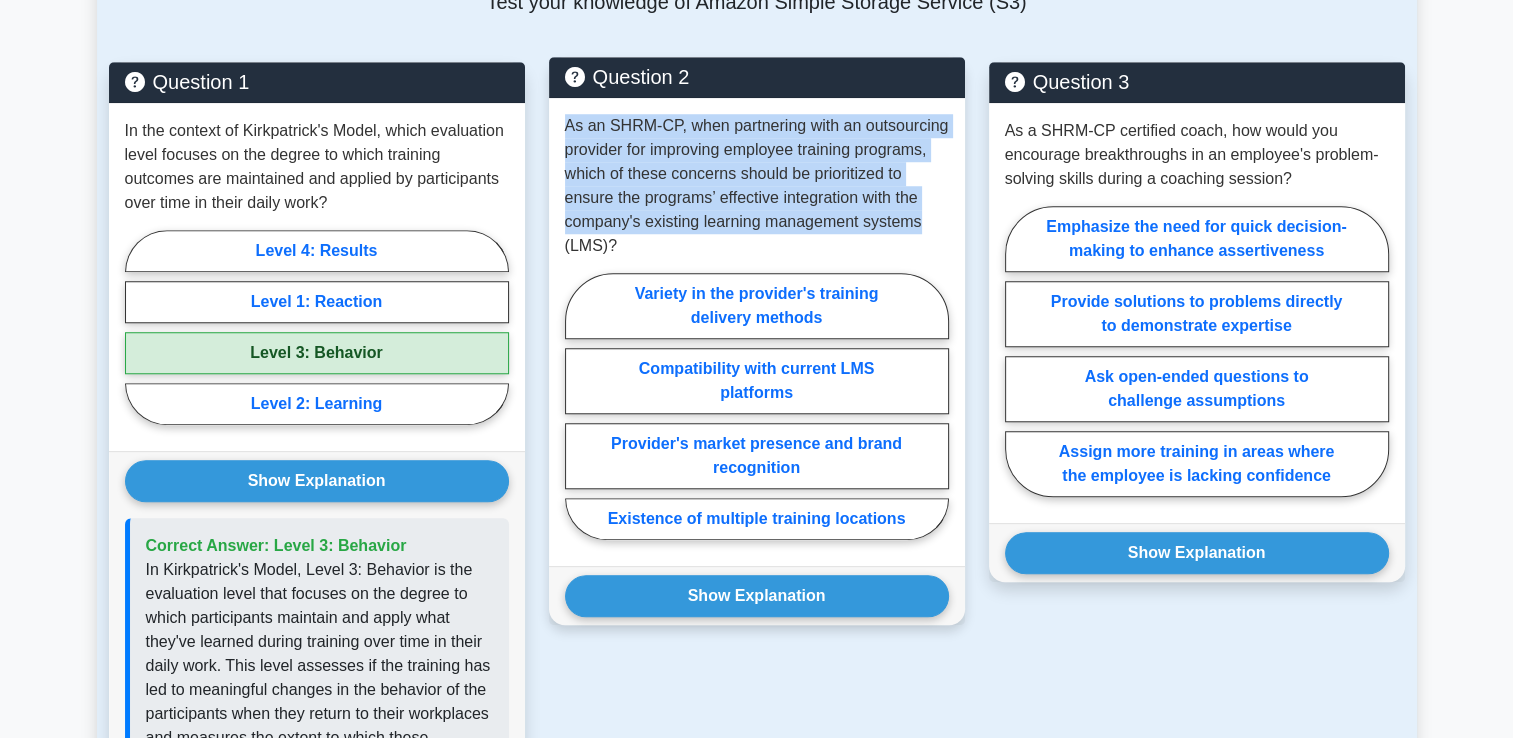 drag, startPoint x: 564, startPoint y: 155, endPoint x: 928, endPoint y: 250, distance: 376.19278 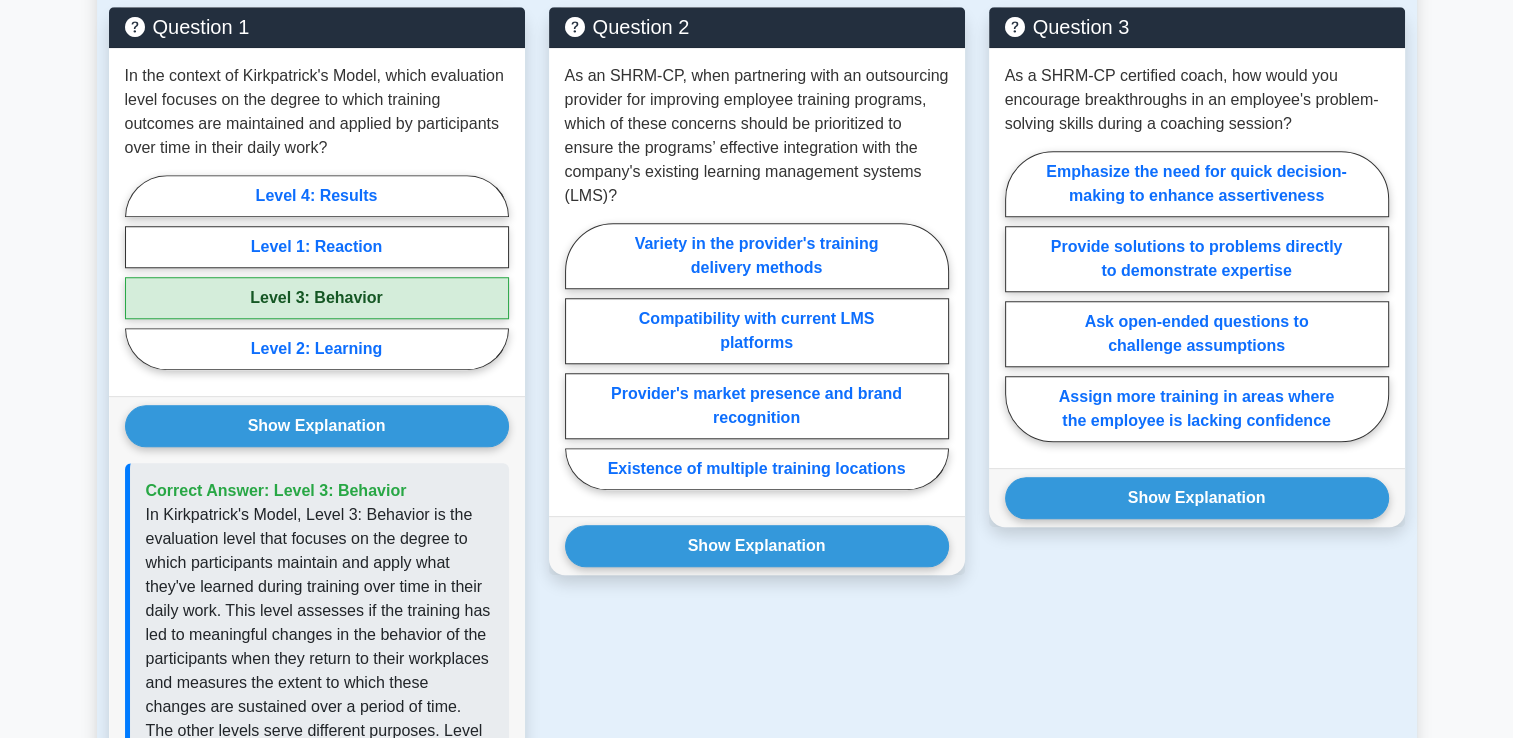 scroll, scrollTop: 1700, scrollLeft: 0, axis: vertical 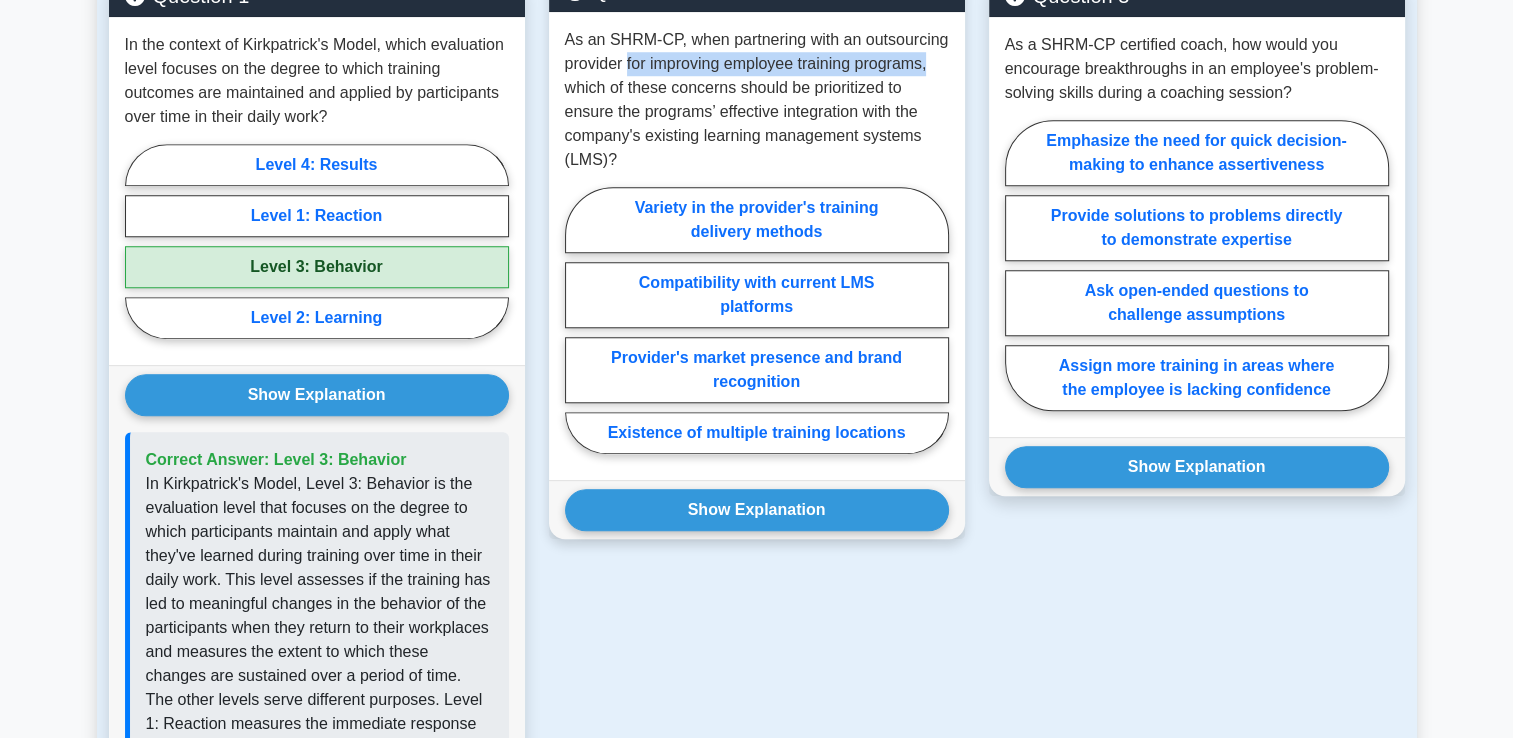 drag, startPoint x: 628, startPoint y: 87, endPoint x: 943, endPoint y: 94, distance: 315.07776 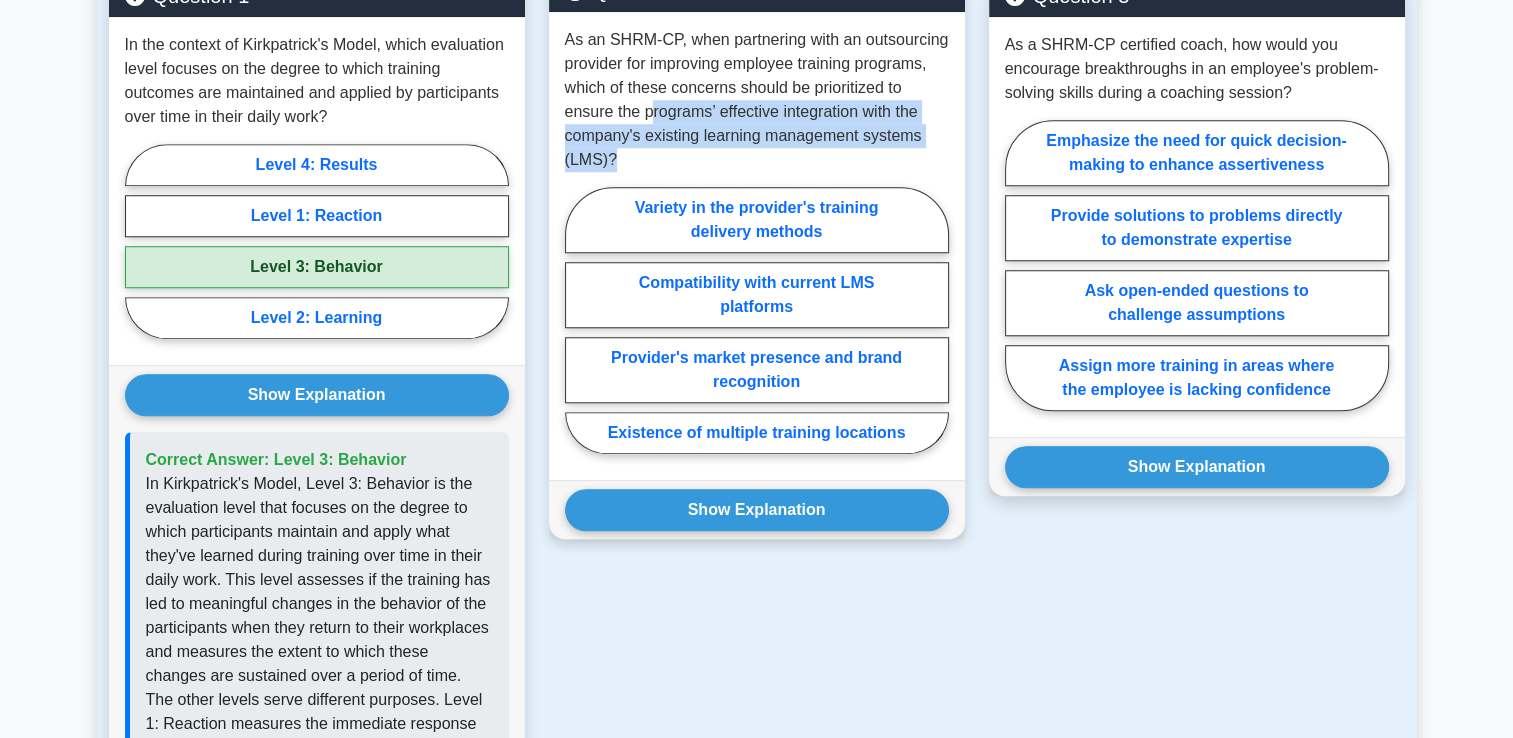 drag, startPoint x: 648, startPoint y: 142, endPoint x: 913, endPoint y: 173, distance: 266.80704 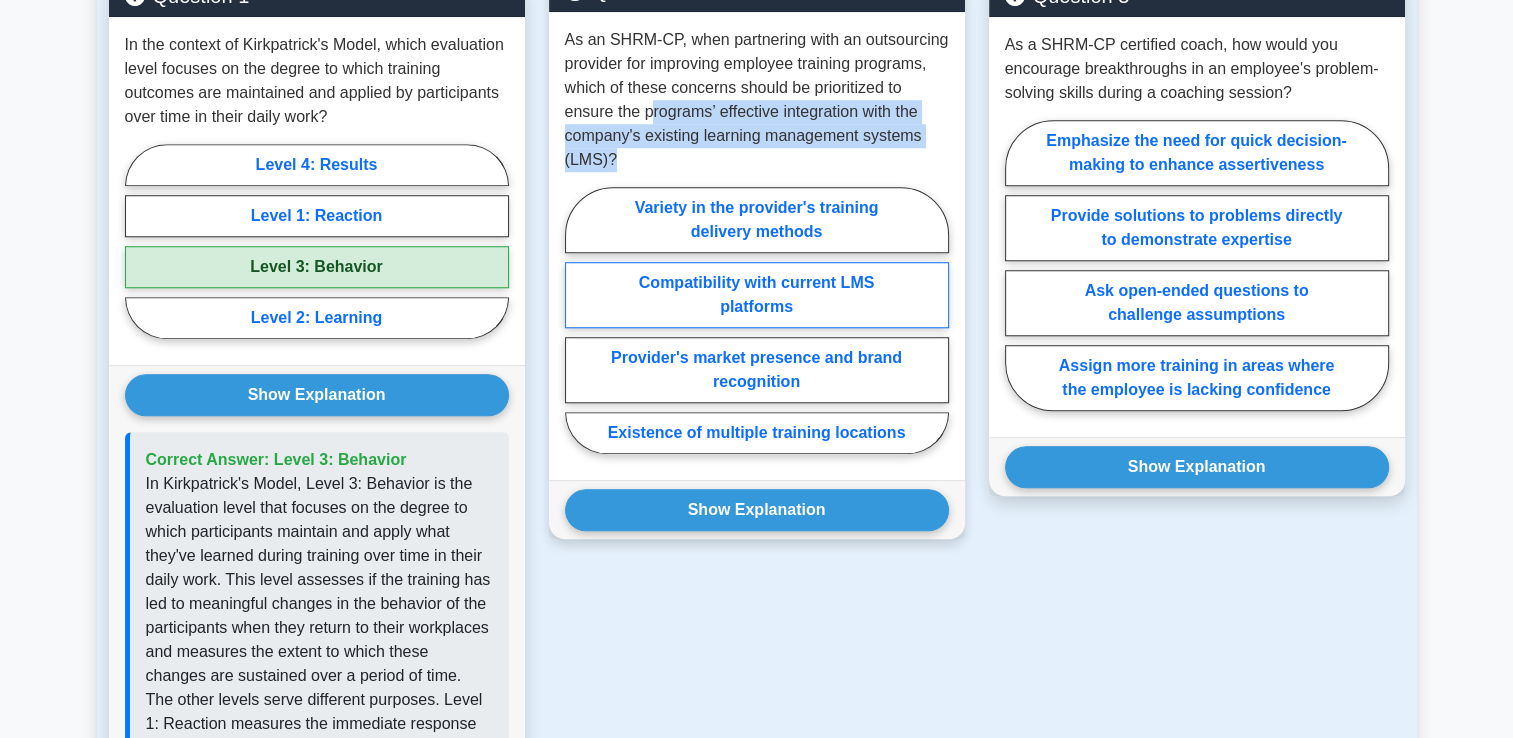 click on "Compatibility with current LMS platforms" at bounding box center (757, 295) 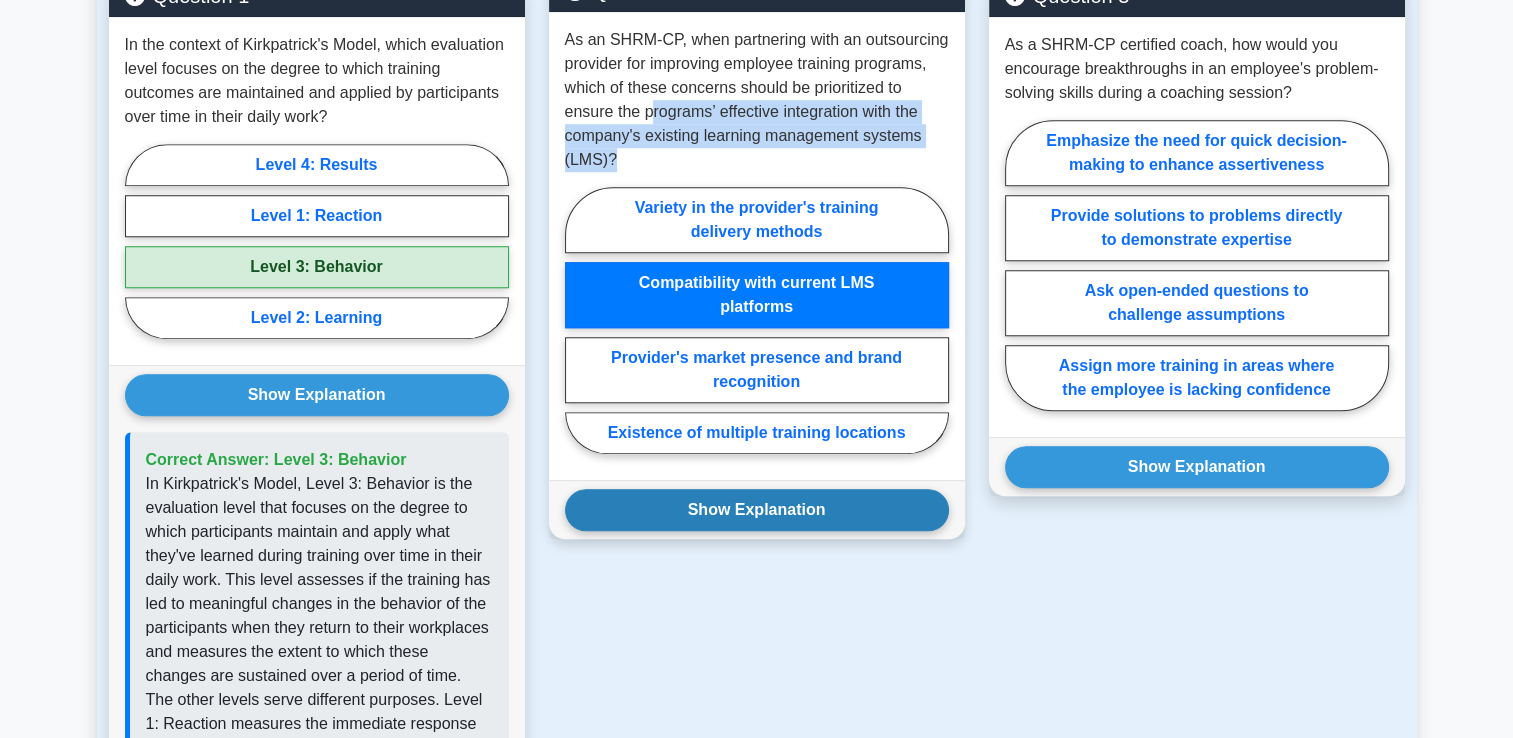 click on "Show Explanation" at bounding box center (317, 395) 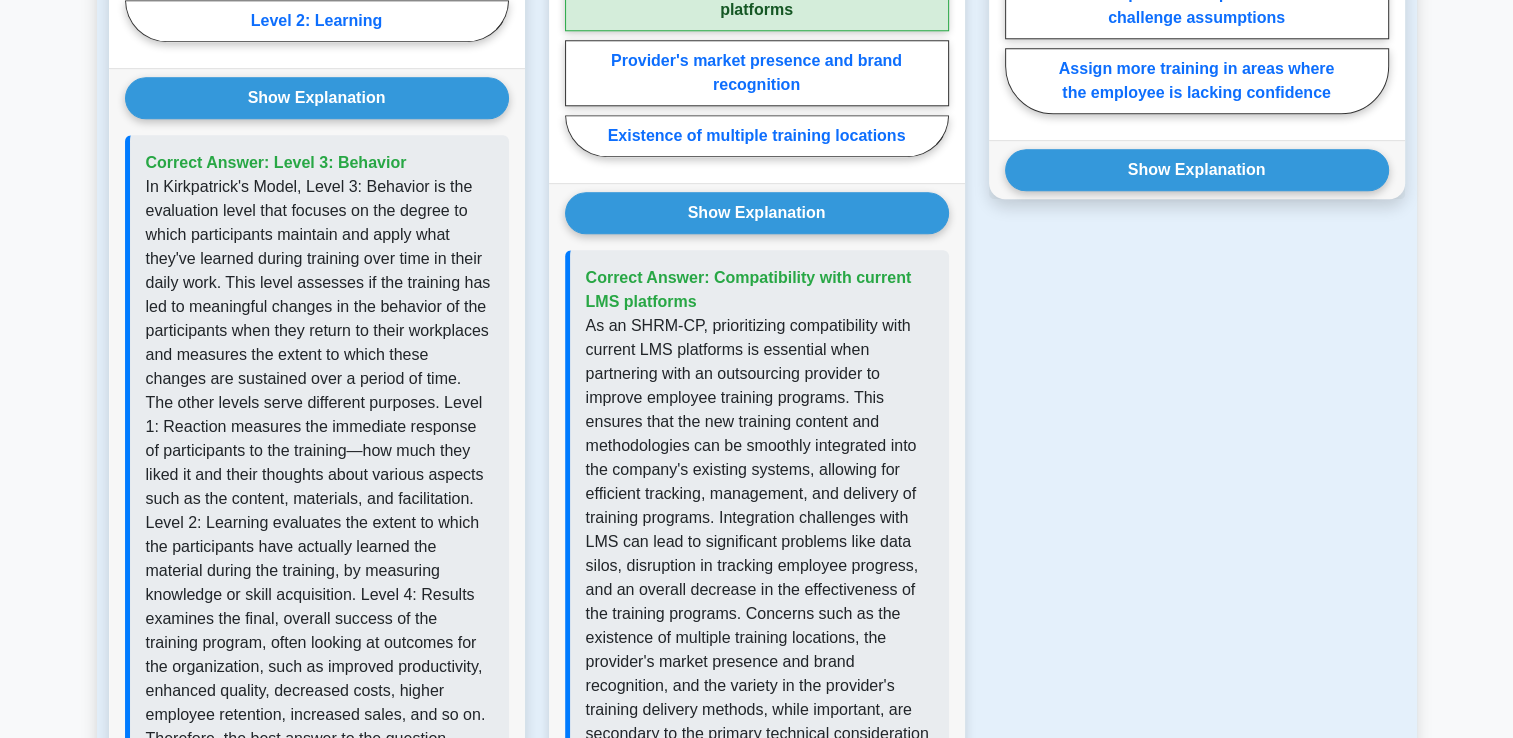 scroll, scrollTop: 2086, scrollLeft: 0, axis: vertical 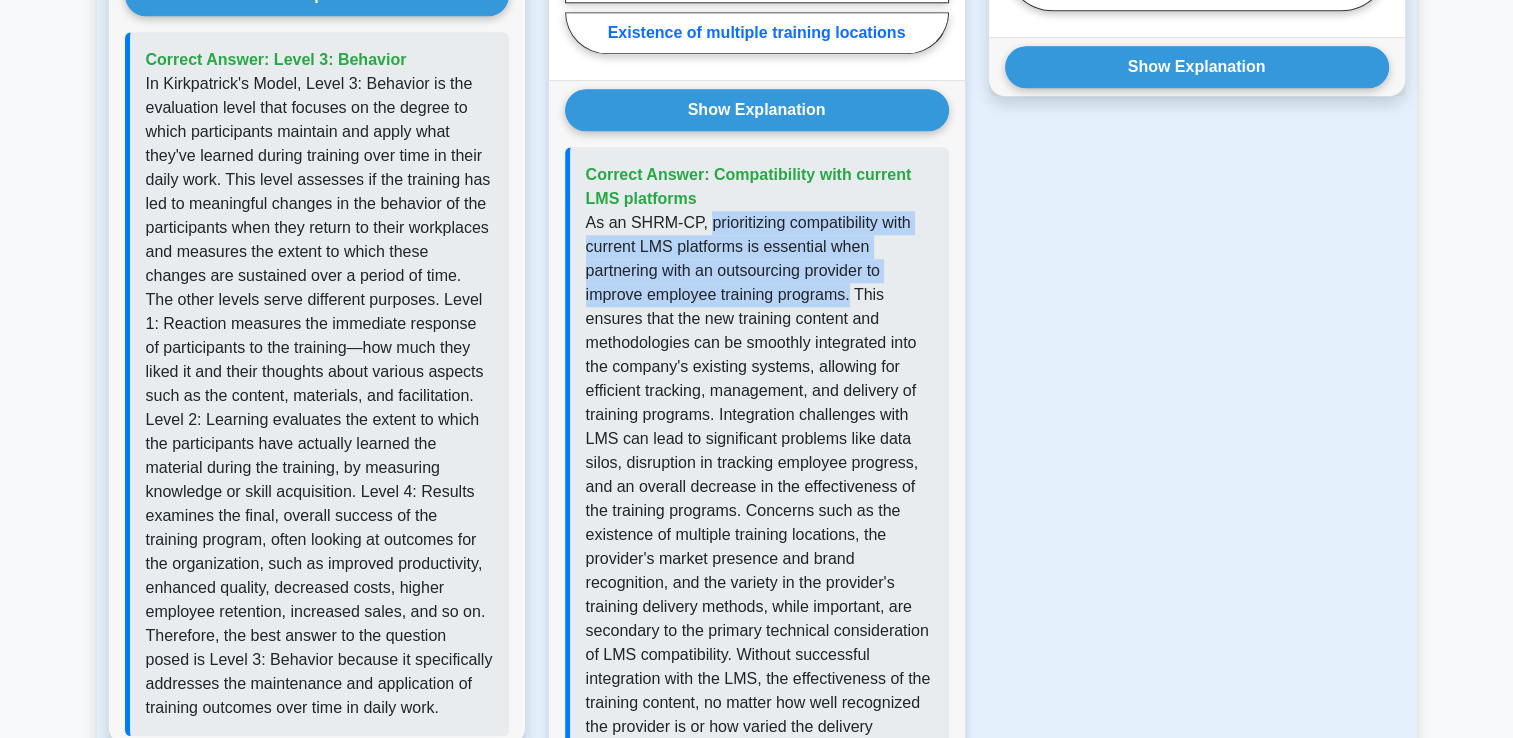 drag, startPoint x: 712, startPoint y: 248, endPoint x: 852, endPoint y: 314, distance: 154.77725 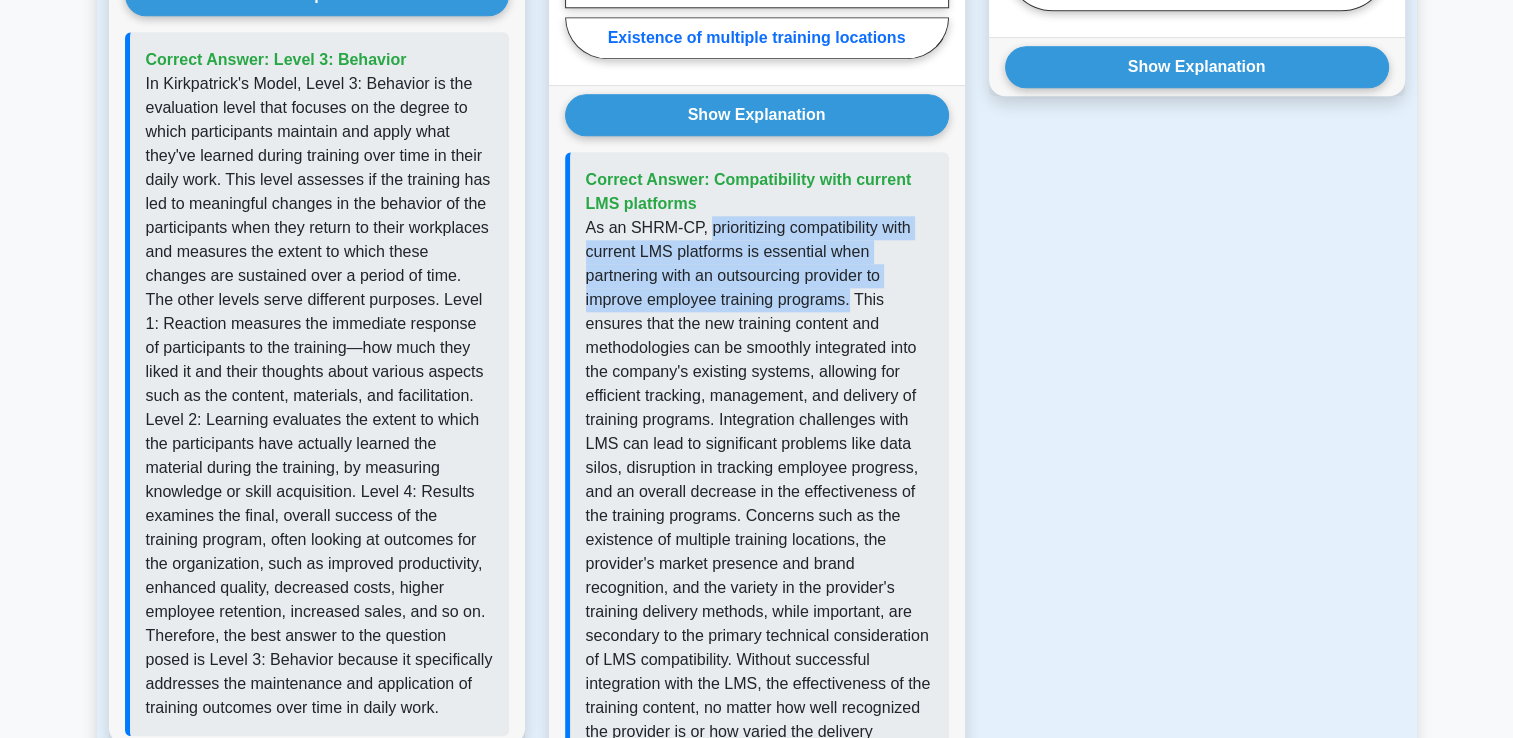 scroll, scrollTop: 2084, scrollLeft: 0, axis: vertical 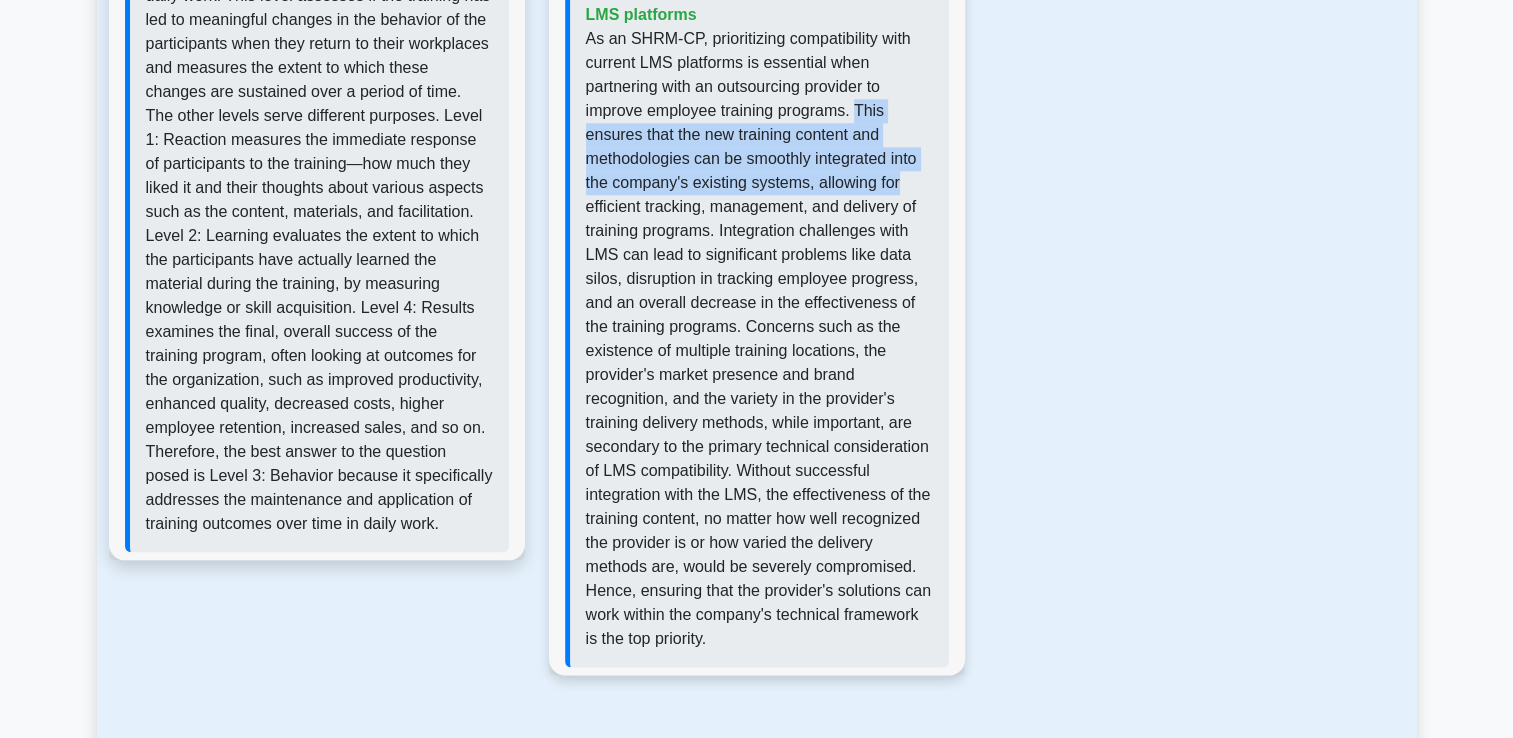 drag, startPoint x: 857, startPoint y: 134, endPoint x: 906, endPoint y: 198, distance: 80.60397 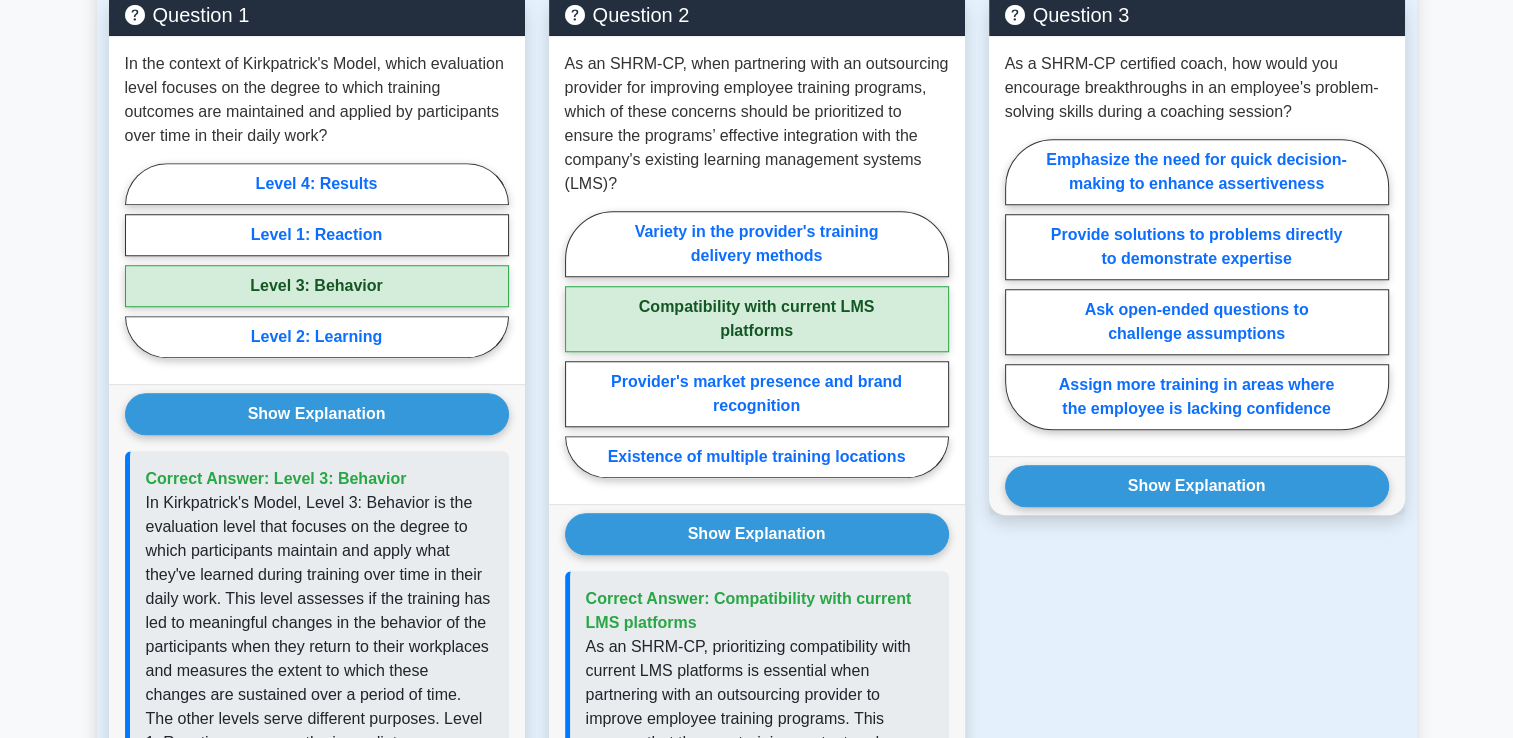 scroll, scrollTop: 1670, scrollLeft: 0, axis: vertical 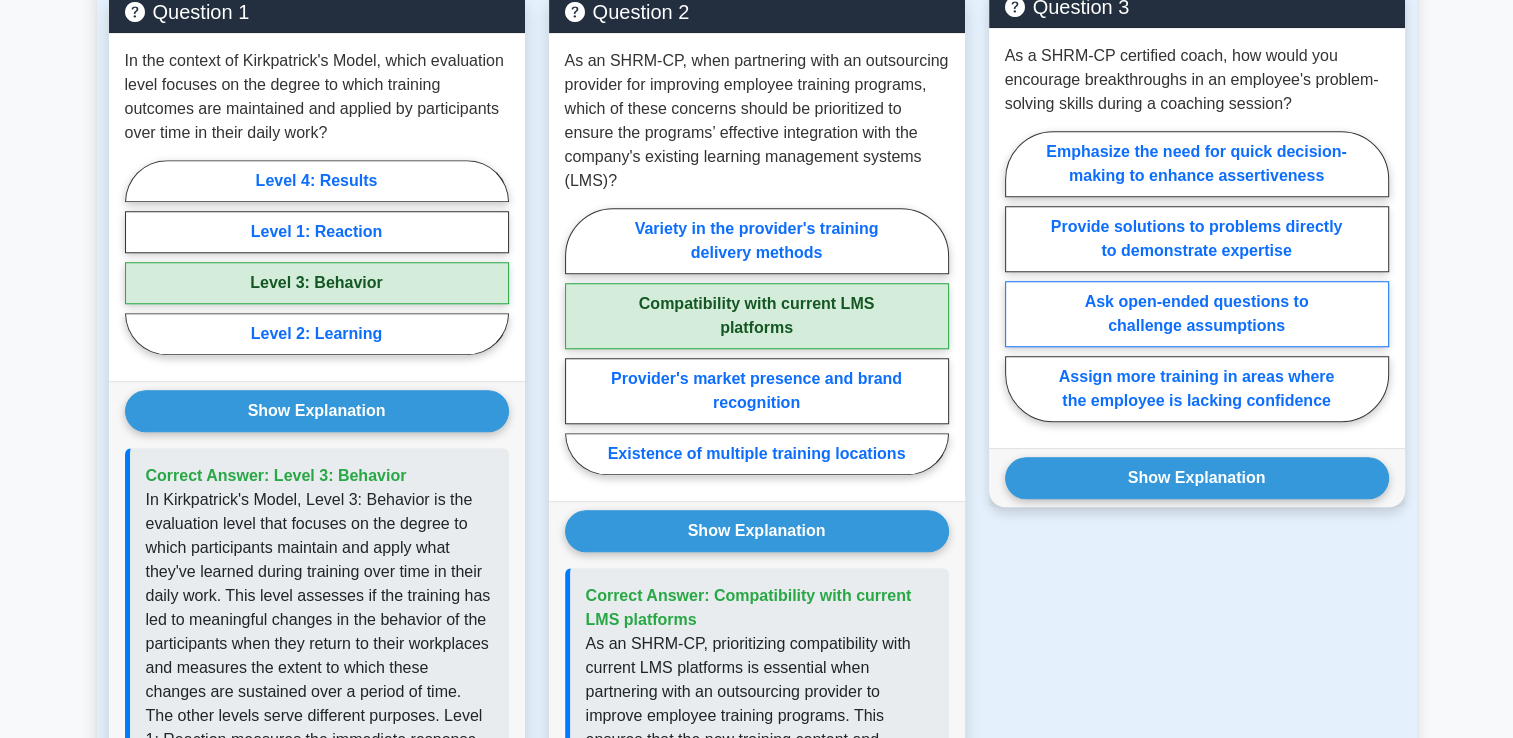 click on "Ask open-ended questions to challenge assumptions" at bounding box center (1197, 314) 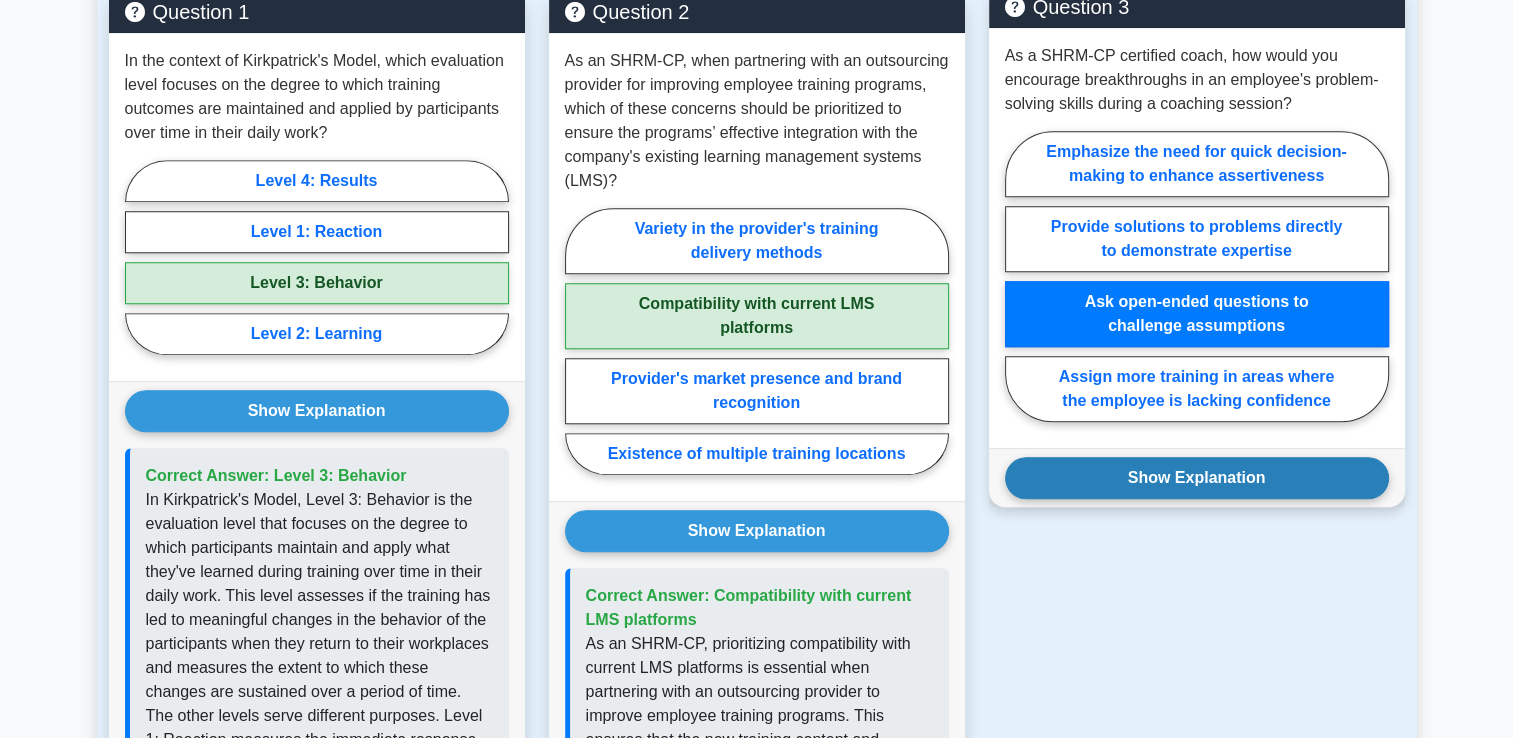 click on "Show Explanation" at bounding box center (317, 411) 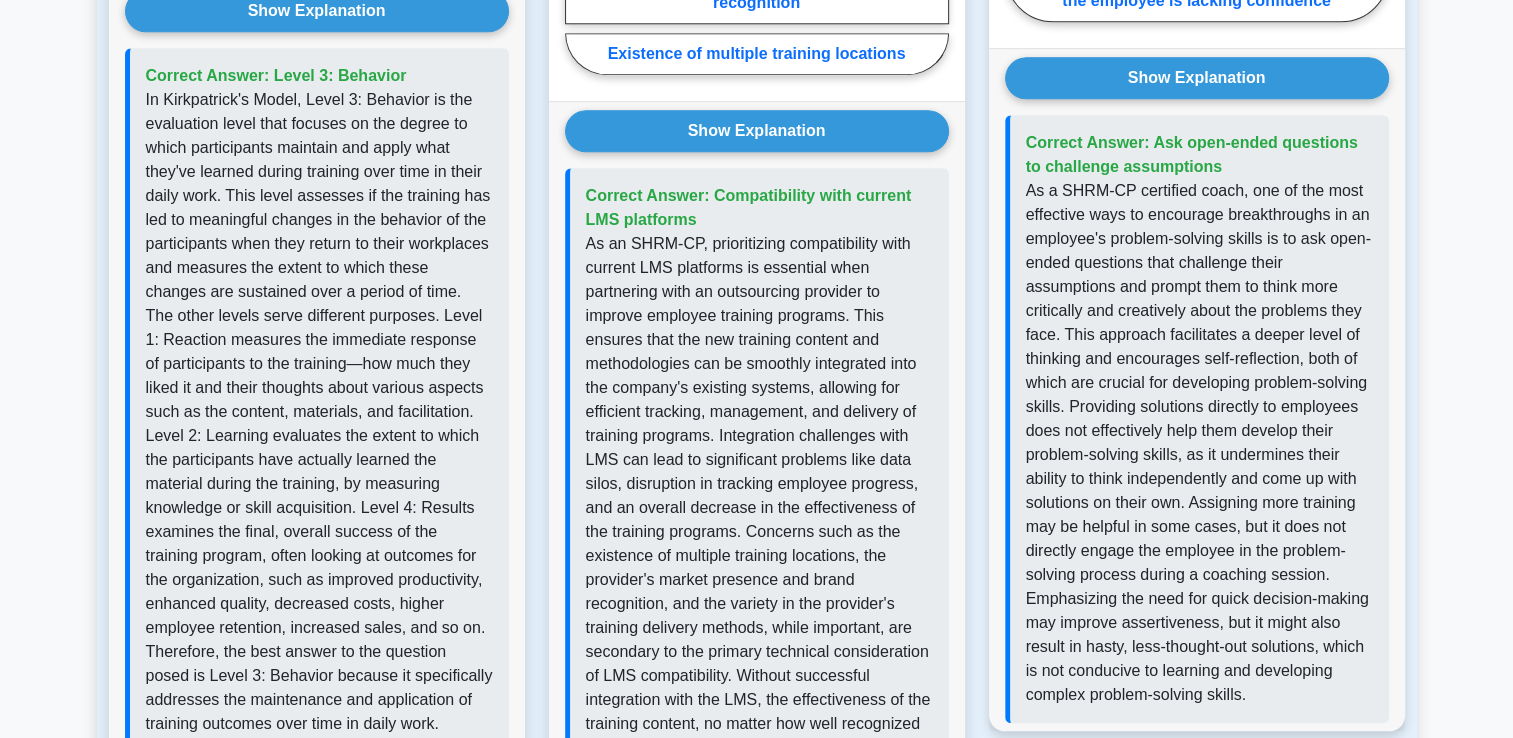 scroll, scrollTop: 2170, scrollLeft: 0, axis: vertical 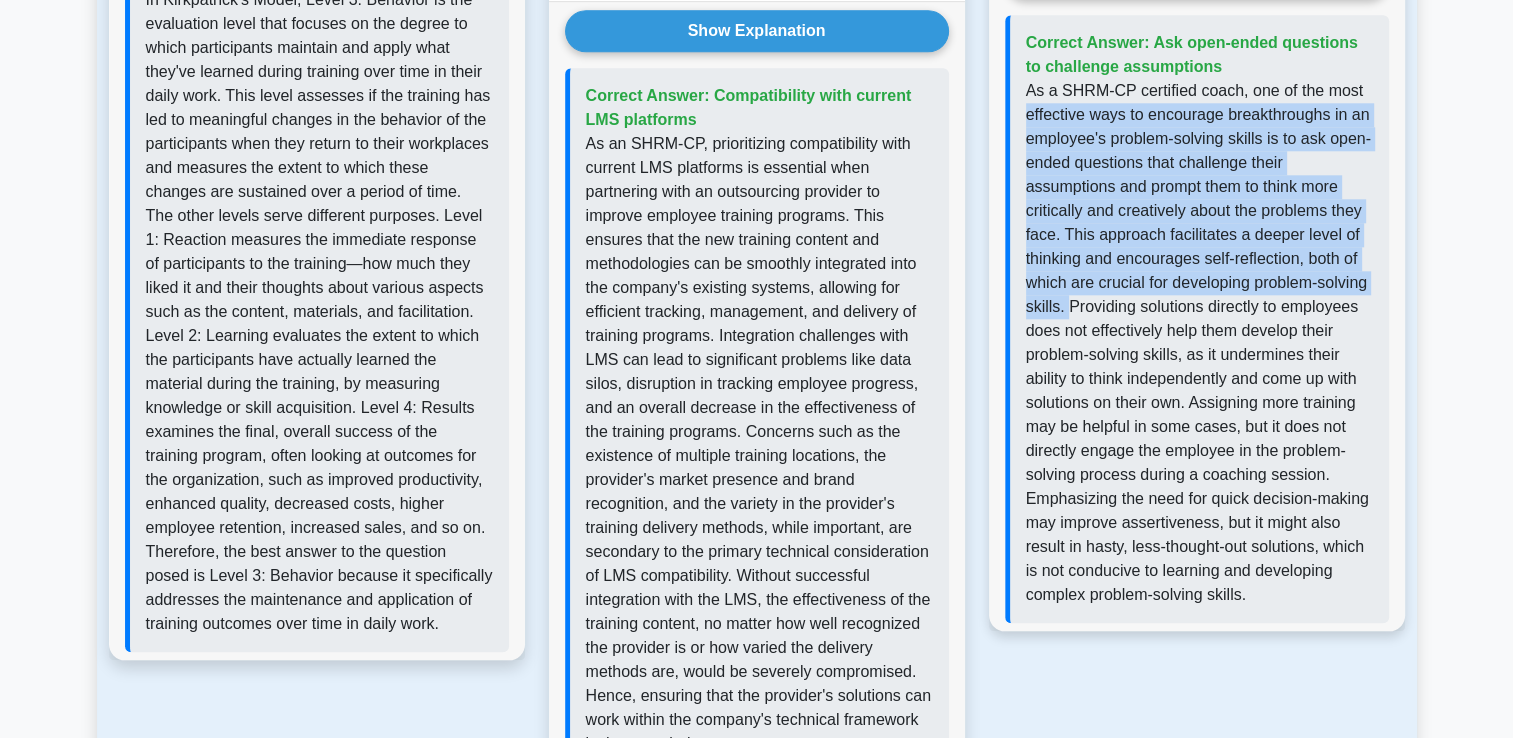 drag, startPoint x: 1064, startPoint y: 329, endPoint x: 1016, endPoint y: 138, distance: 196.93907 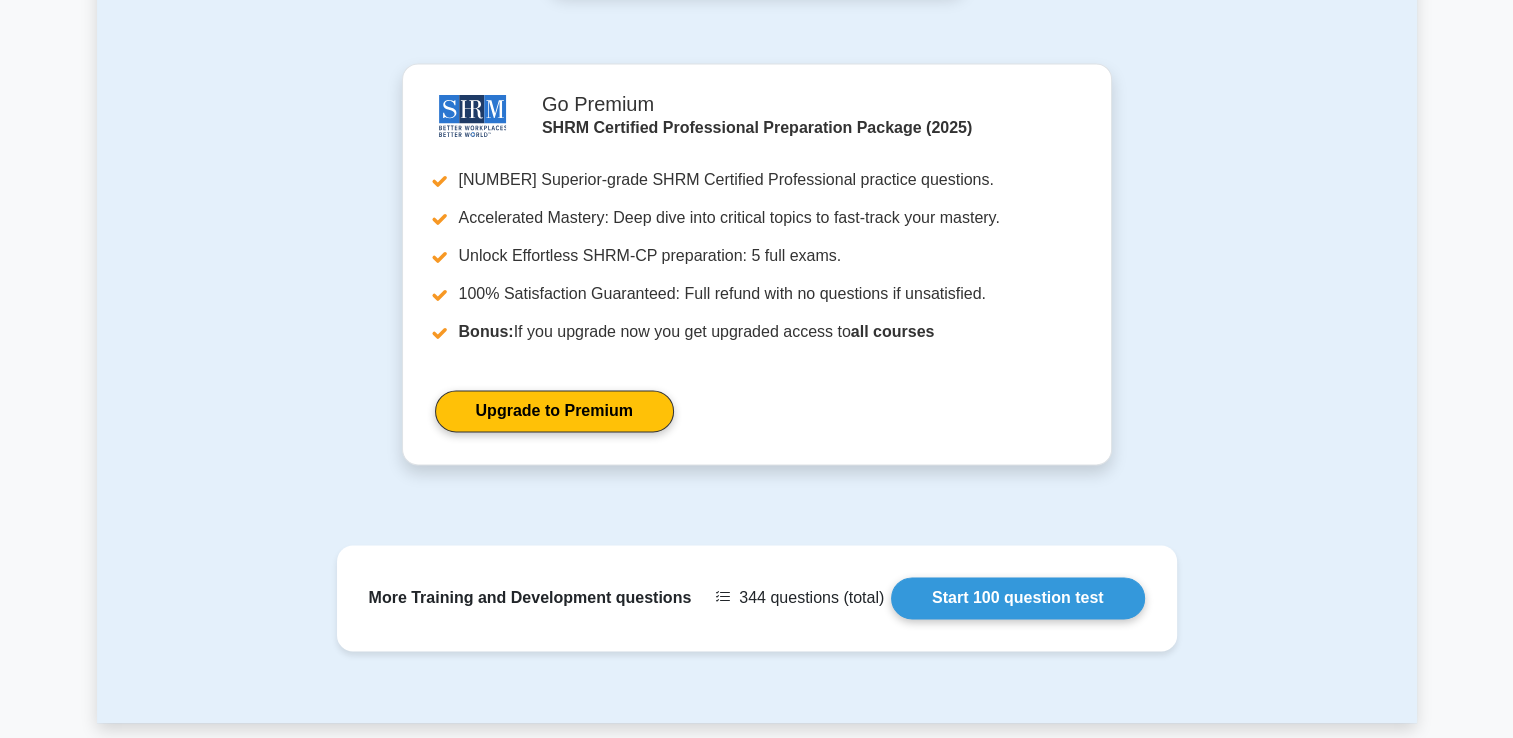 scroll, scrollTop: 3232, scrollLeft: 0, axis: vertical 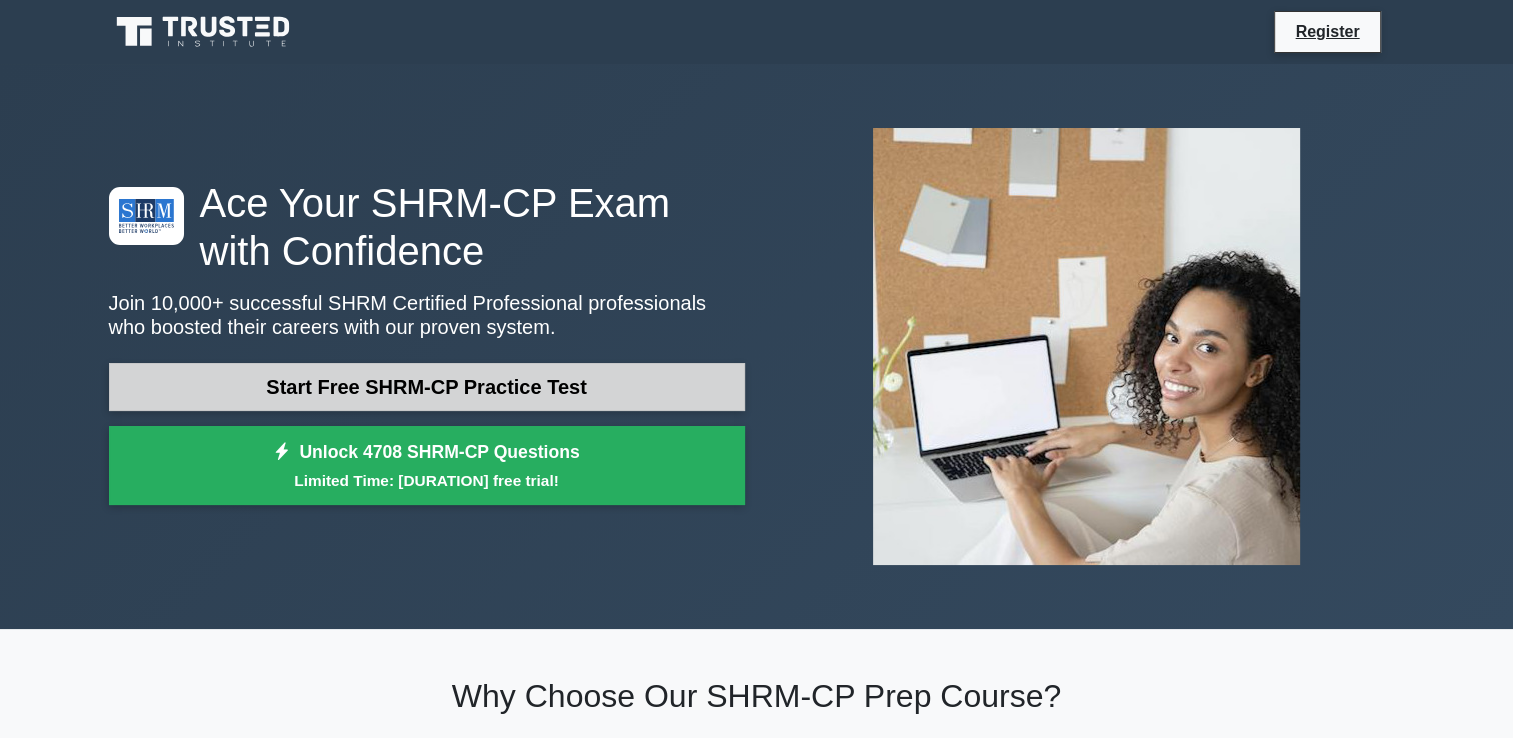 click on "Start Free SHRM-CP Practice Test" at bounding box center (427, 387) 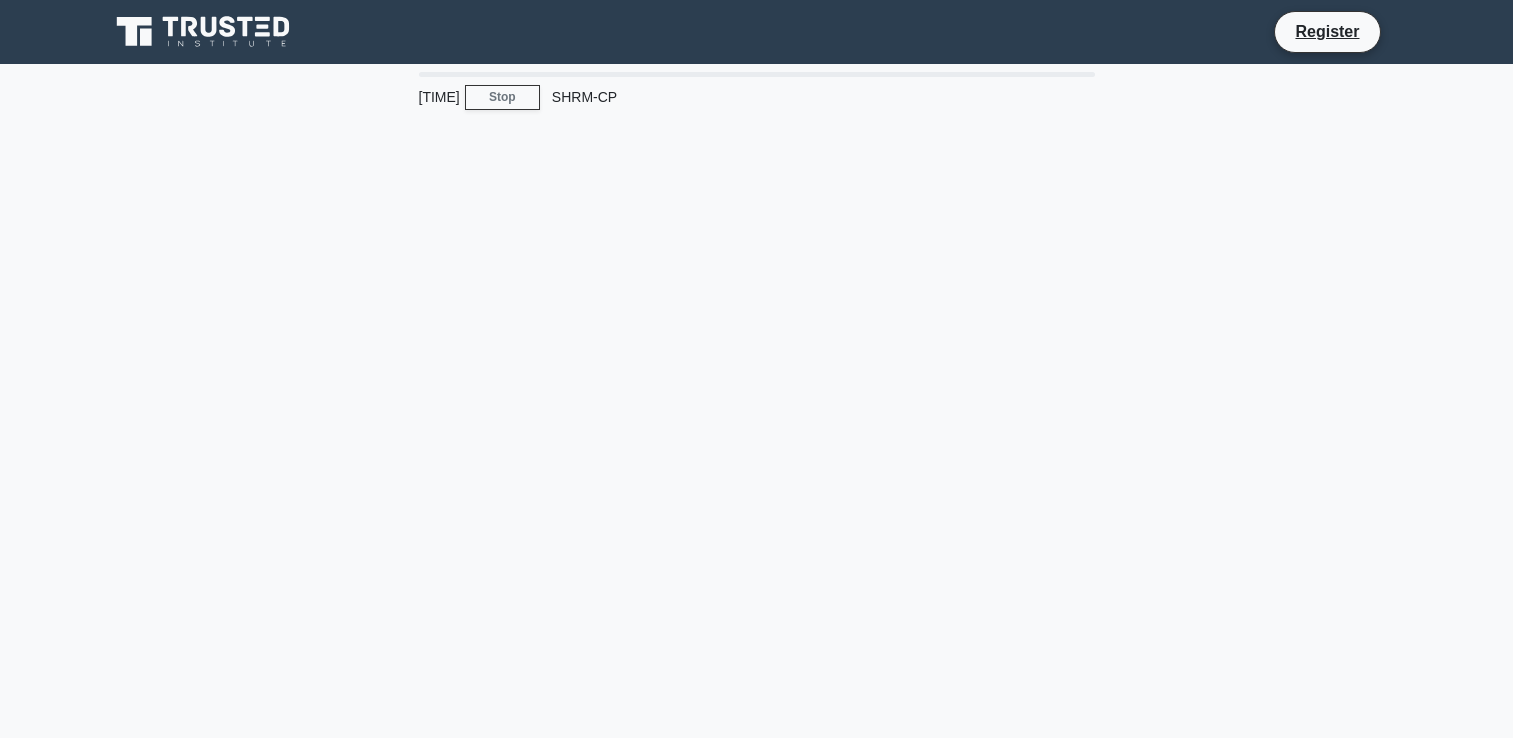 scroll, scrollTop: 0, scrollLeft: 0, axis: both 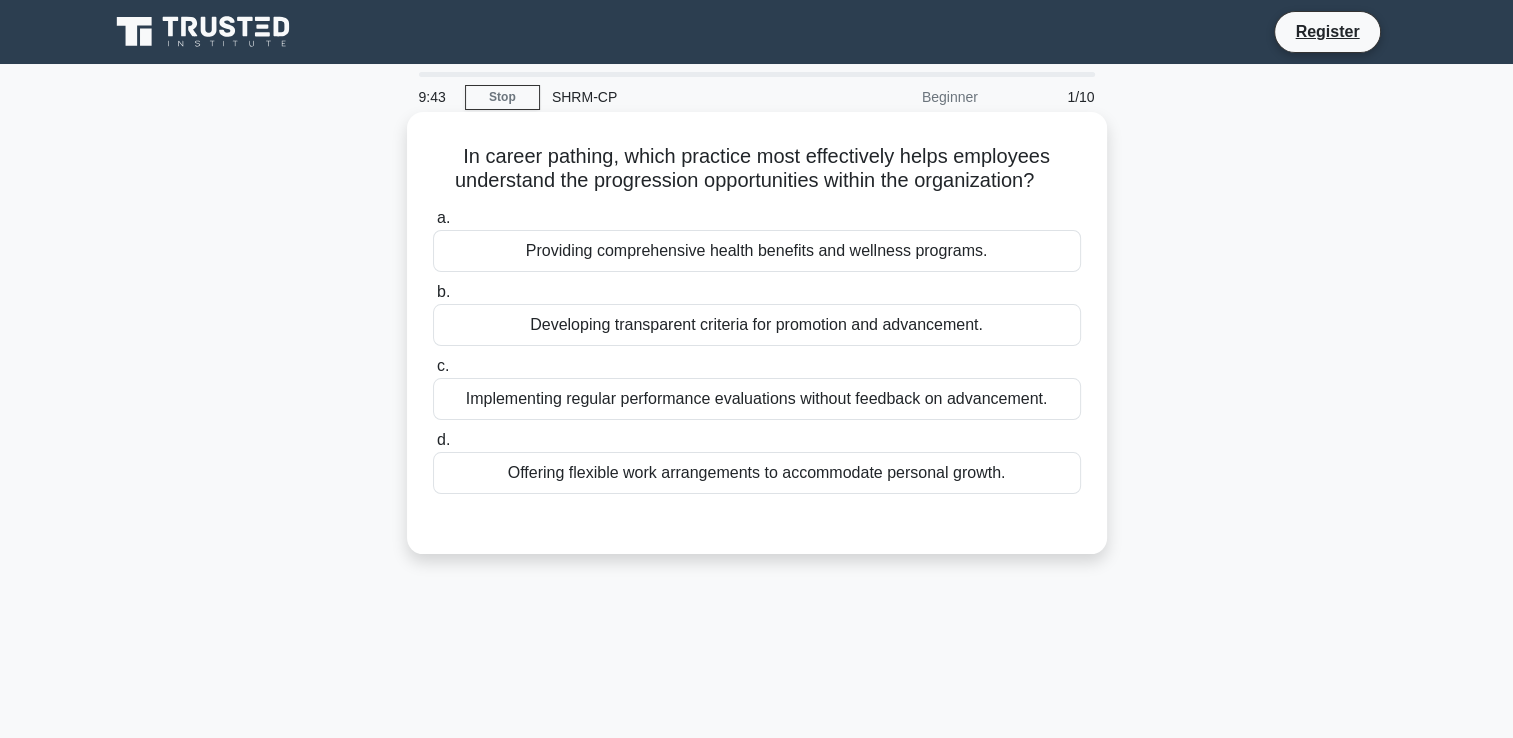 click on "Developing transparent criteria for promotion and advancement." at bounding box center [757, 325] 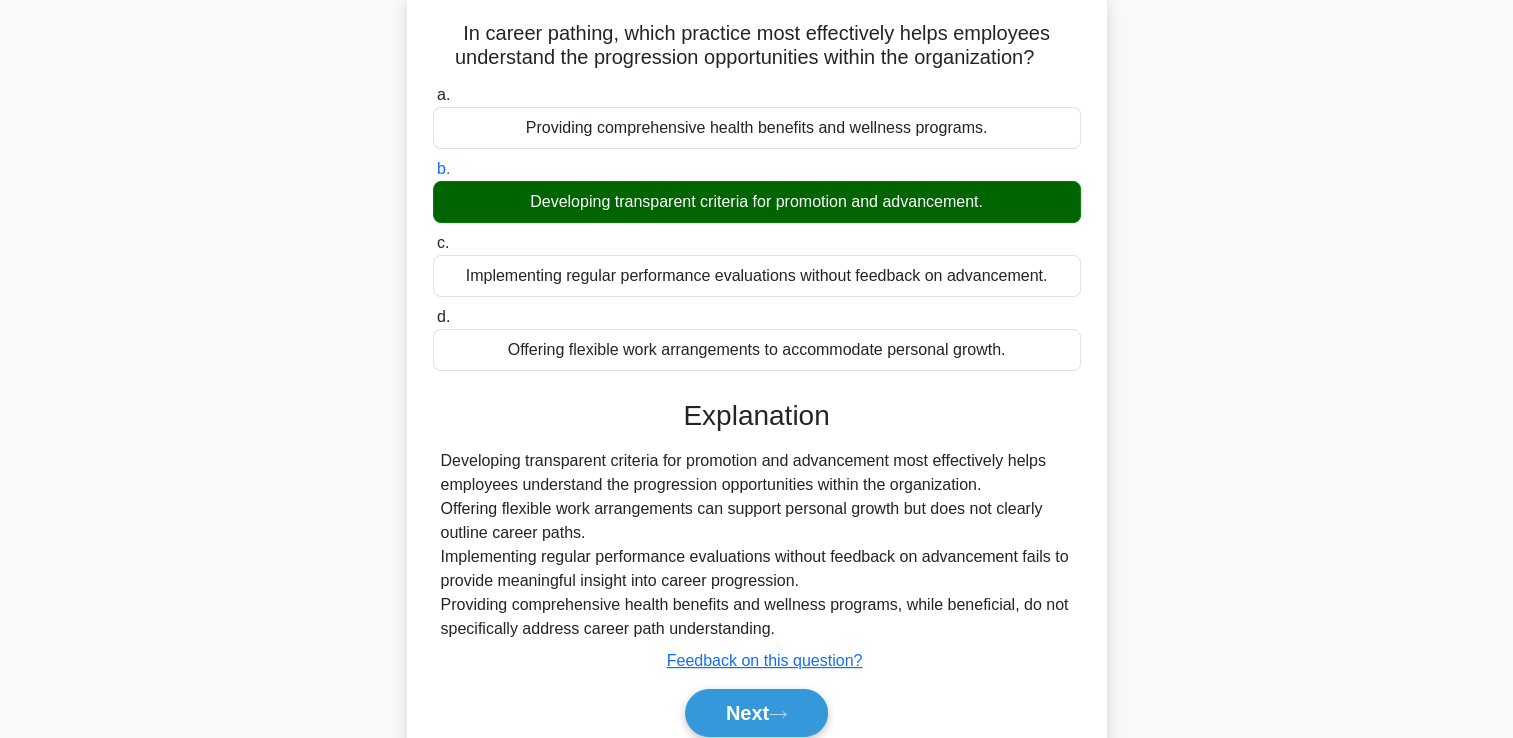 scroll, scrollTop: 342, scrollLeft: 0, axis: vertical 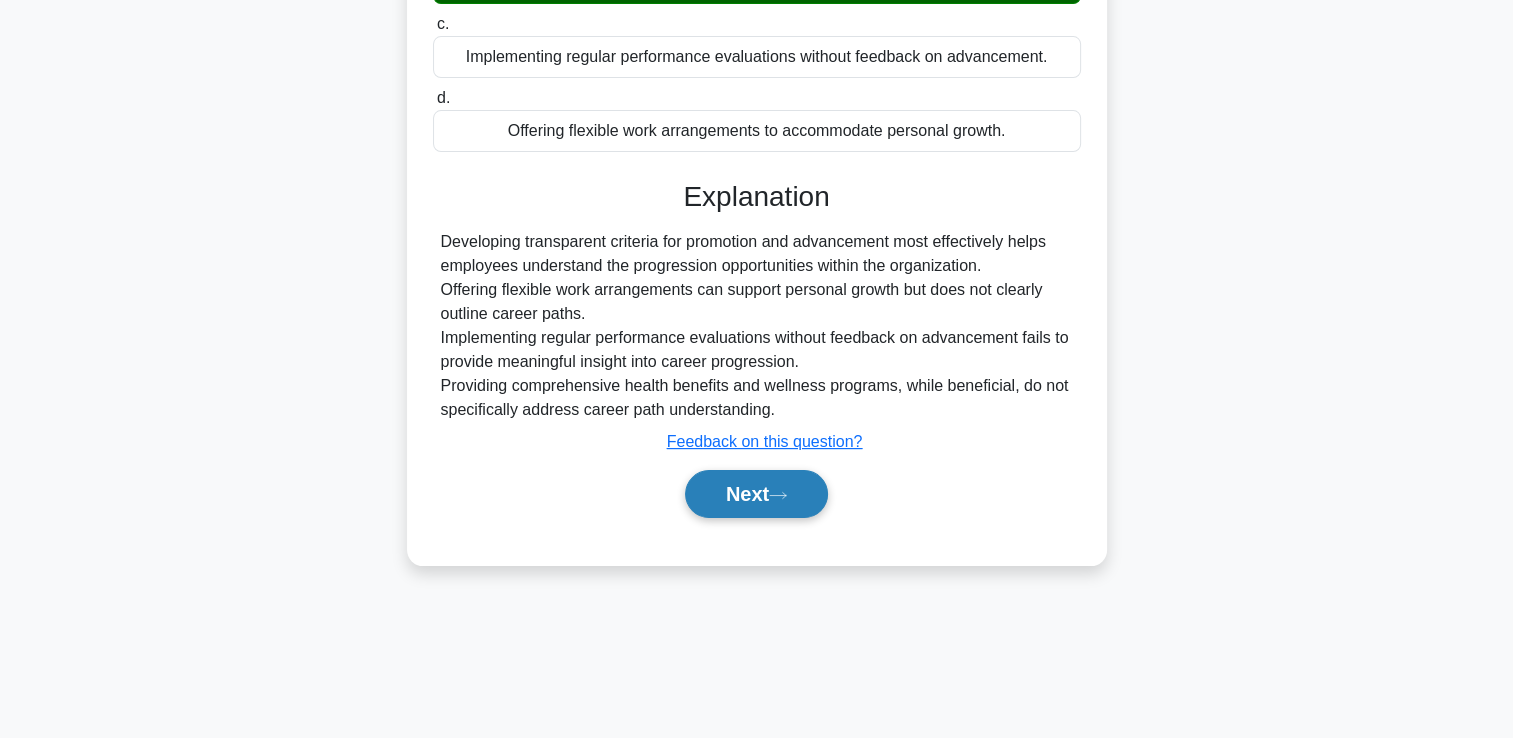 click on "Next" at bounding box center (756, 494) 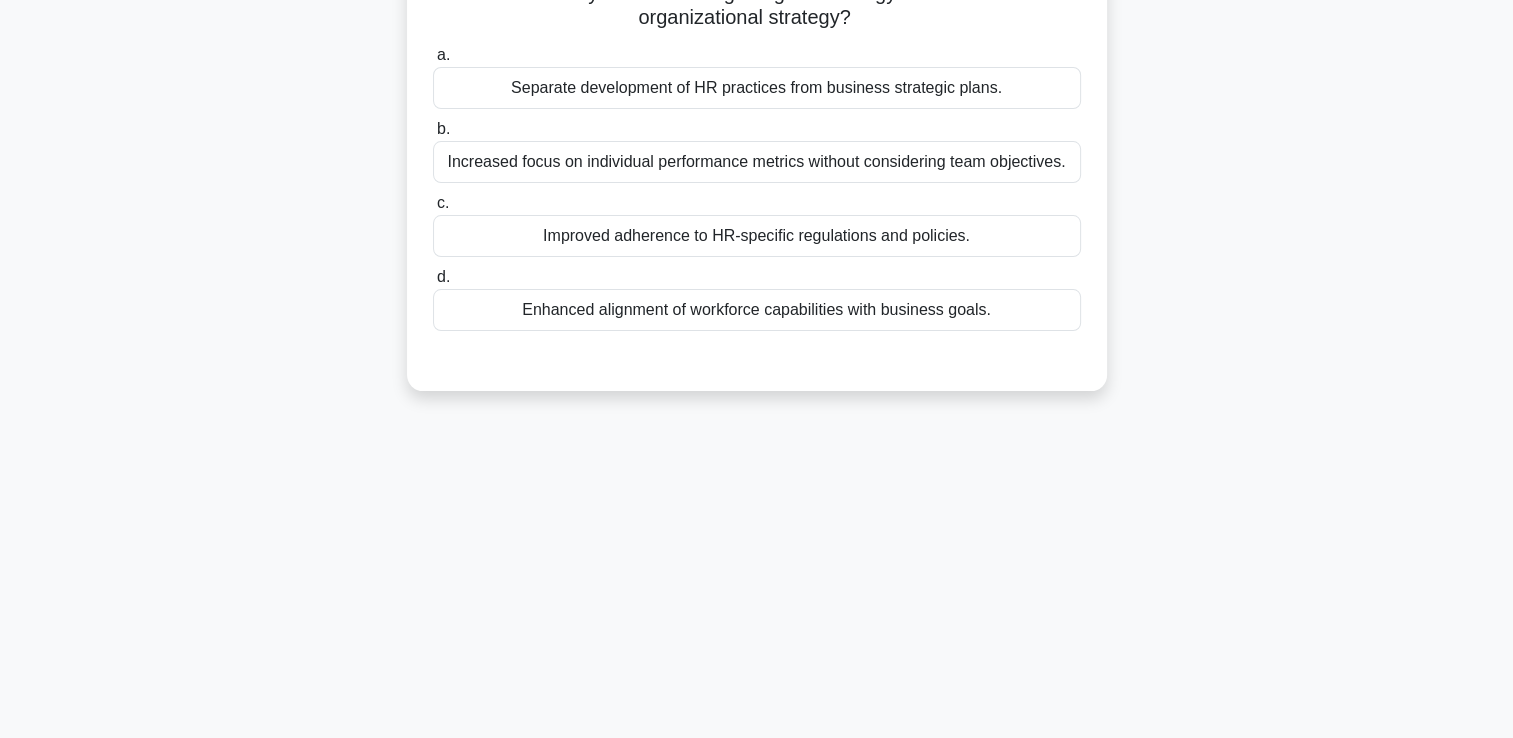 scroll, scrollTop: 0, scrollLeft: 0, axis: both 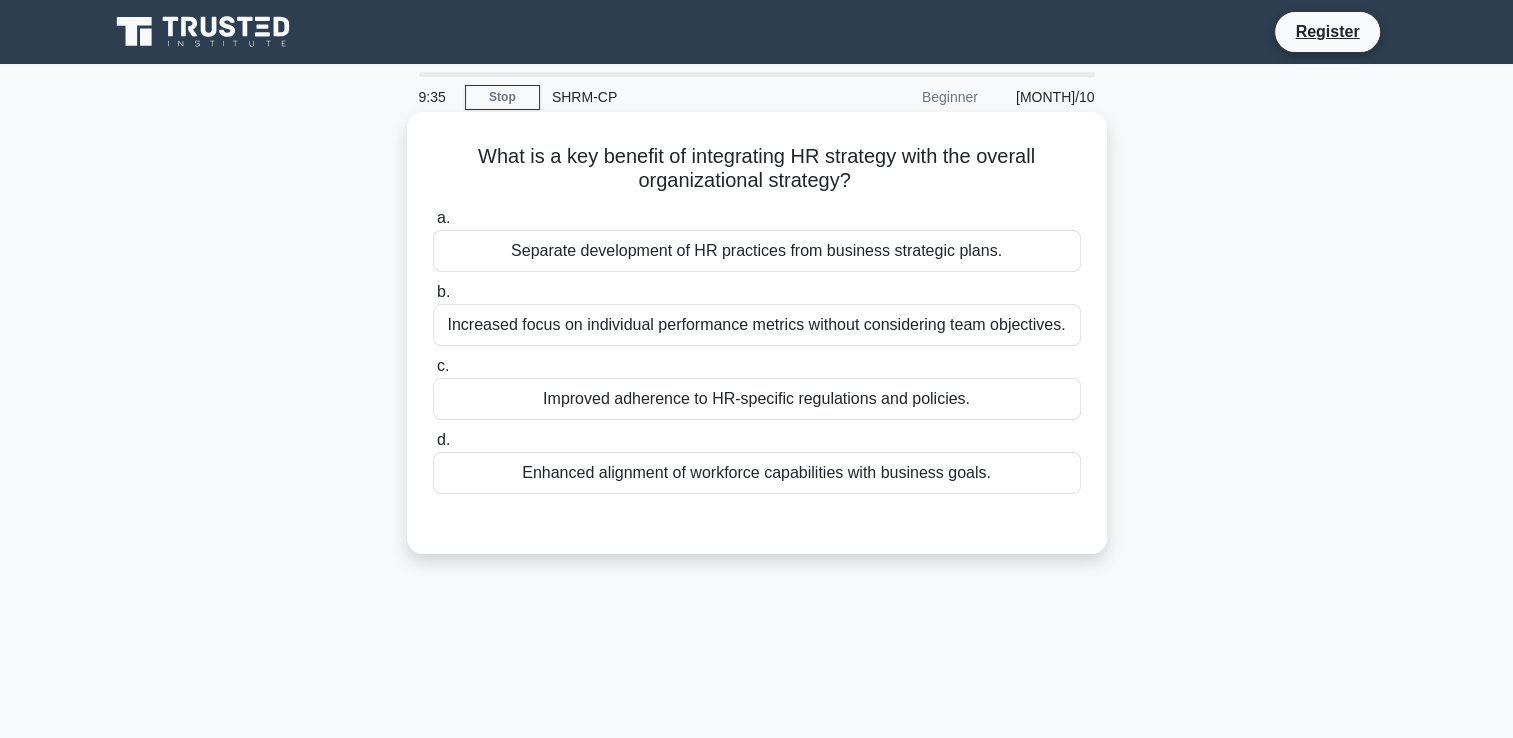 click on "Enhanced alignment of workforce capabilities with business goals." at bounding box center (757, 473) 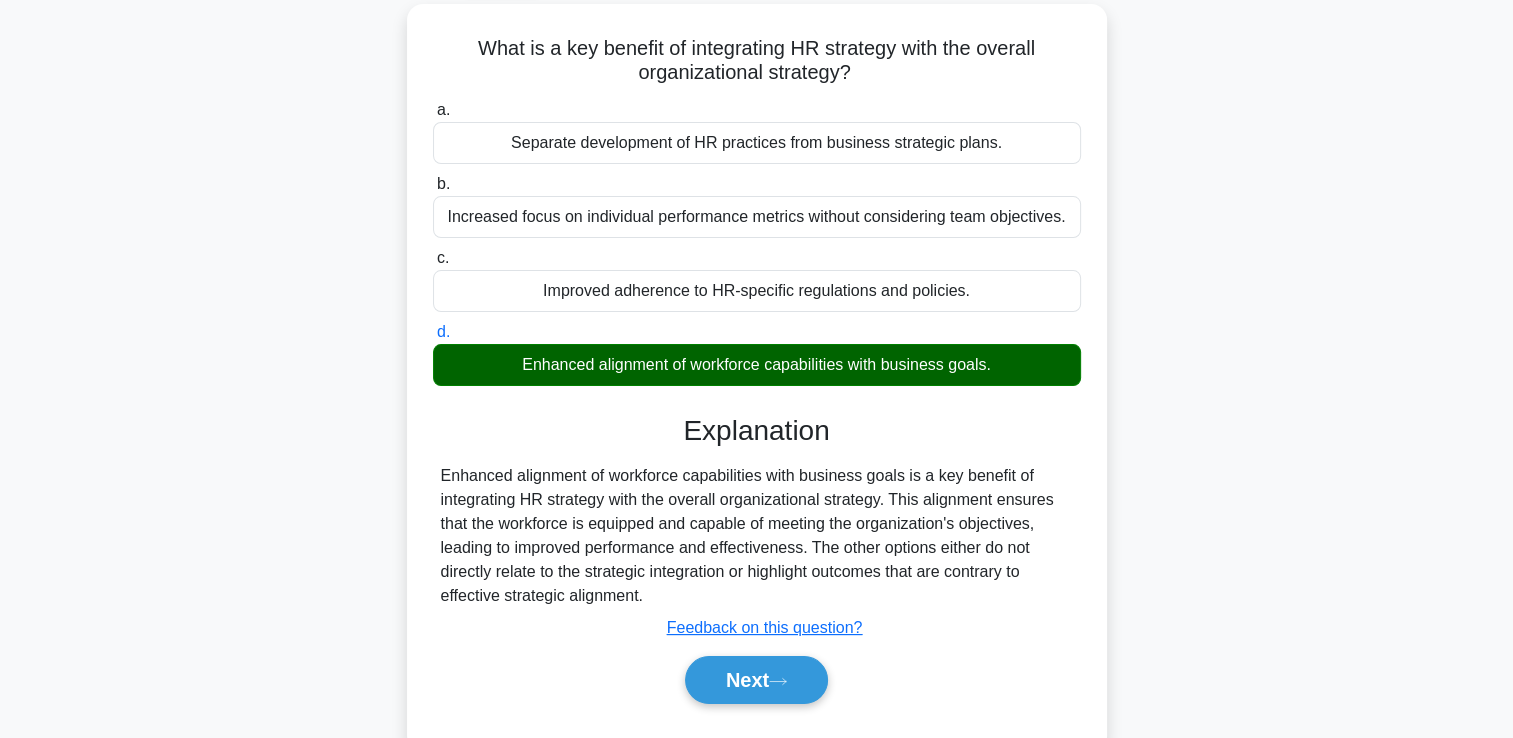 scroll, scrollTop: 200, scrollLeft: 0, axis: vertical 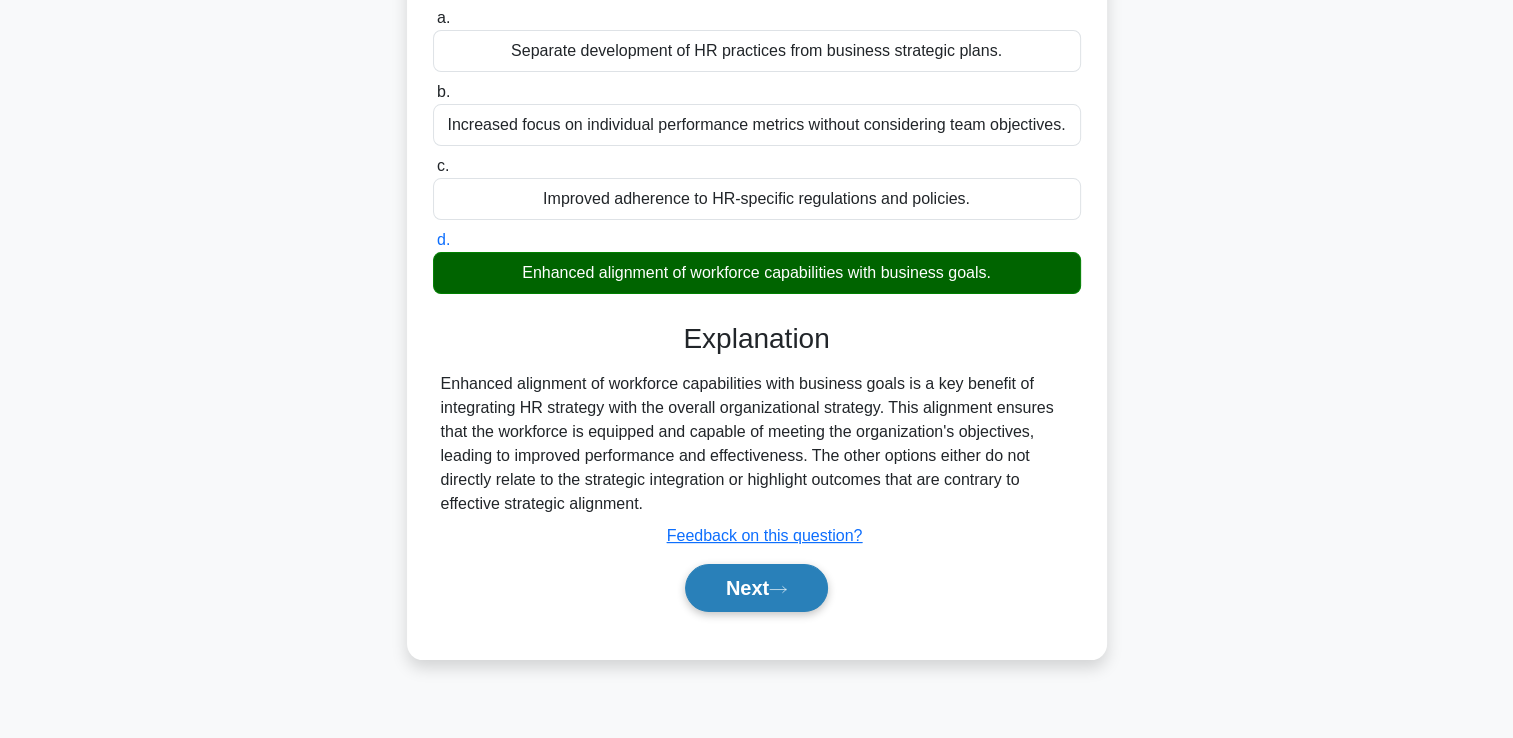 click on "Next" at bounding box center (756, 588) 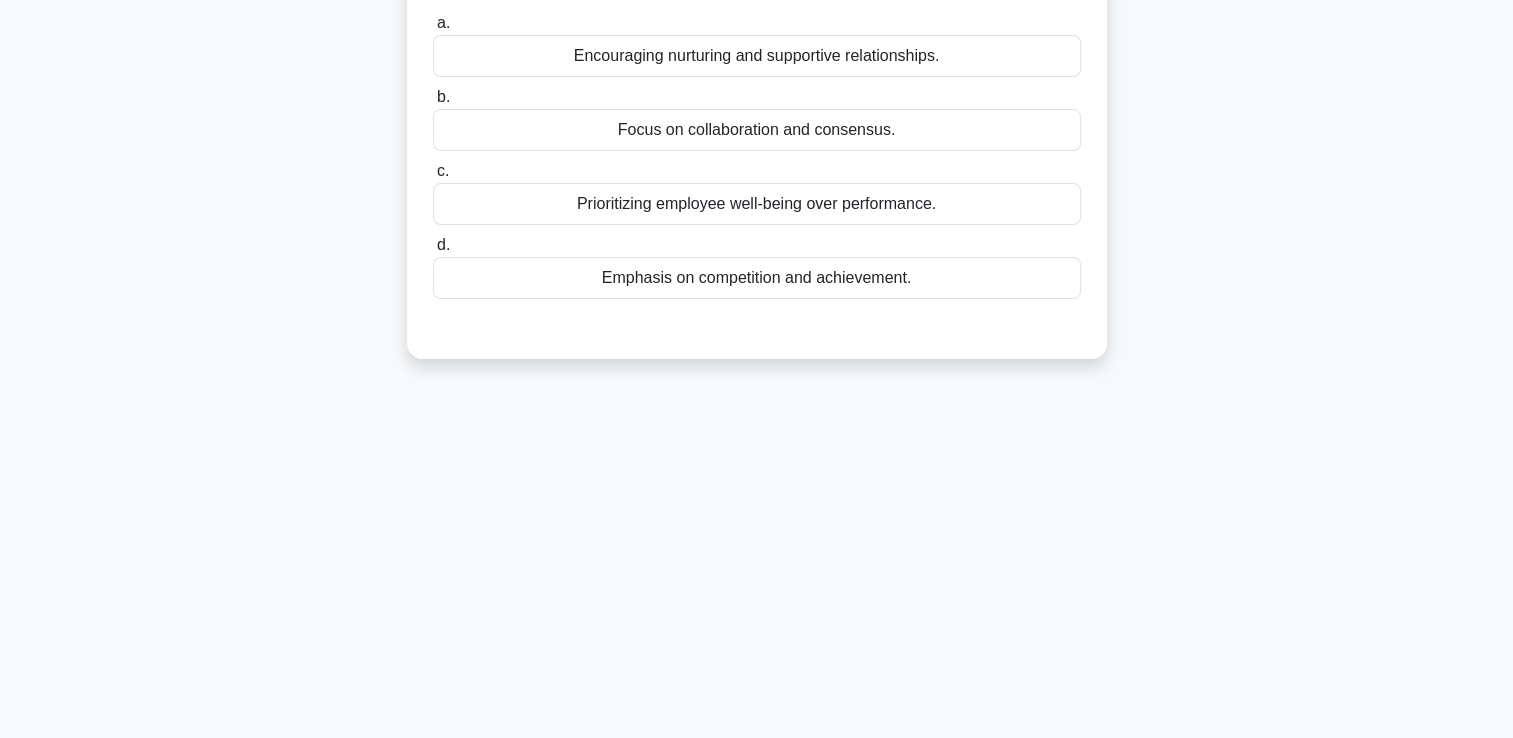 scroll, scrollTop: 0, scrollLeft: 0, axis: both 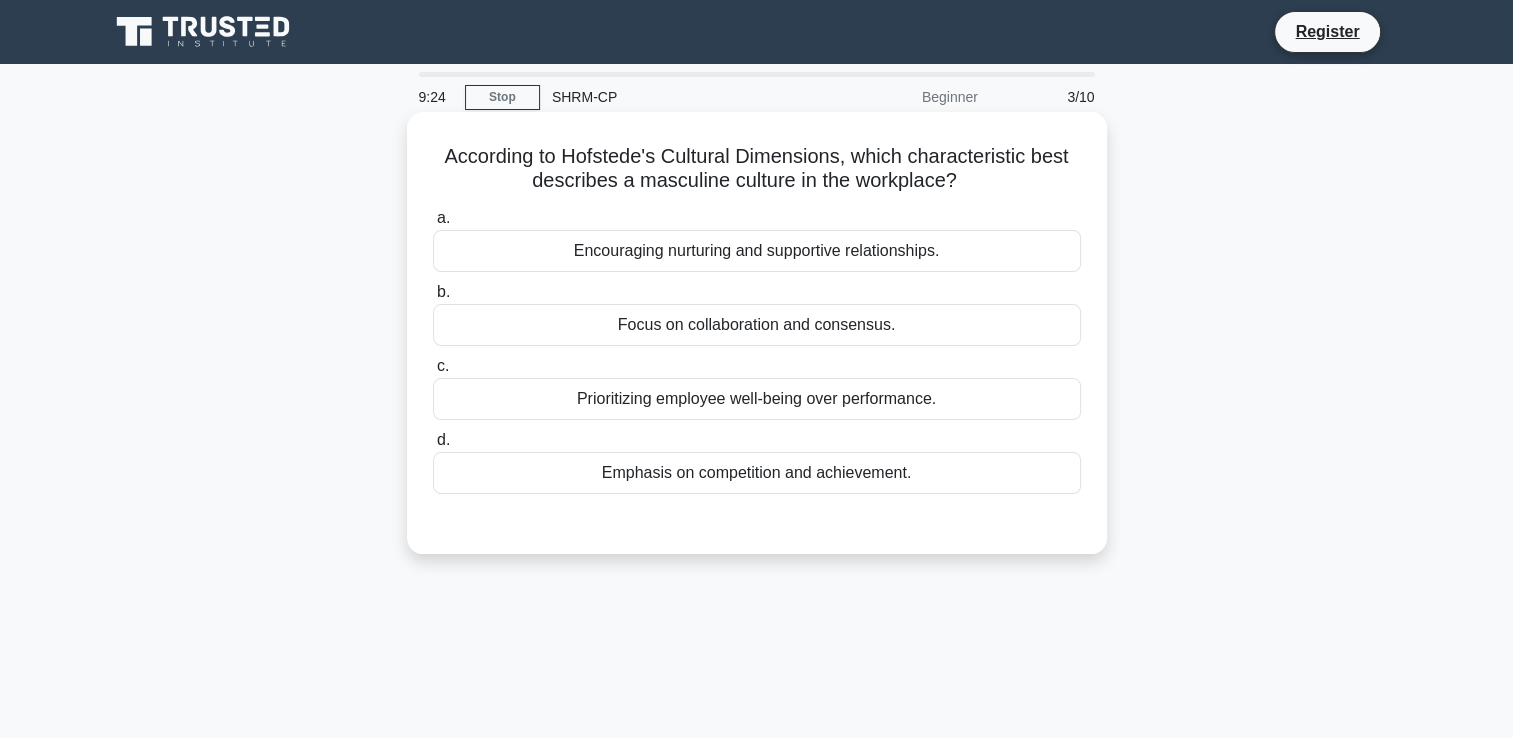 click on "Emphasis on competition and achievement." at bounding box center [757, 473] 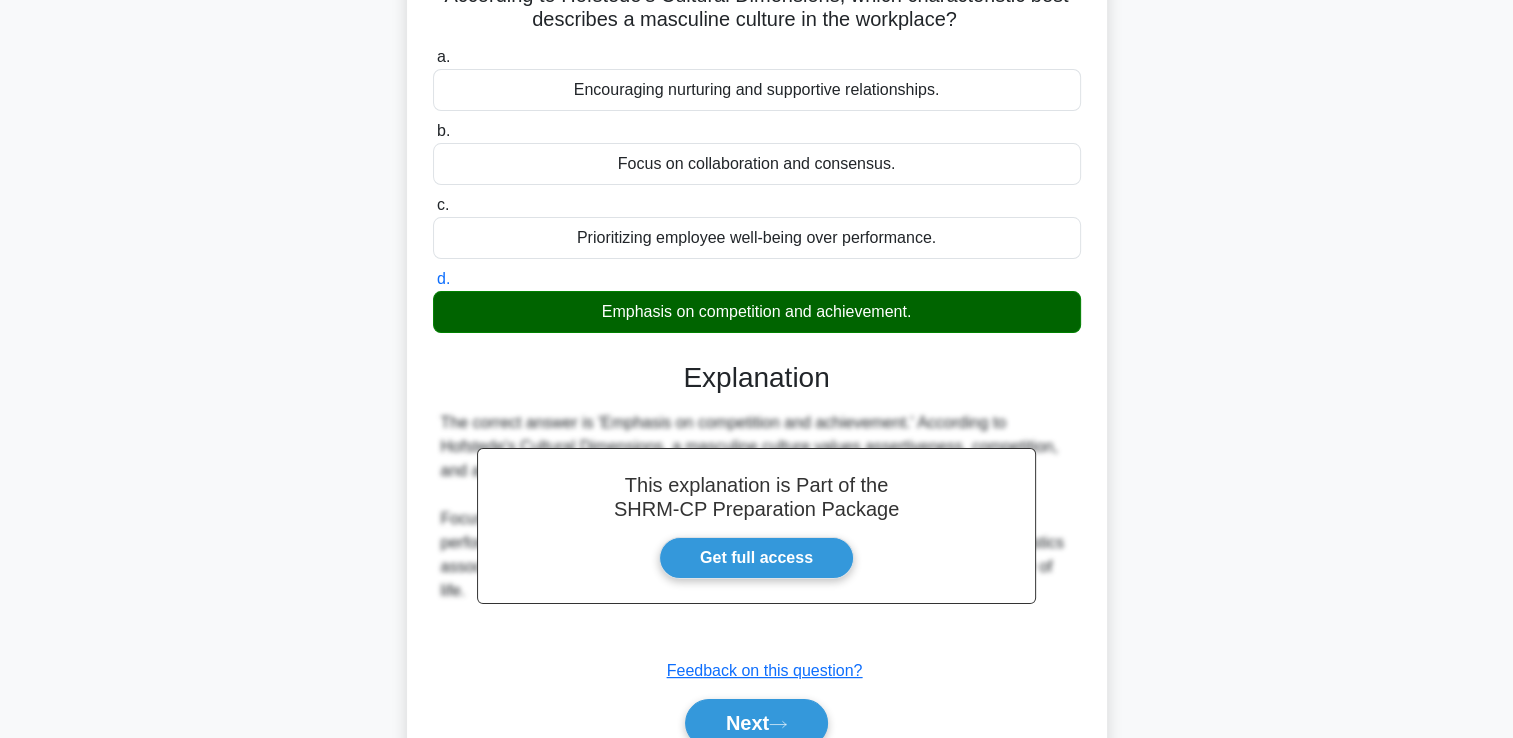 scroll, scrollTop: 300, scrollLeft: 0, axis: vertical 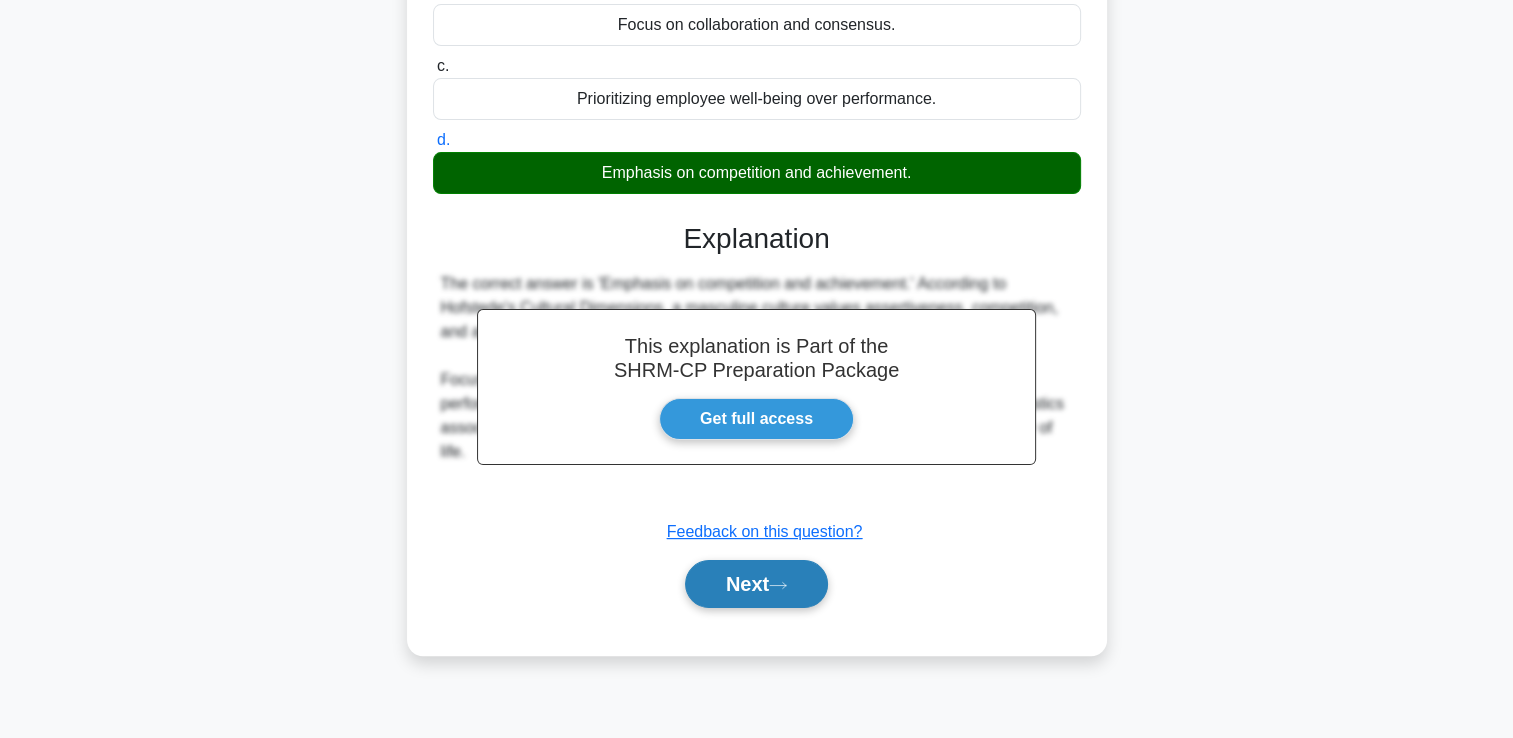 click on "Next" at bounding box center [756, 584] 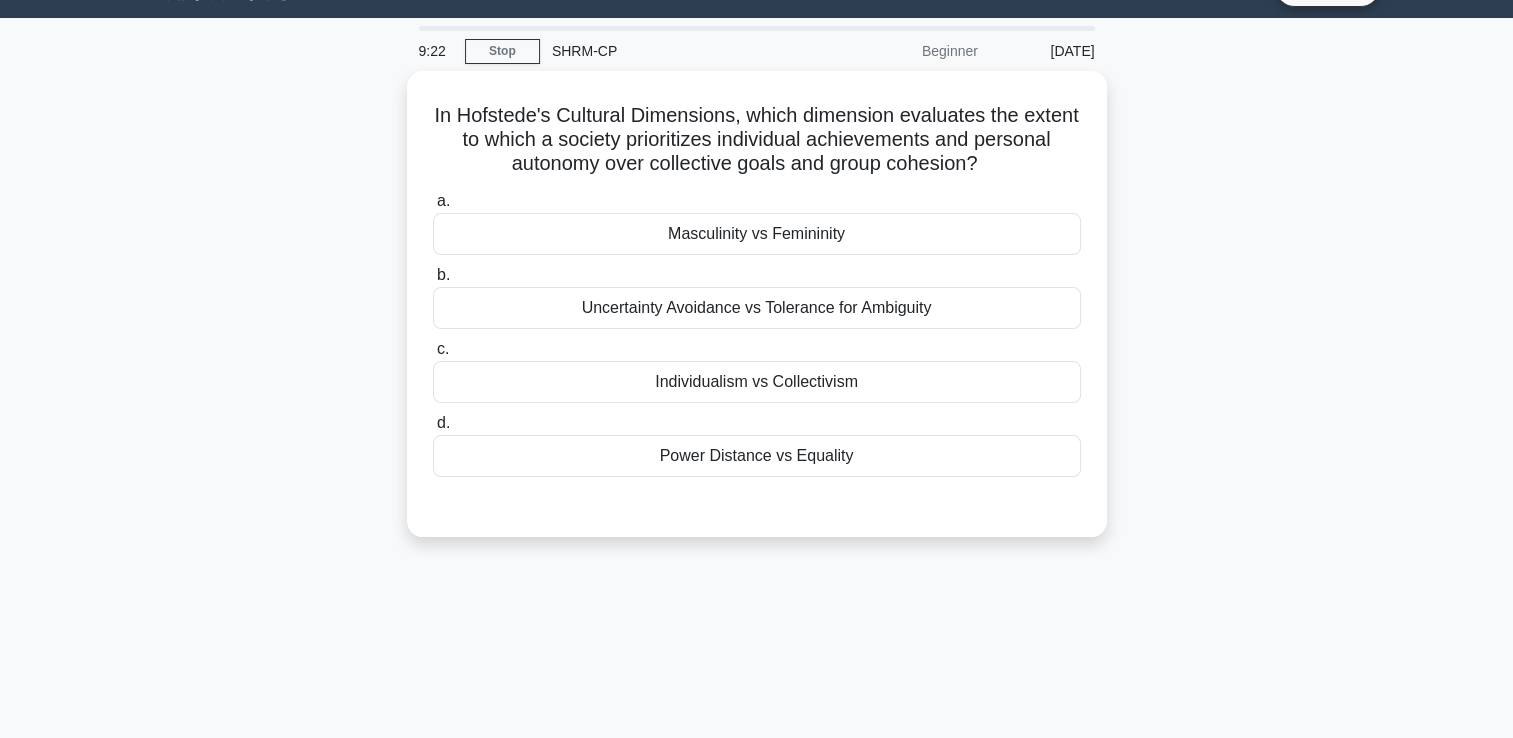 scroll, scrollTop: 0, scrollLeft: 0, axis: both 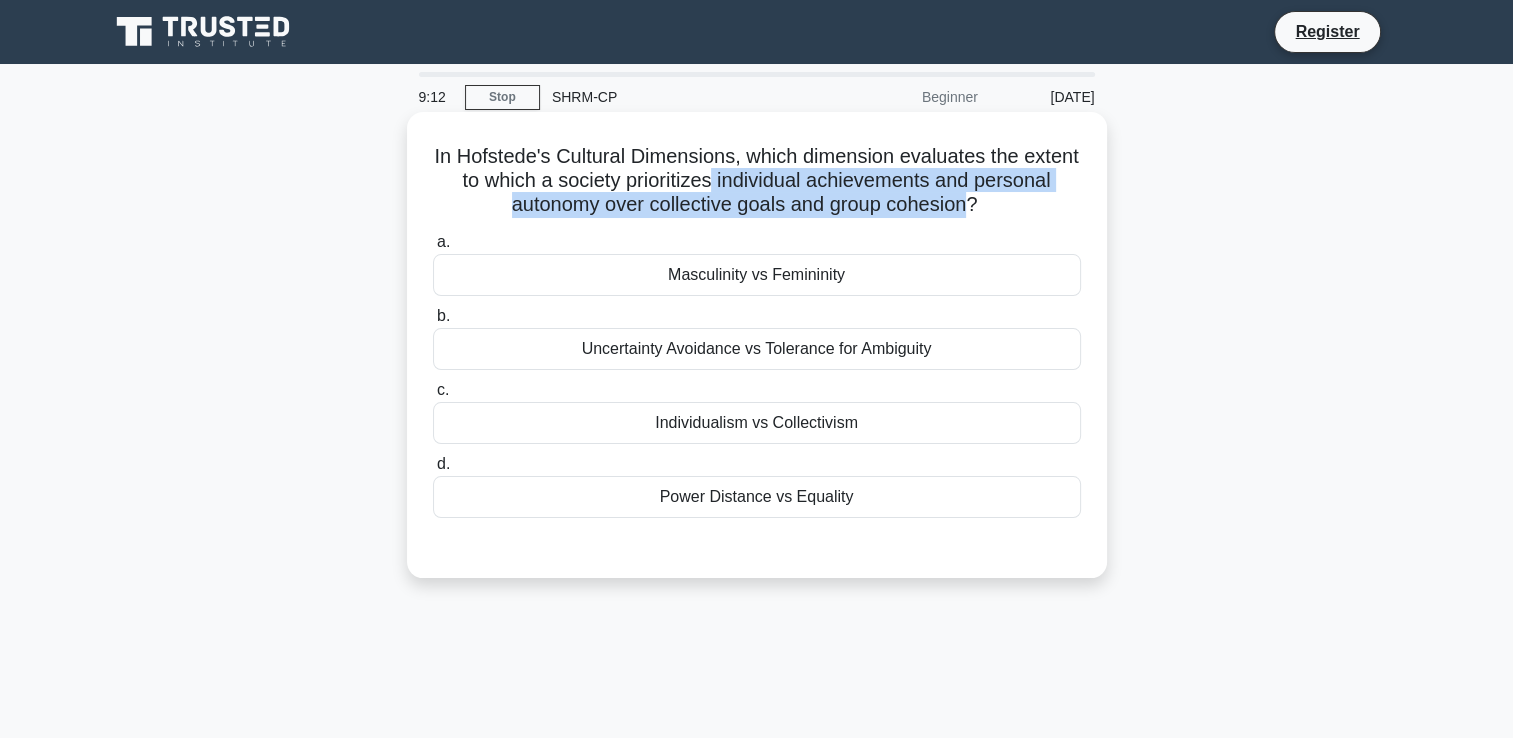 drag, startPoint x: 787, startPoint y: 180, endPoint x: 1017, endPoint y: 210, distance: 231.94827 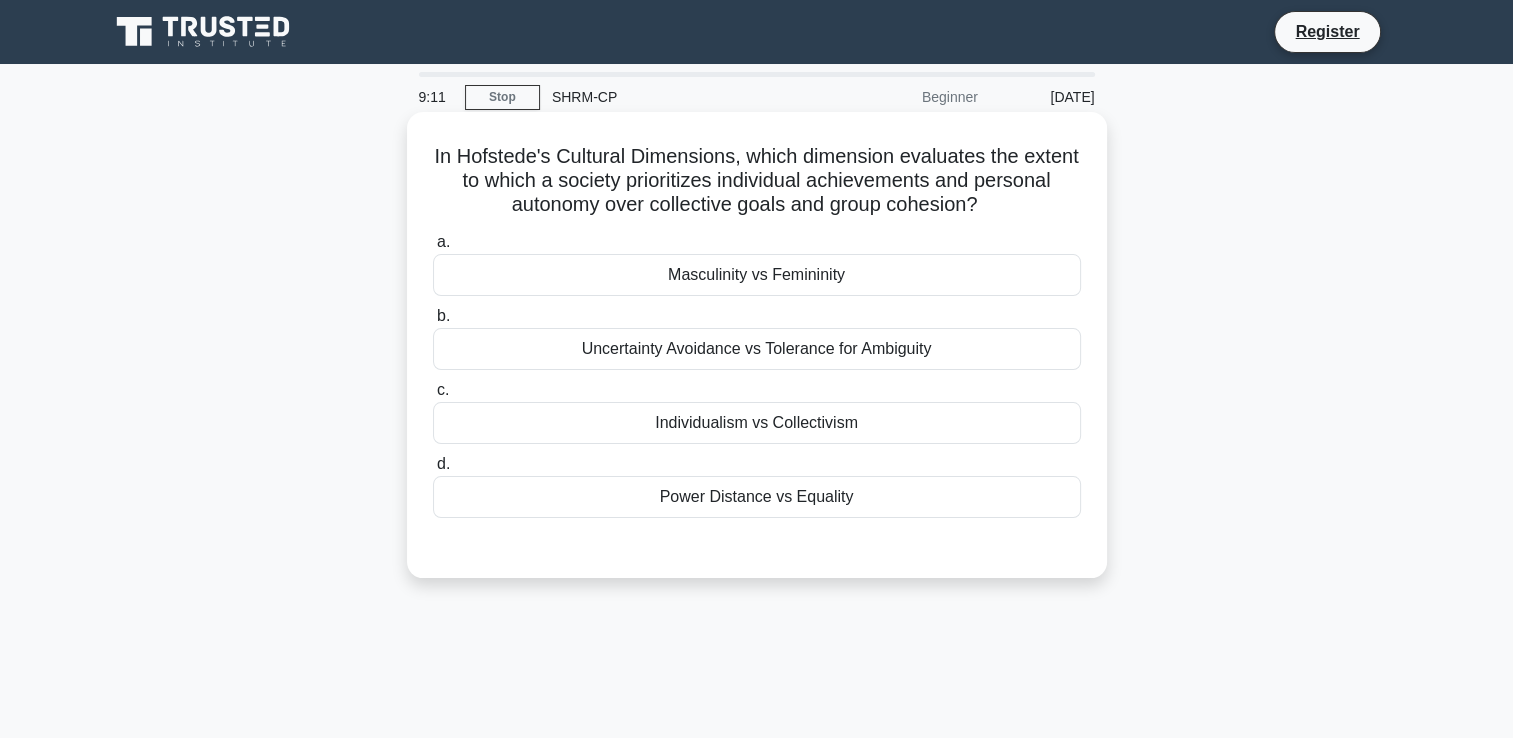 click on "Individualism vs Collectivism" at bounding box center [757, 423] 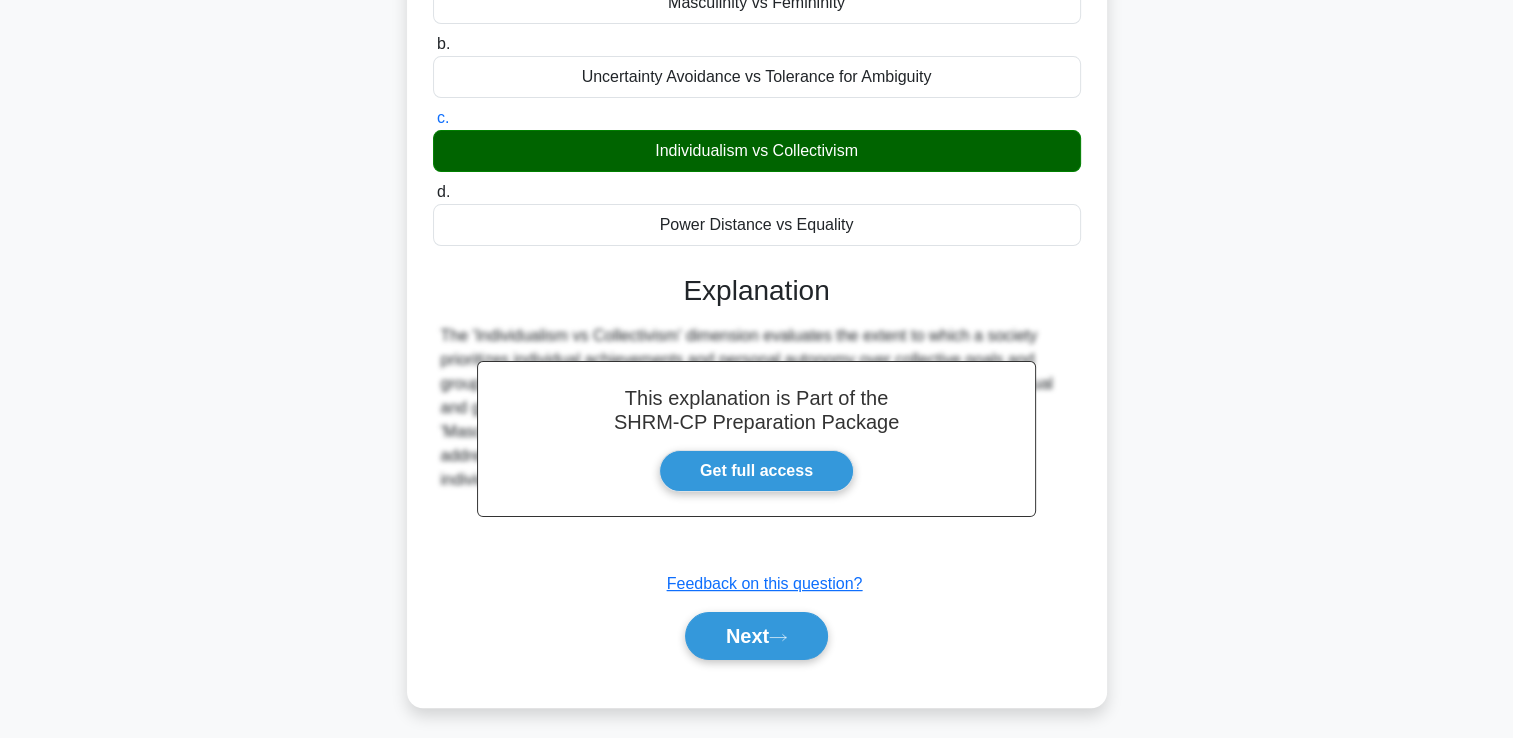 scroll, scrollTop: 342, scrollLeft: 0, axis: vertical 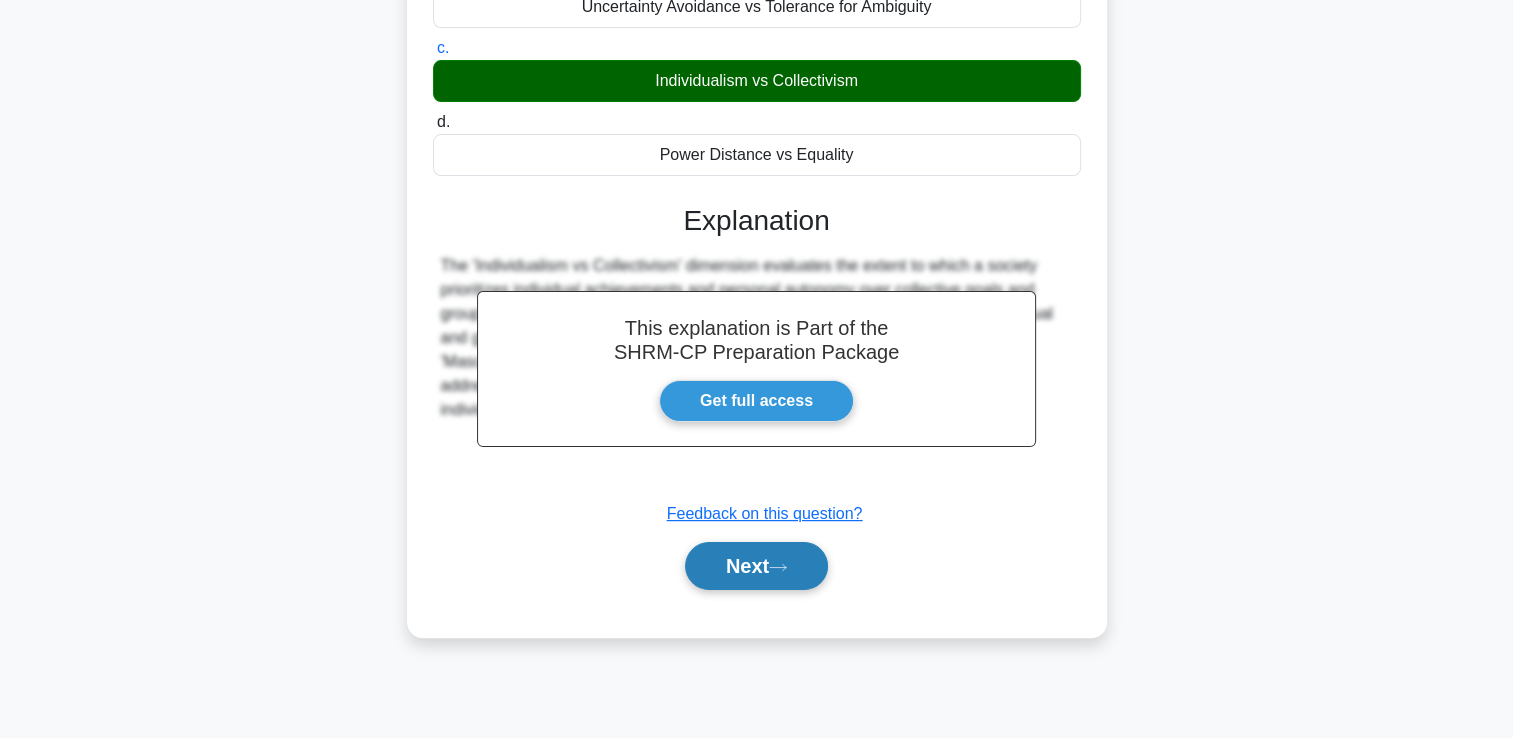 click on "Next" at bounding box center [756, 566] 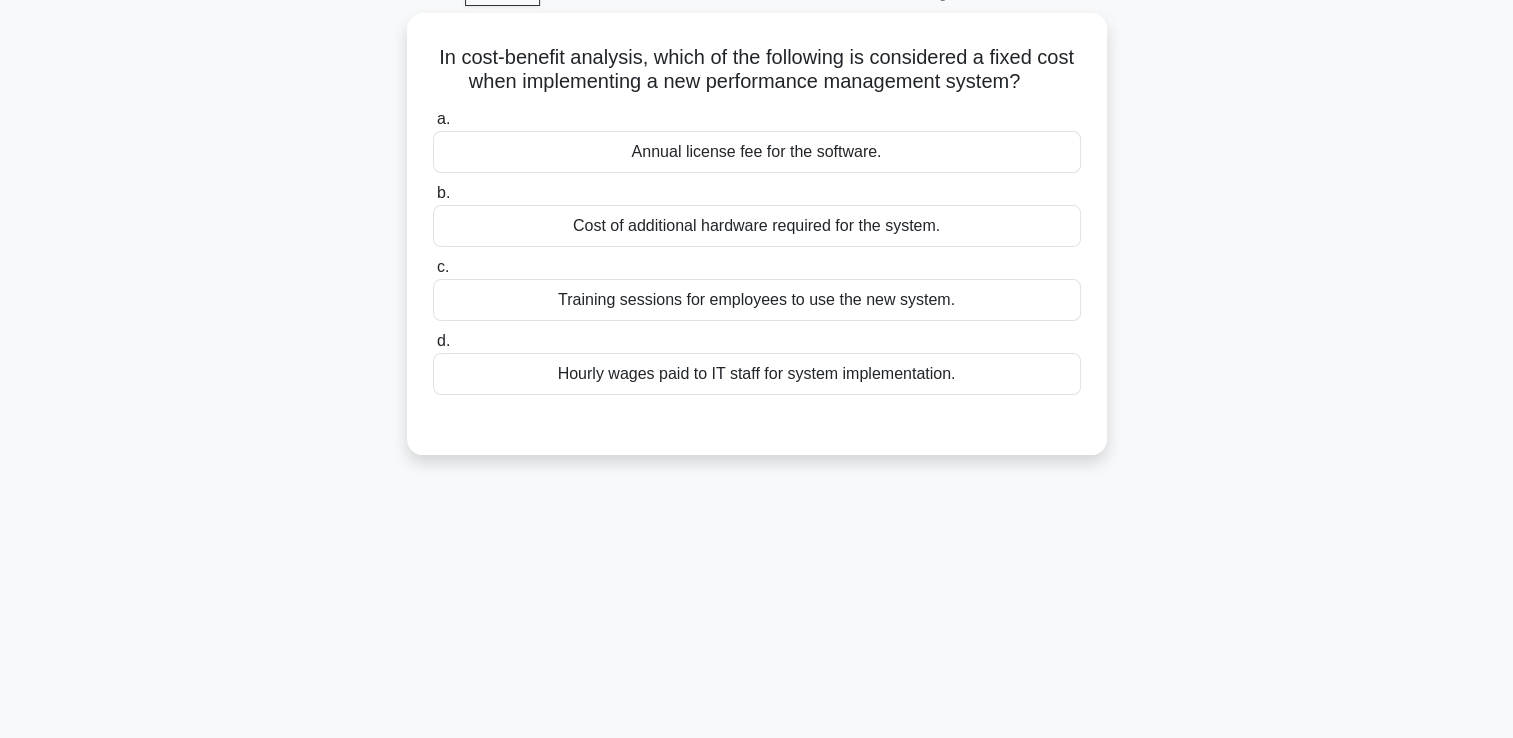 scroll, scrollTop: 0, scrollLeft: 0, axis: both 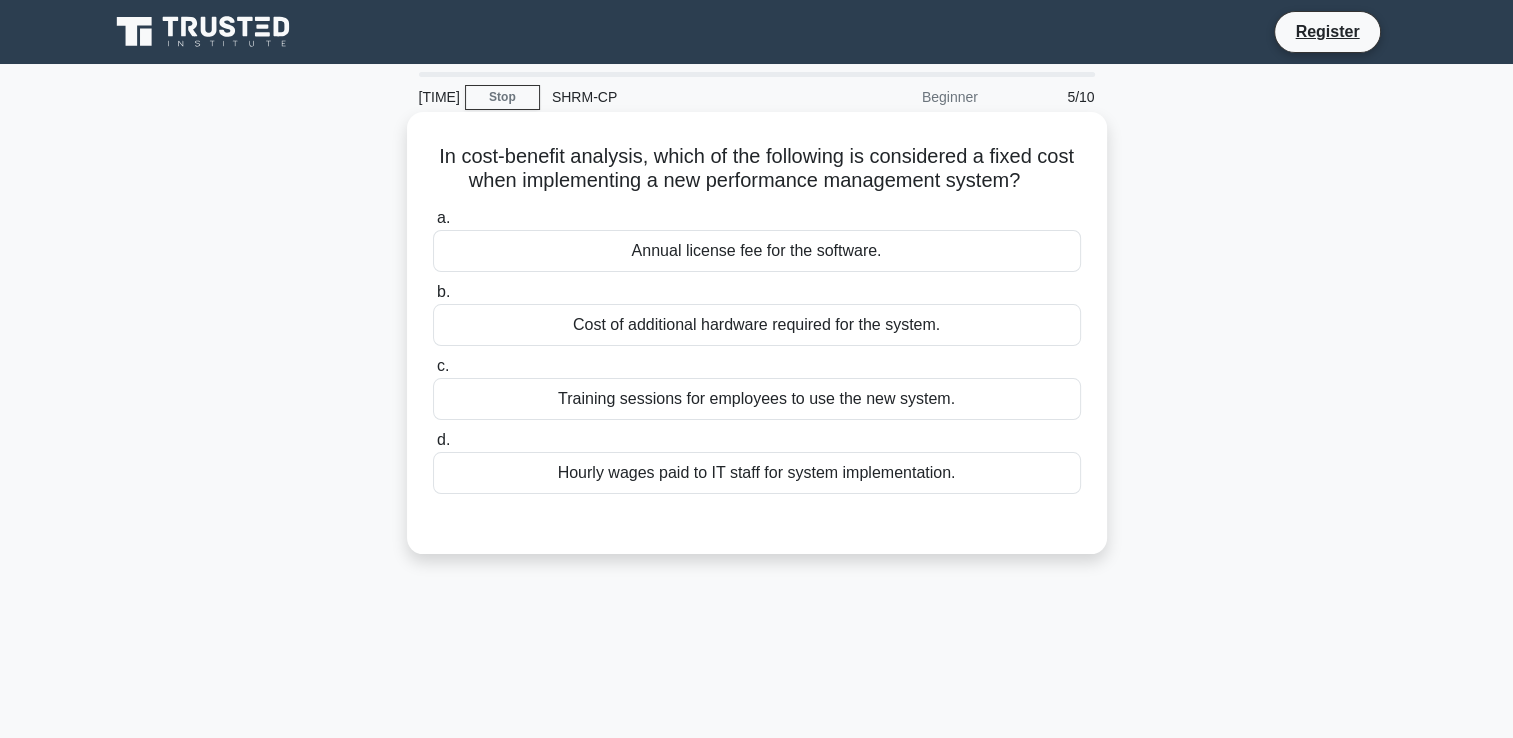 click on "Annual license fee for the software." at bounding box center [757, 251] 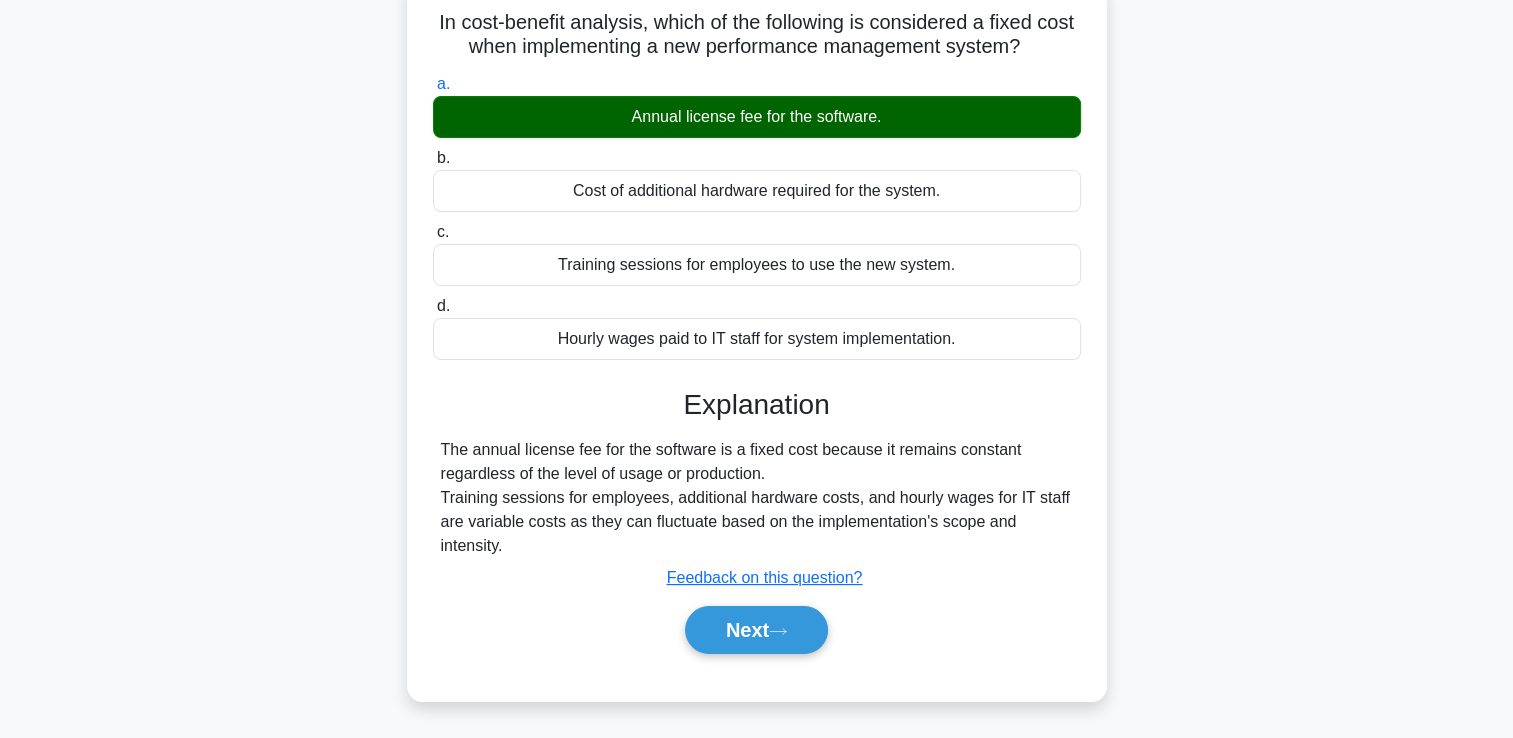 scroll, scrollTop: 100, scrollLeft: 0, axis: vertical 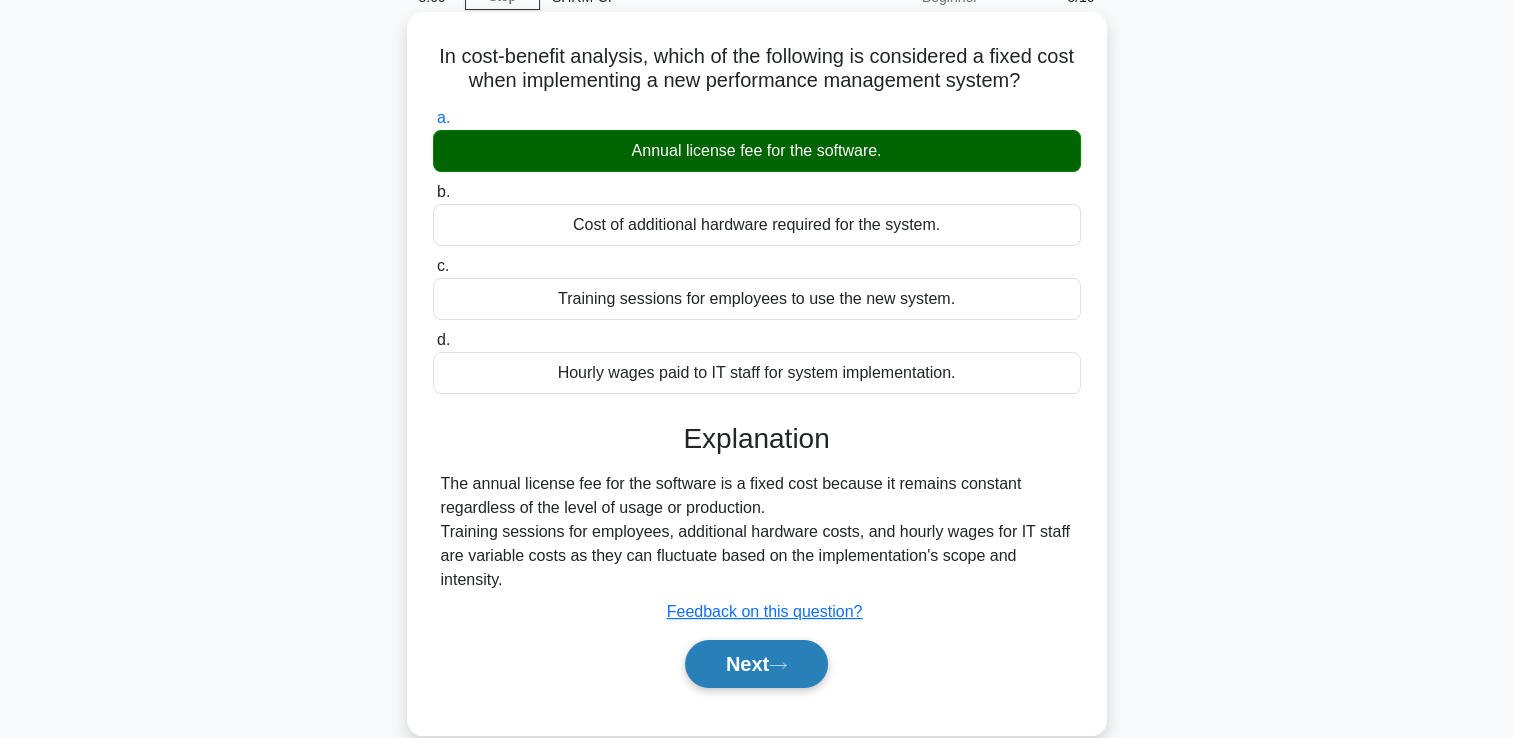 click at bounding box center (778, 665) 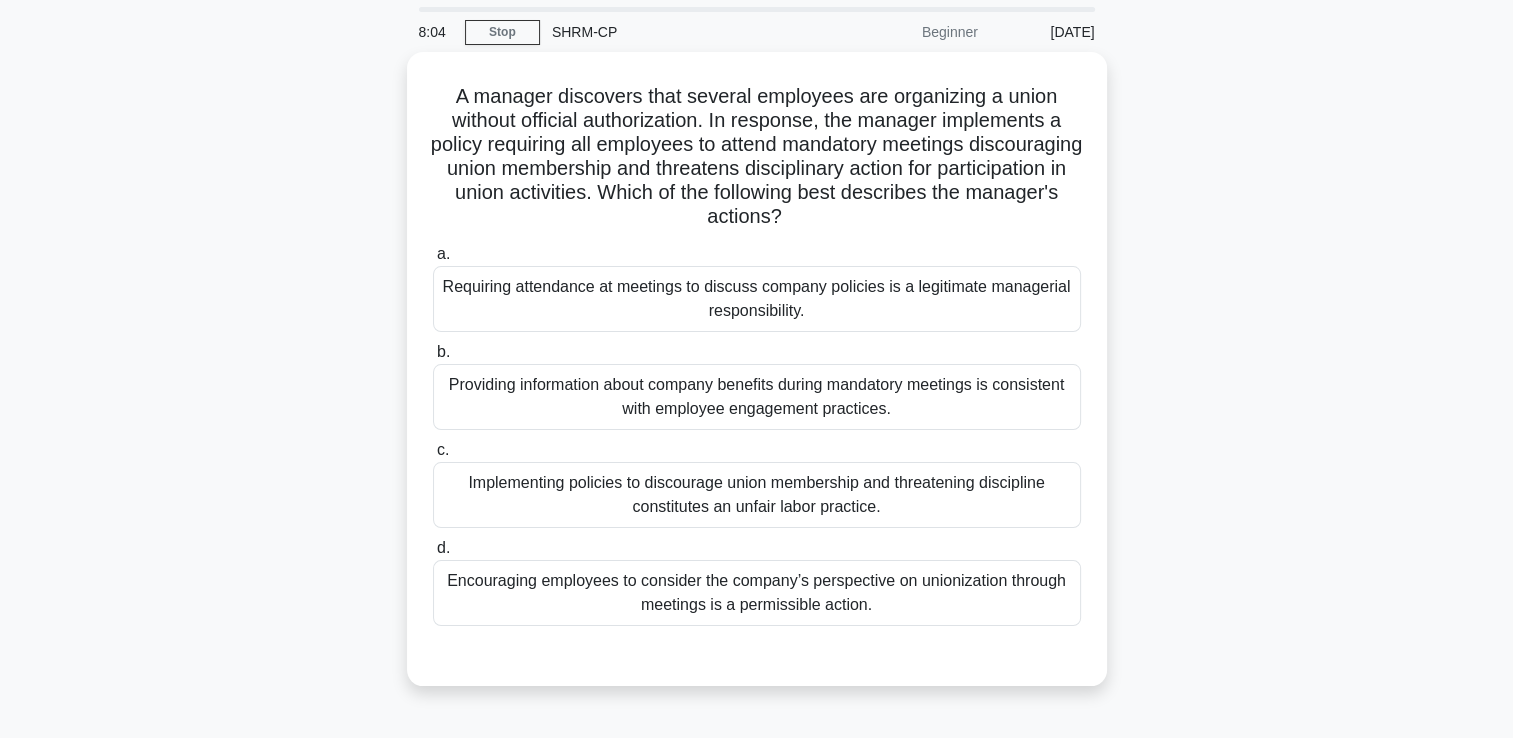 scroll, scrollTop: 100, scrollLeft: 0, axis: vertical 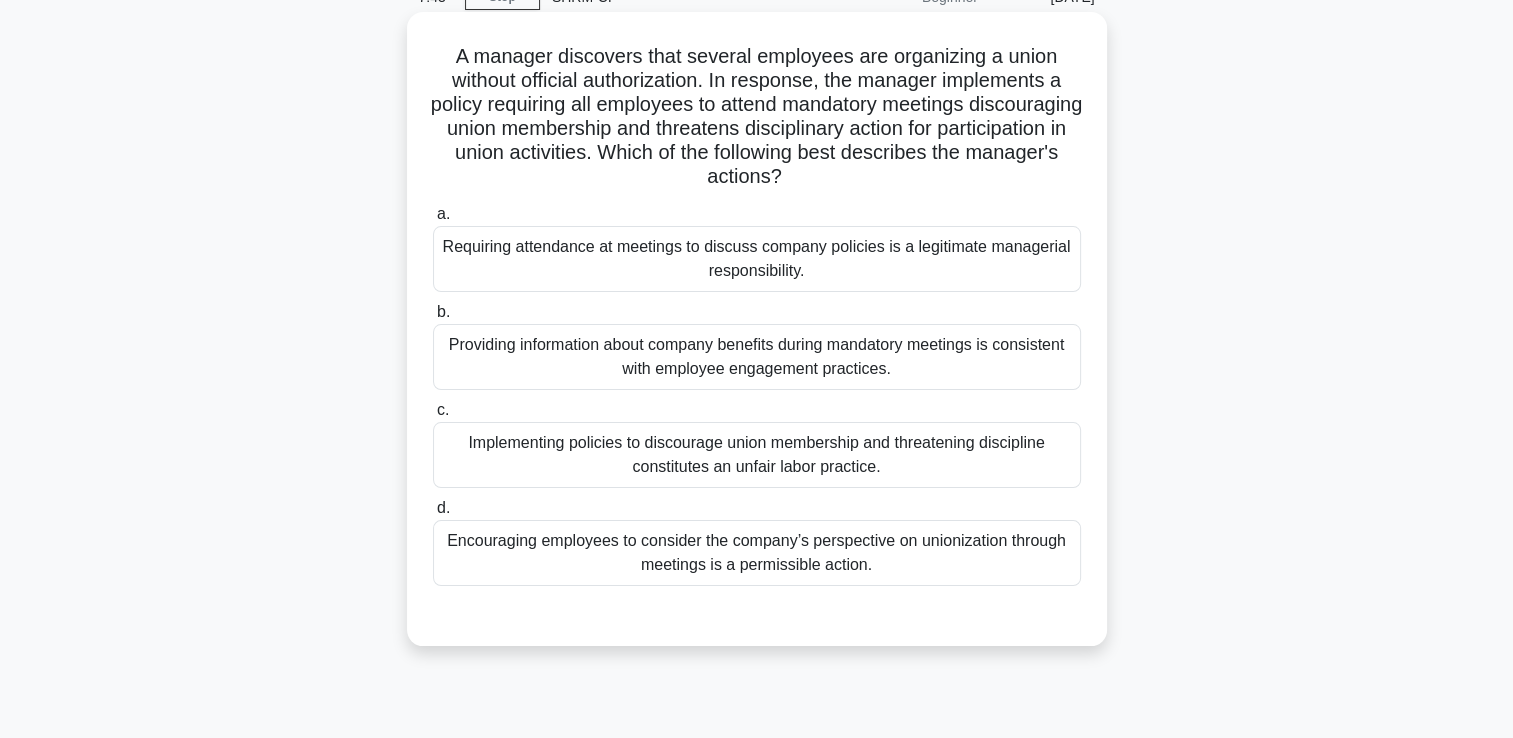click on "Implementing policies to discourage union membership and threatening discipline constitutes an unfair labor practice." at bounding box center [757, 455] 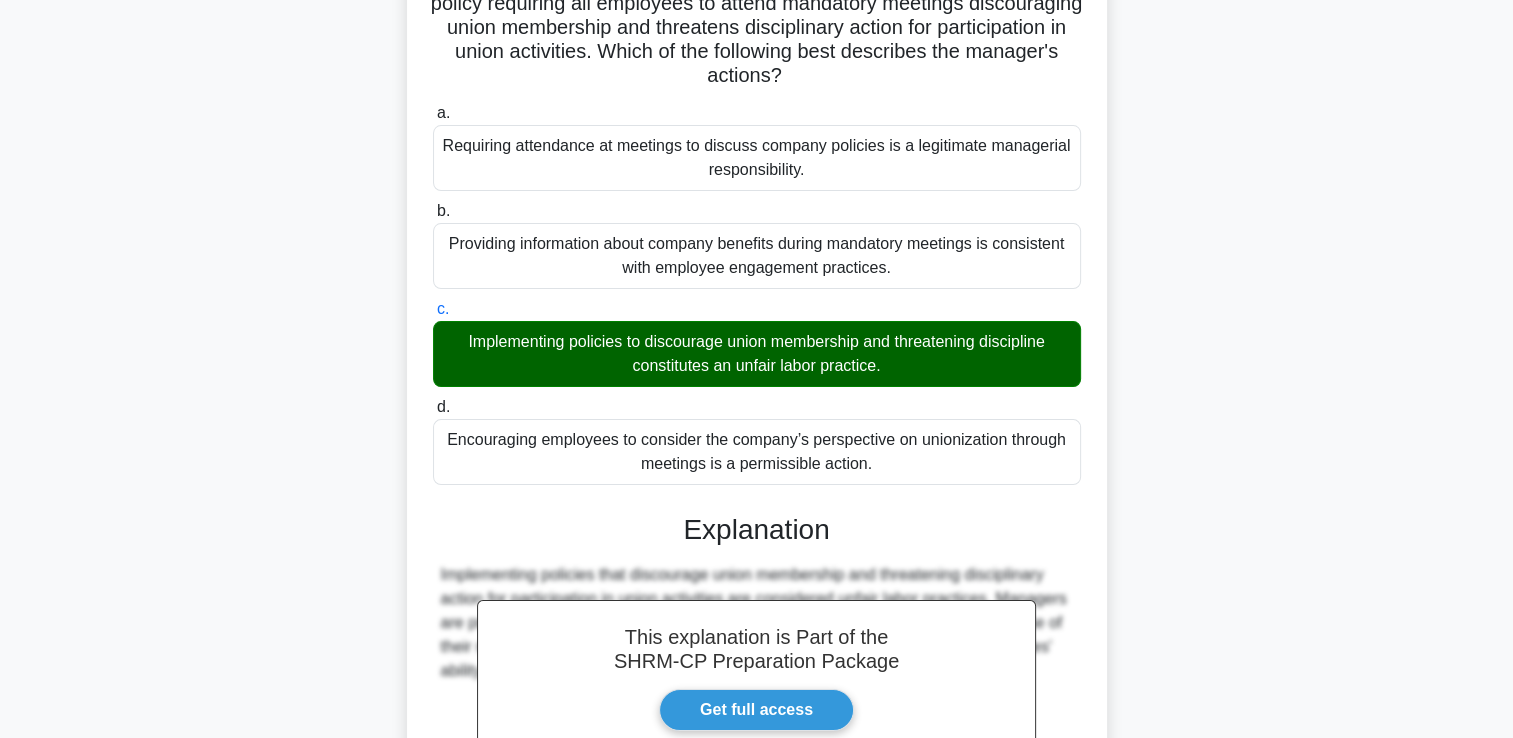 scroll, scrollTop: 445, scrollLeft: 0, axis: vertical 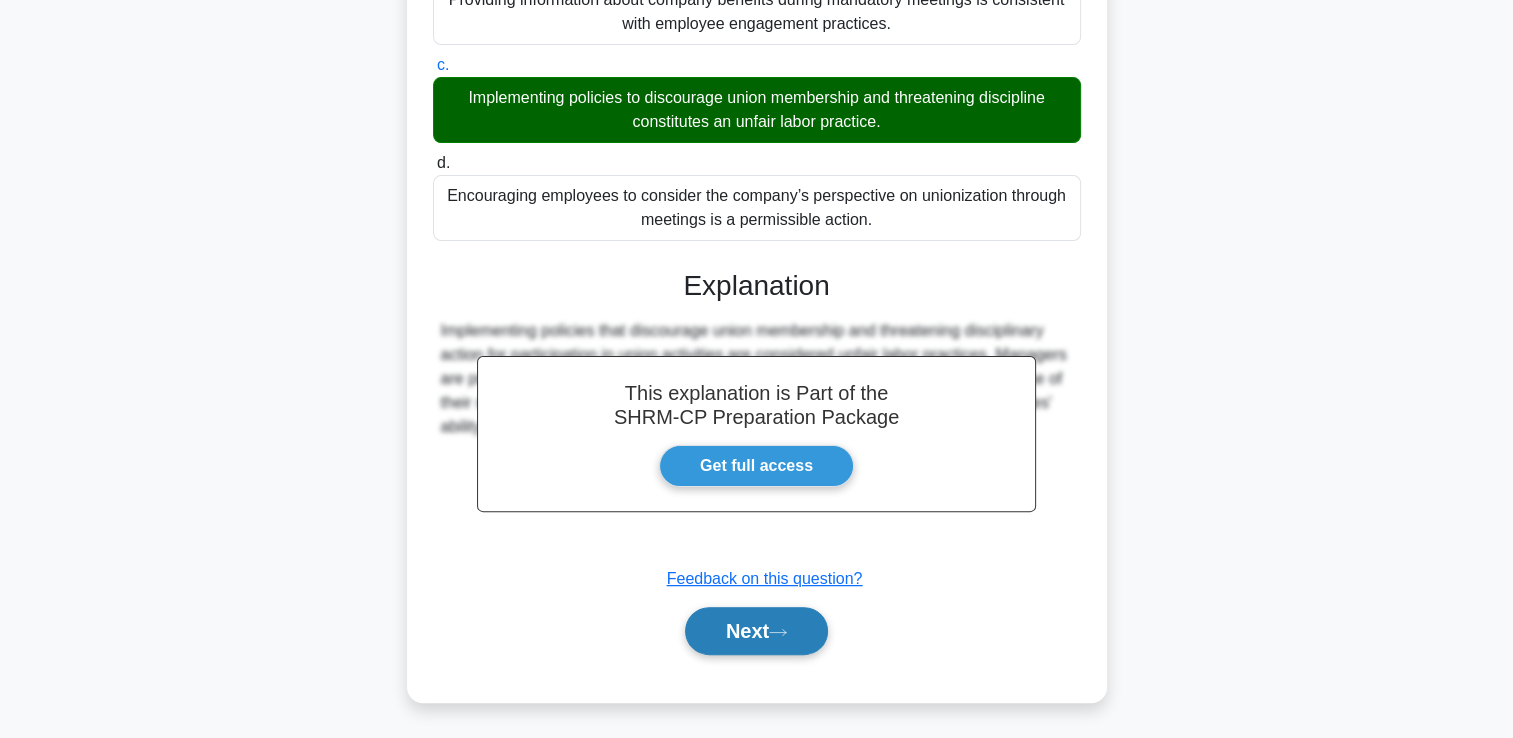 click on "Next" at bounding box center (756, 631) 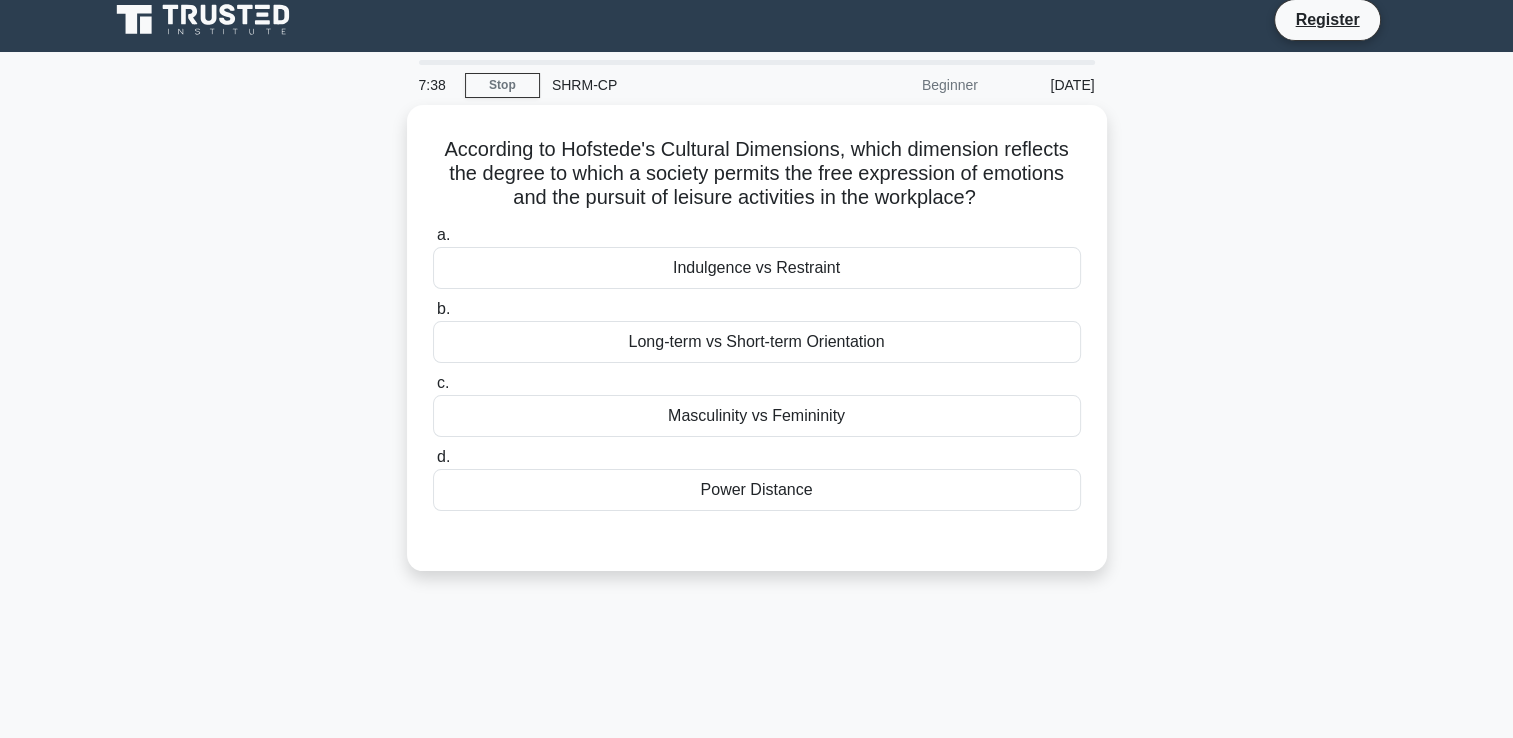 scroll, scrollTop: 0, scrollLeft: 0, axis: both 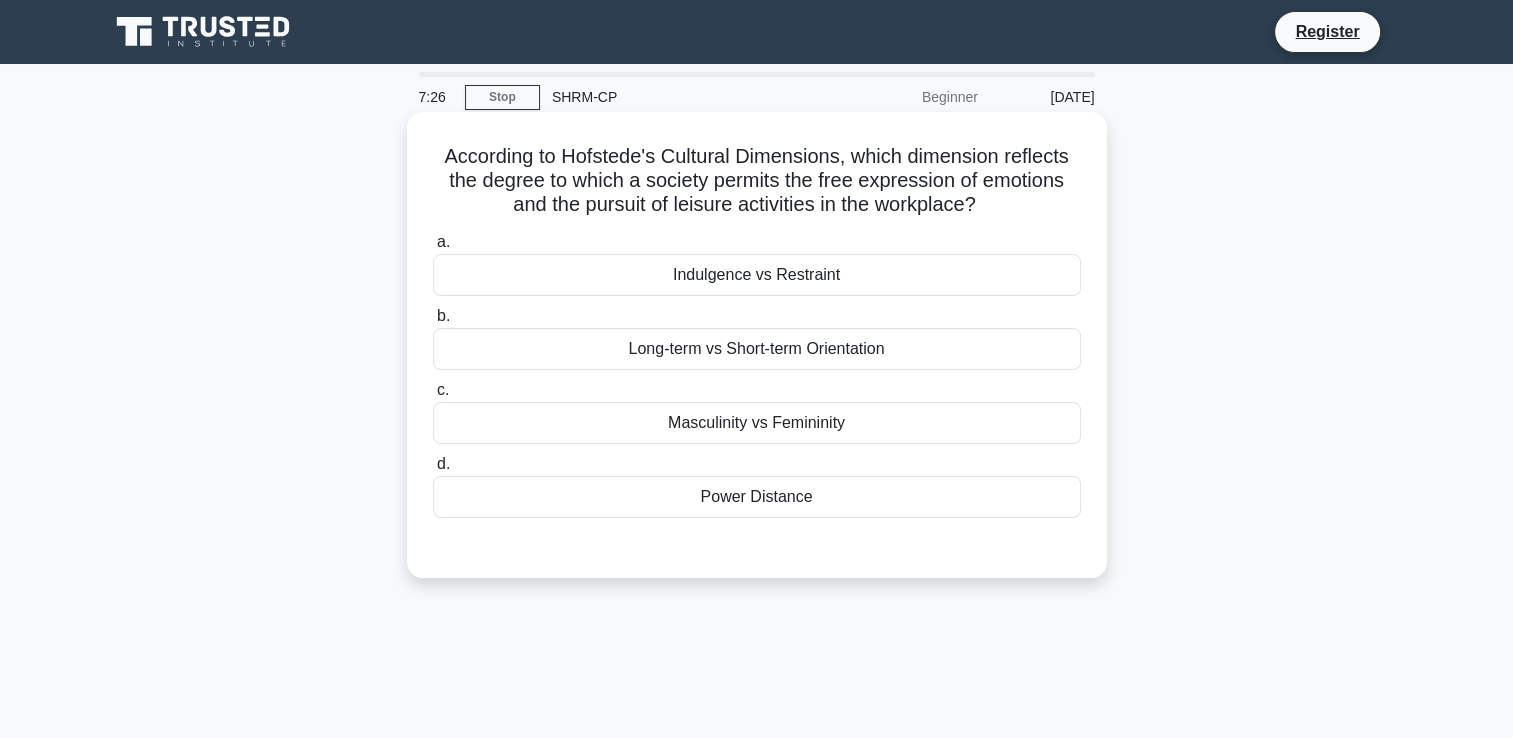 click on "Indulgence vs Restraint" at bounding box center (757, 275) 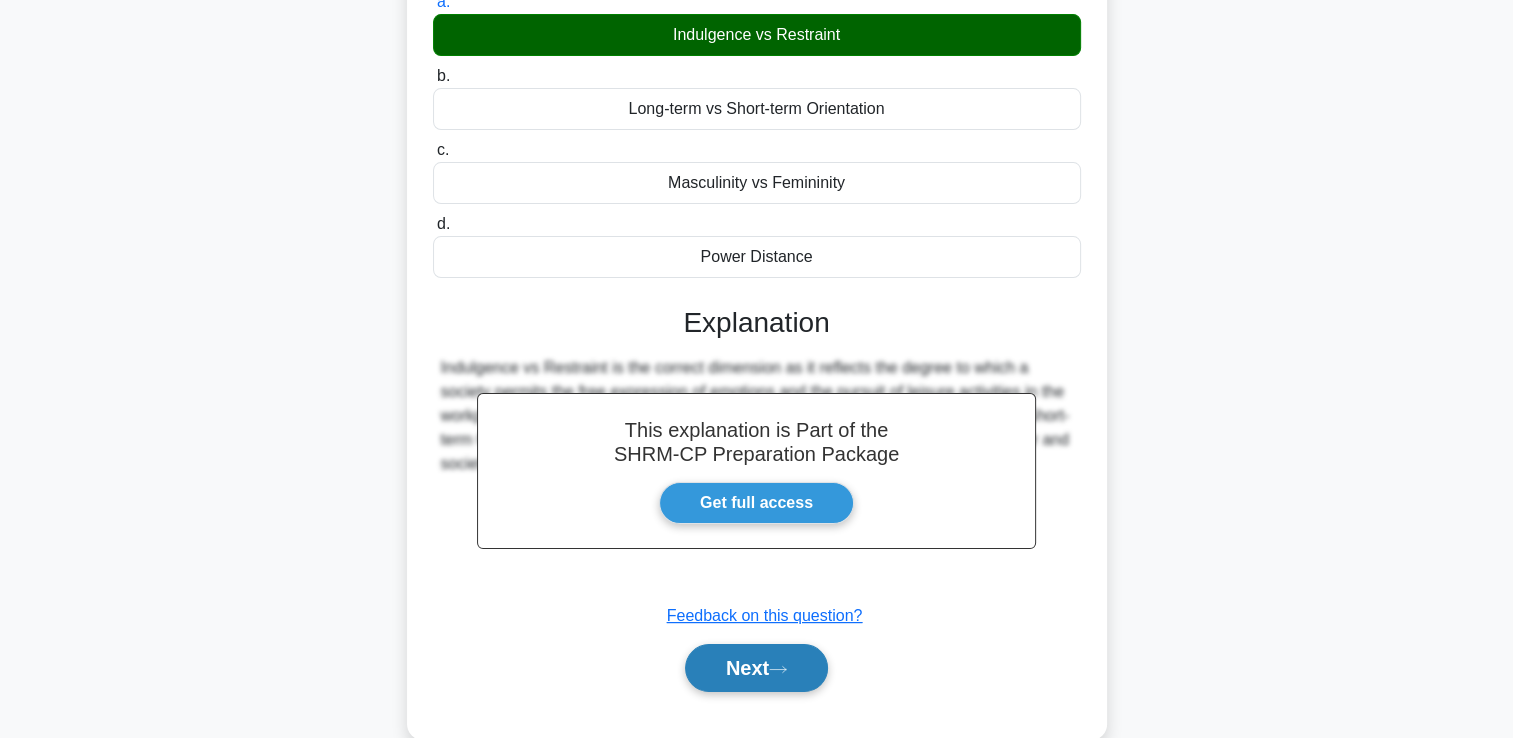 scroll, scrollTop: 300, scrollLeft: 0, axis: vertical 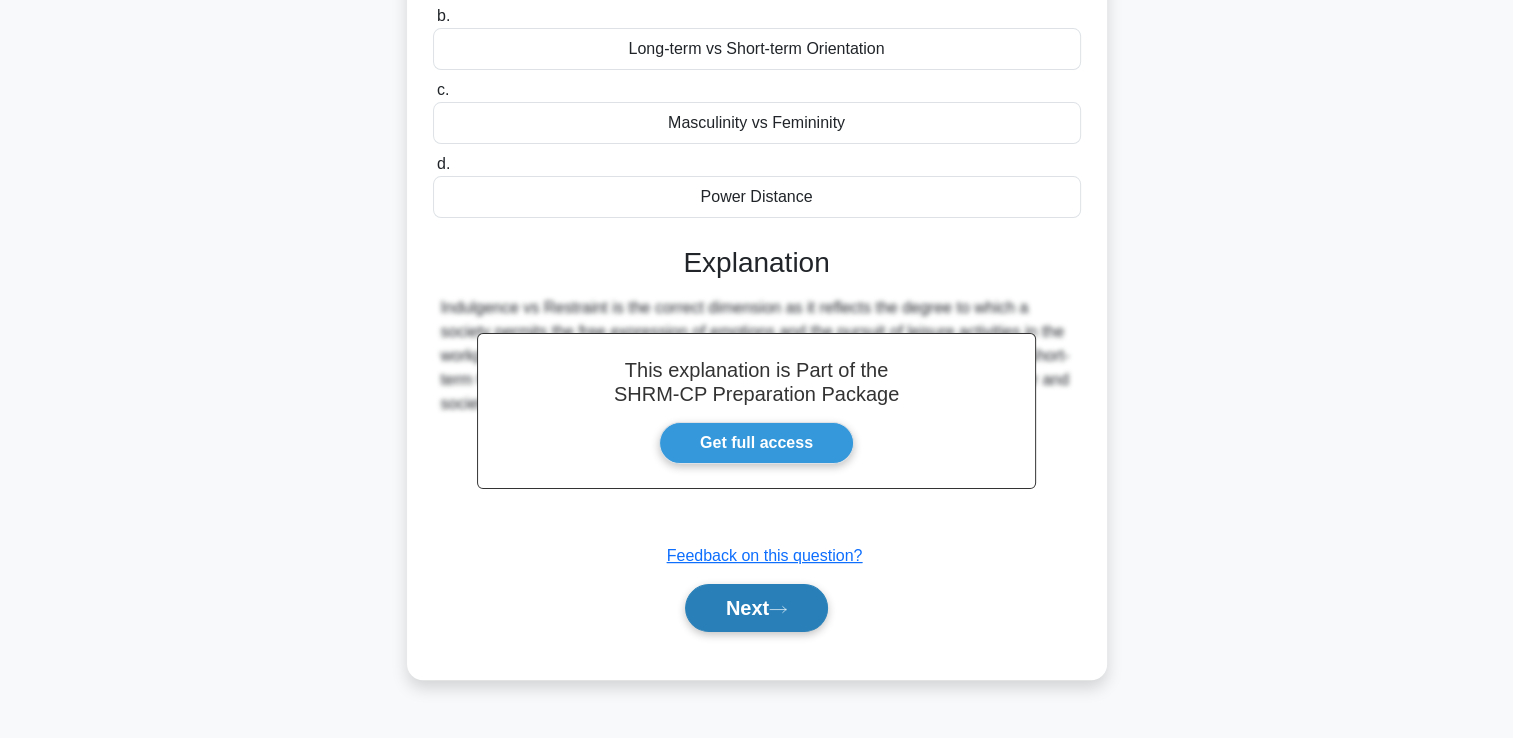 click on "Next" at bounding box center [756, 608] 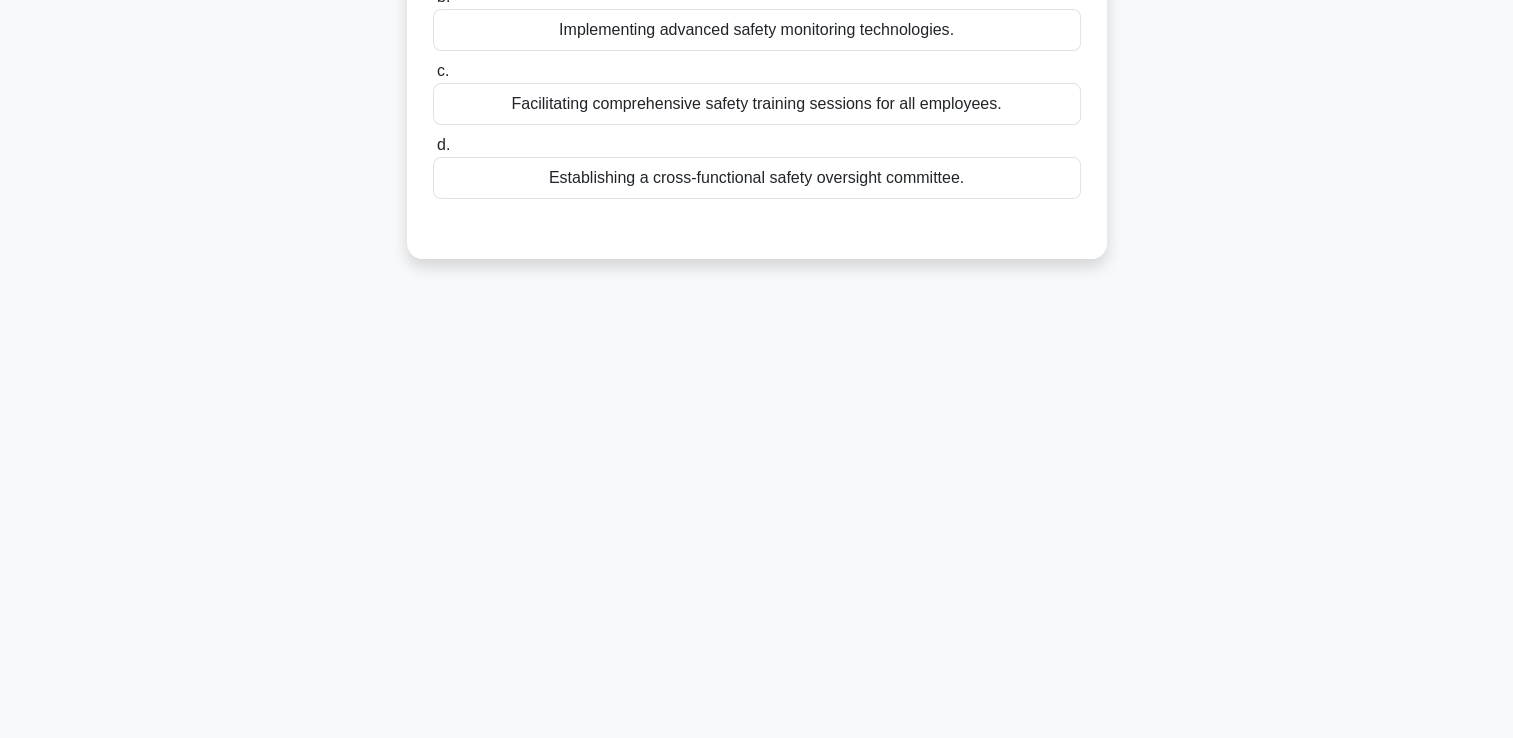 scroll, scrollTop: 0, scrollLeft: 0, axis: both 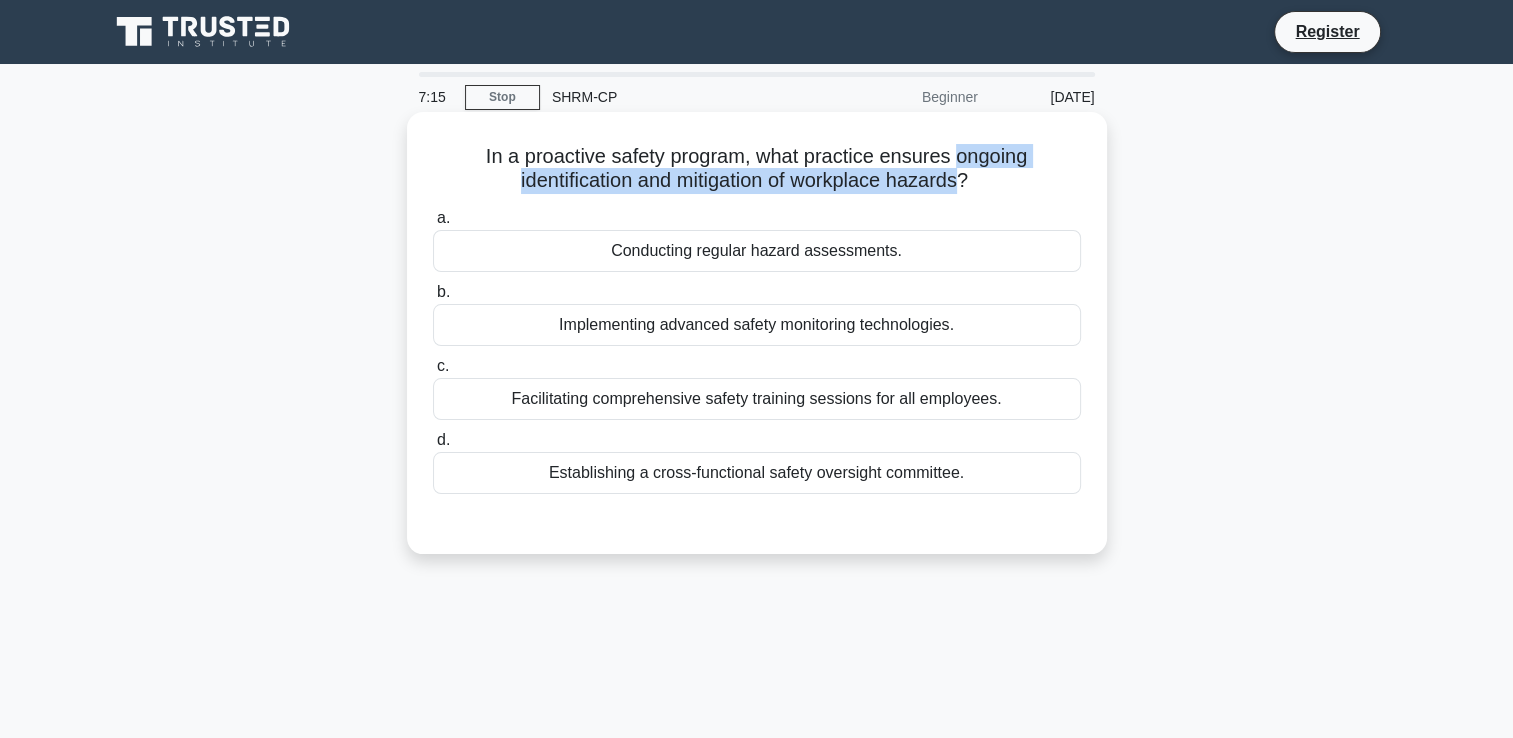 drag, startPoint x: 959, startPoint y: 157, endPoint x: 962, endPoint y: 183, distance: 26.172504 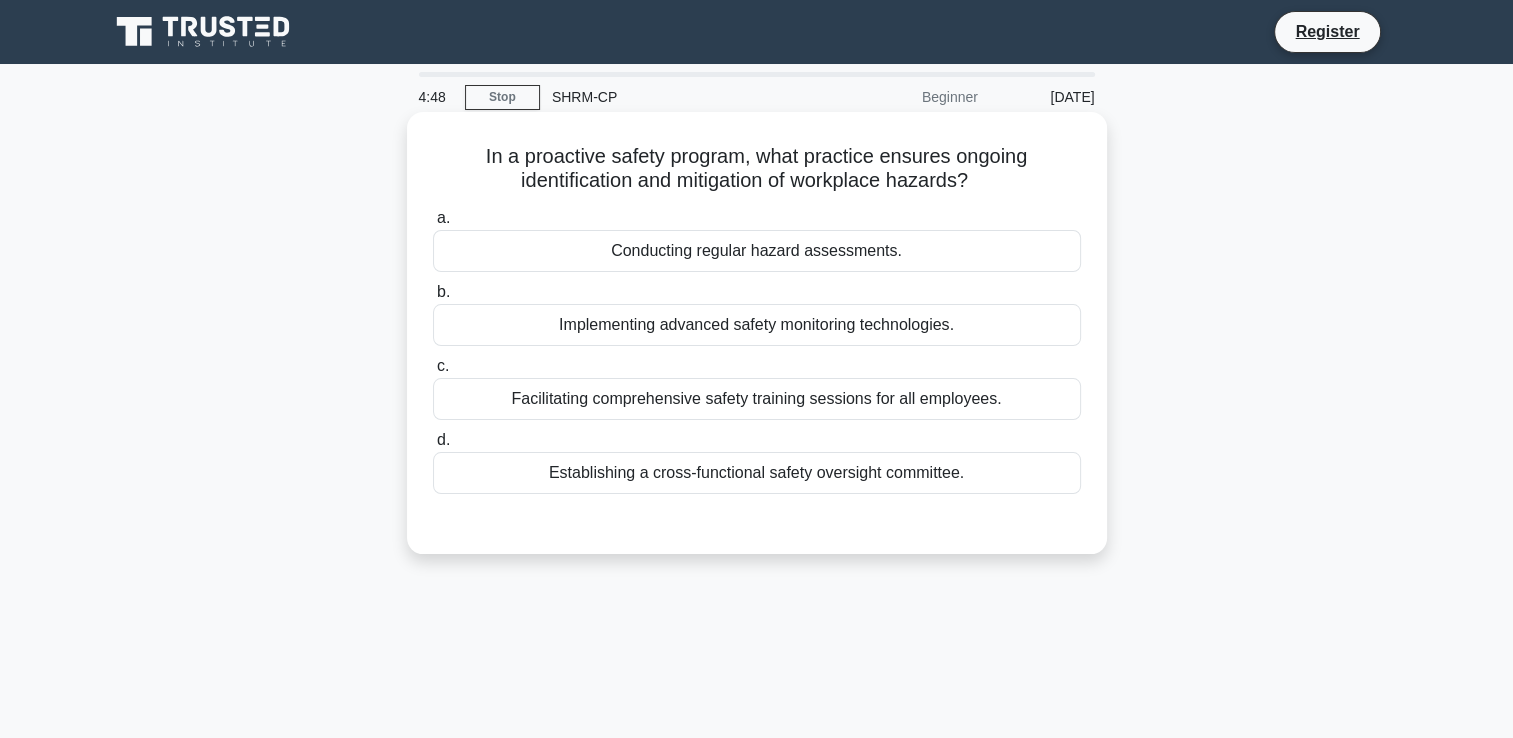 click on "Conducting regular hazard assessments." at bounding box center (757, 251) 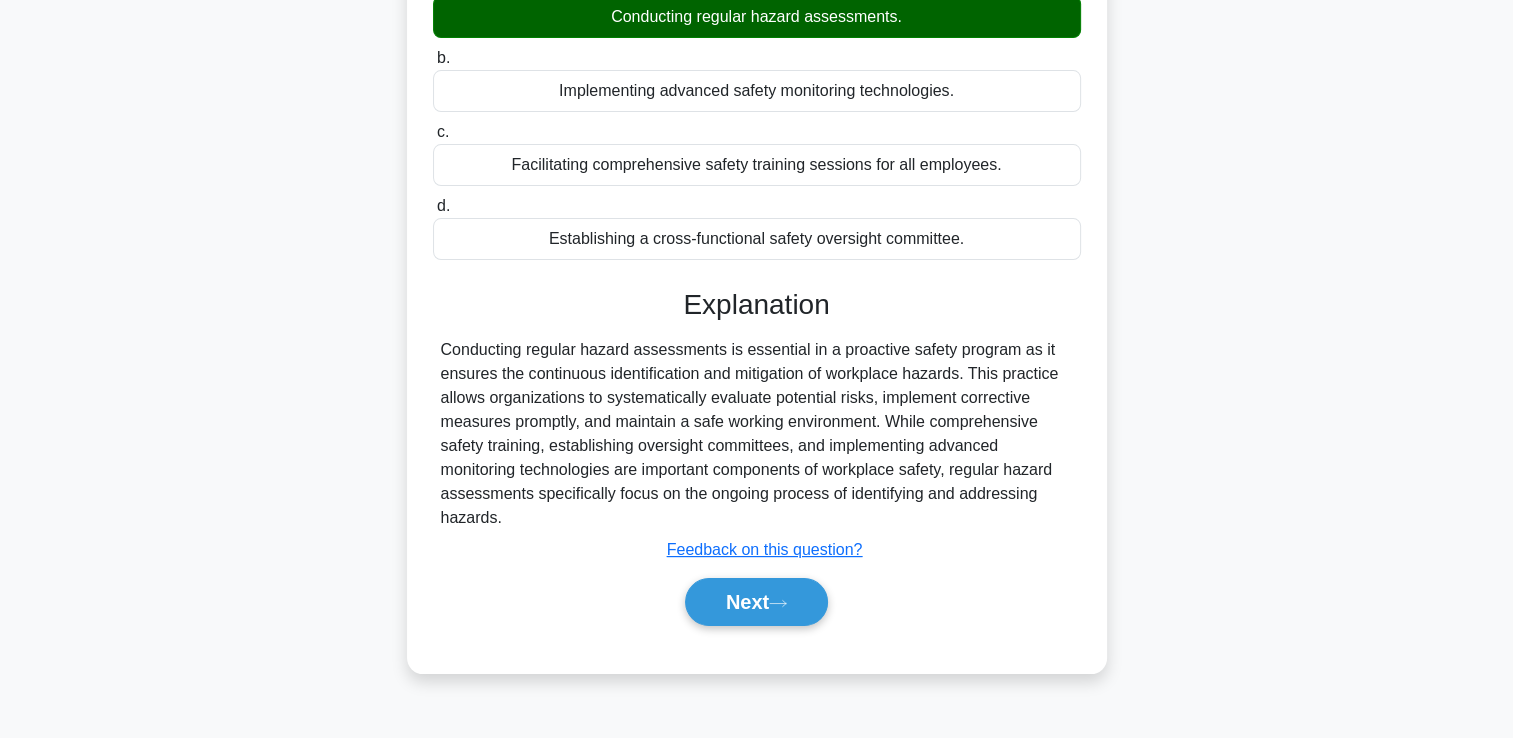 scroll, scrollTop: 200, scrollLeft: 0, axis: vertical 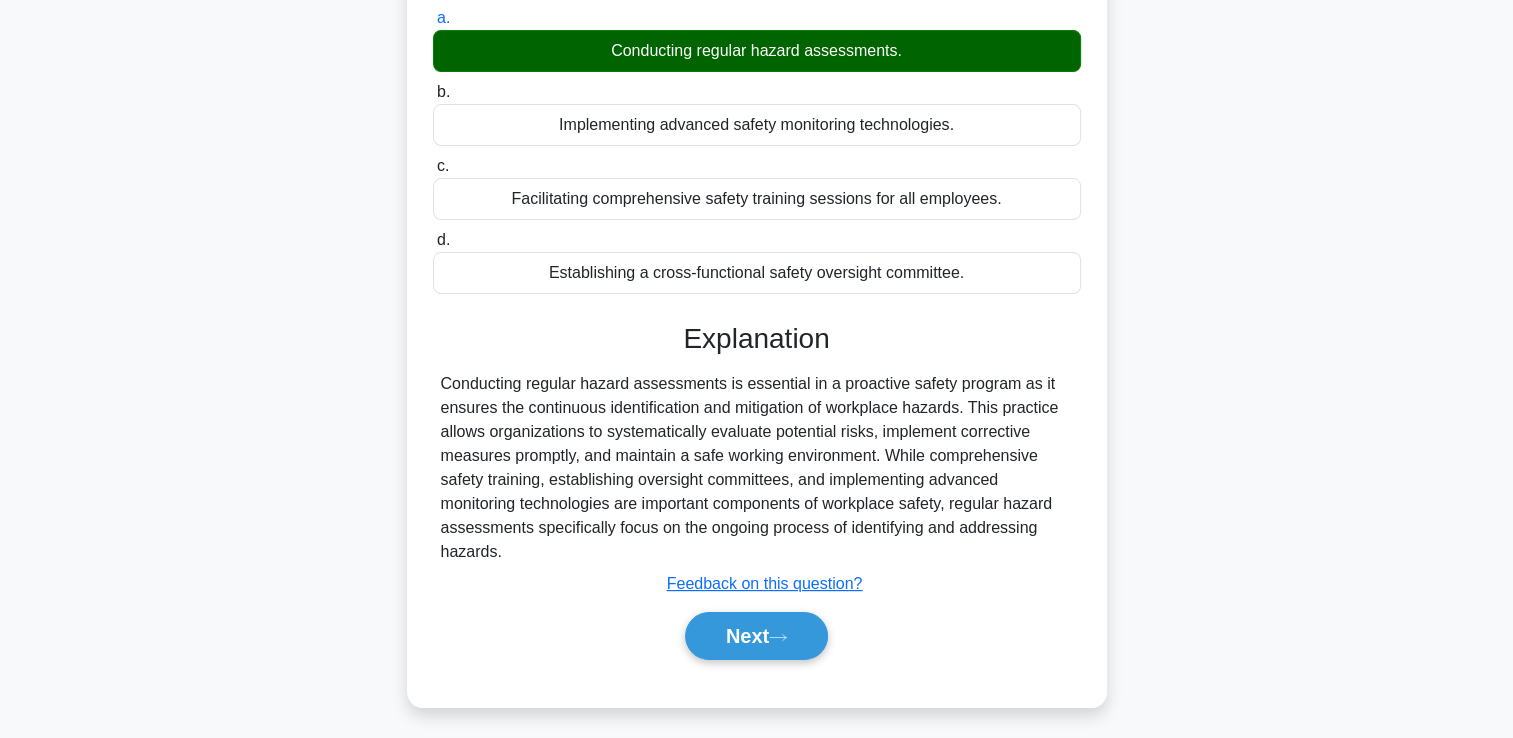 drag, startPoint x: 438, startPoint y: 382, endPoint x: 544, endPoint y: 545, distance: 194.43507 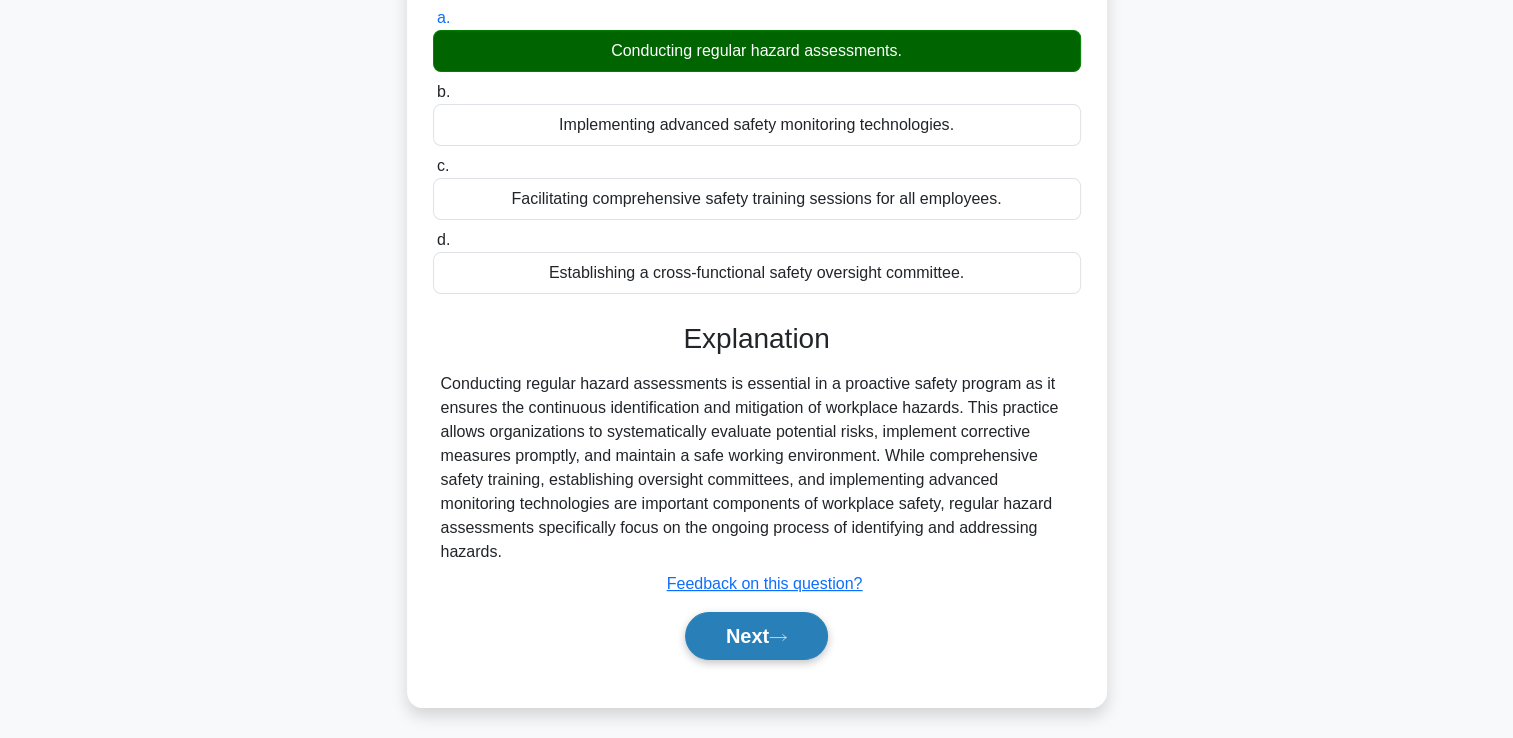 click on "Next" at bounding box center (756, 636) 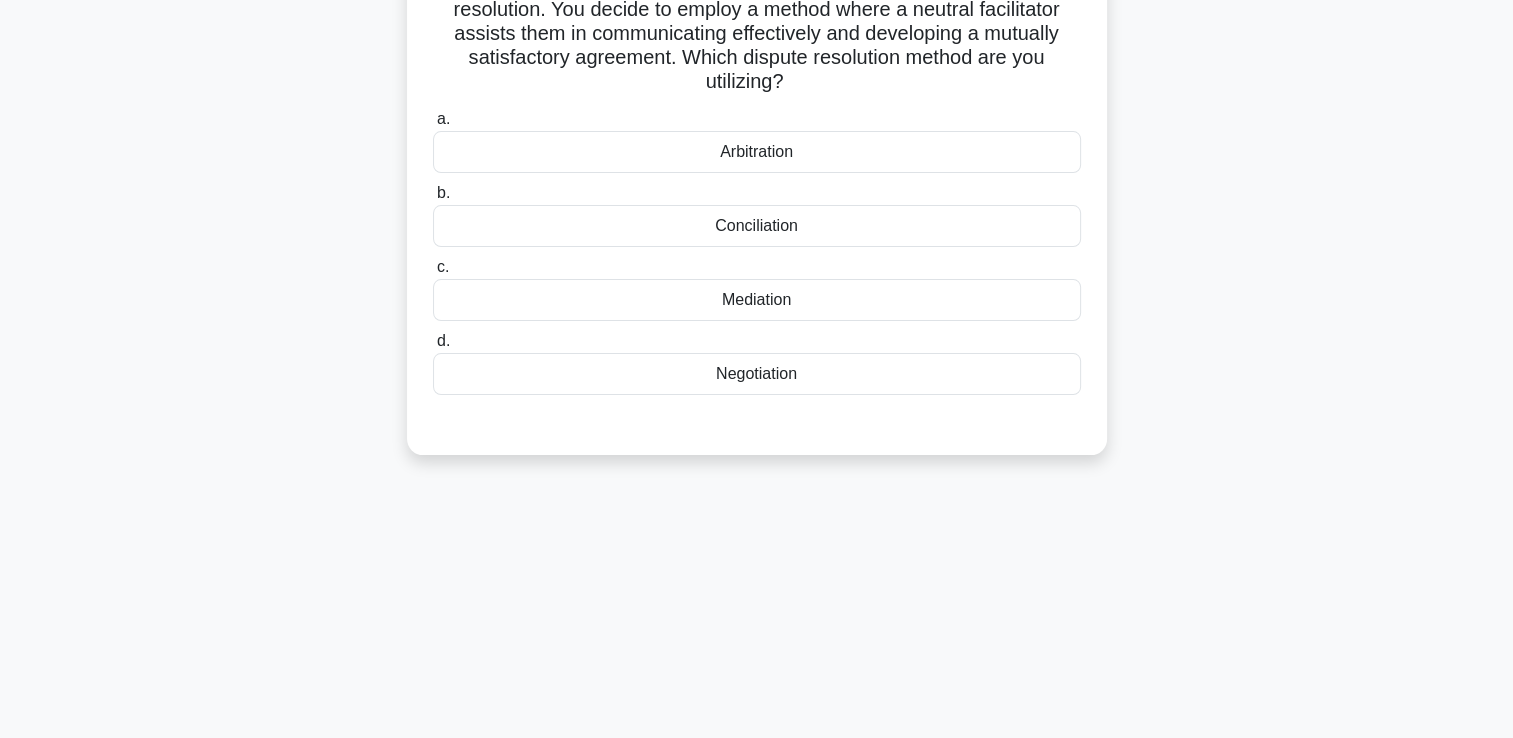 click on "[TIME]
Stop
SHRM-CP
Beginner
[DATE]
As an HR professional, you are presented with a conflict between two team members where both parties are willing to collaborate to find a resolution. You decide to employ a method where a neutral facilitator assists them in communicating effectively and developing a mutually satisfactory agreement. Which dispute resolution method are you utilizing?
.spinner_0XTQ{transform-origin:center;animation:spinner_y6GP .75s linear infinite}@keyframes spinner_y6GP{100%{transform:rotate(360deg)}}
a. b. c." at bounding box center (757, 372) 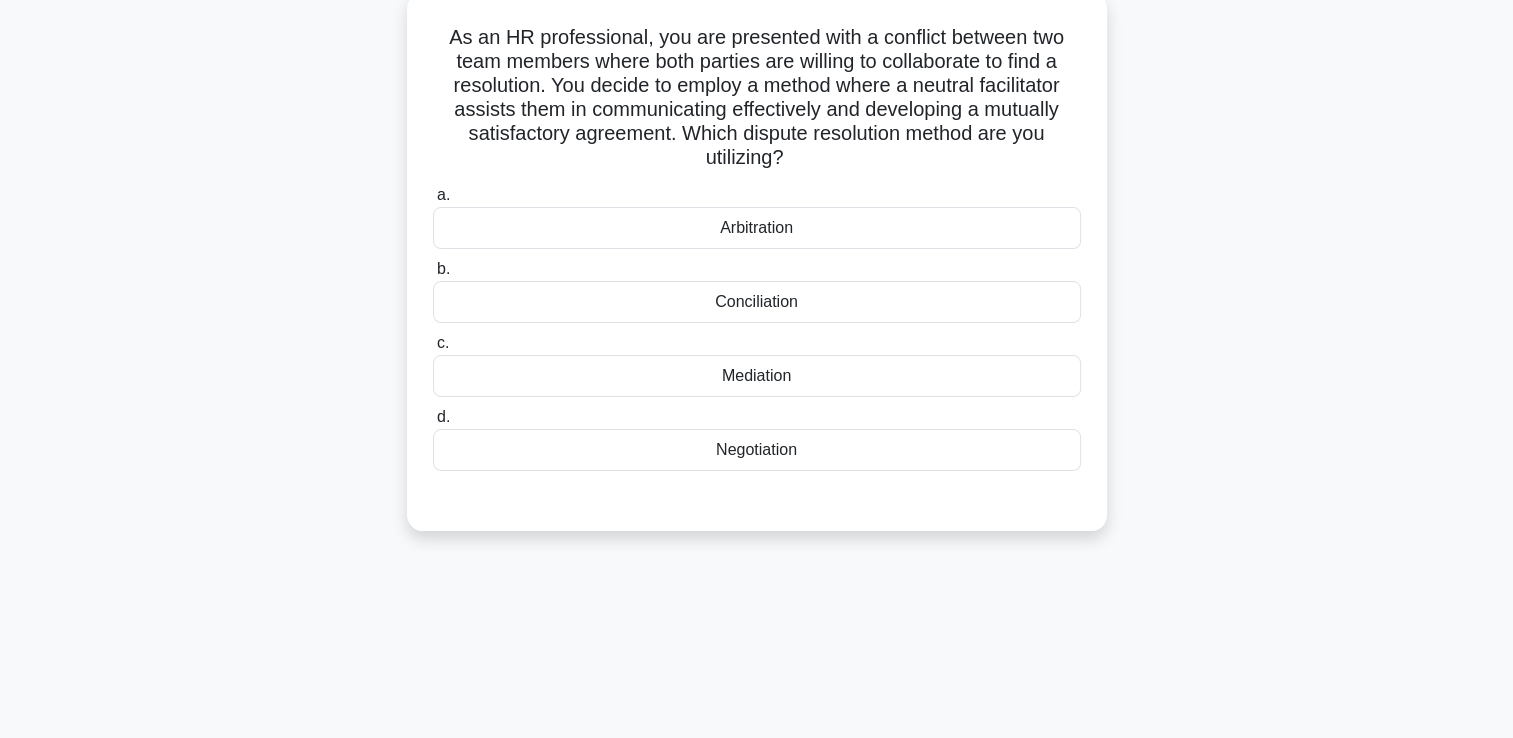 scroll, scrollTop: 0, scrollLeft: 0, axis: both 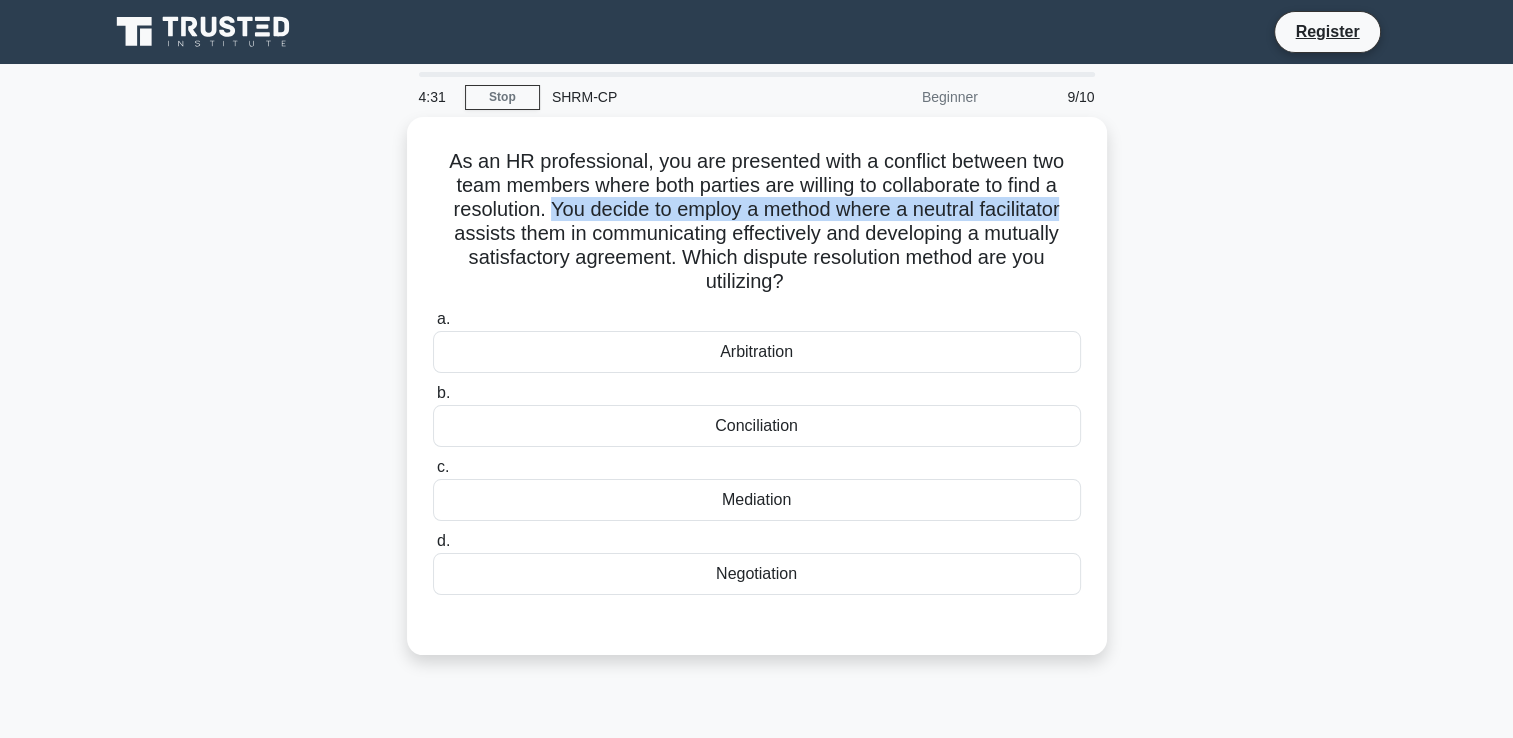drag, startPoint x: 542, startPoint y: 206, endPoint x: 1223, endPoint y: 202, distance: 681.0117 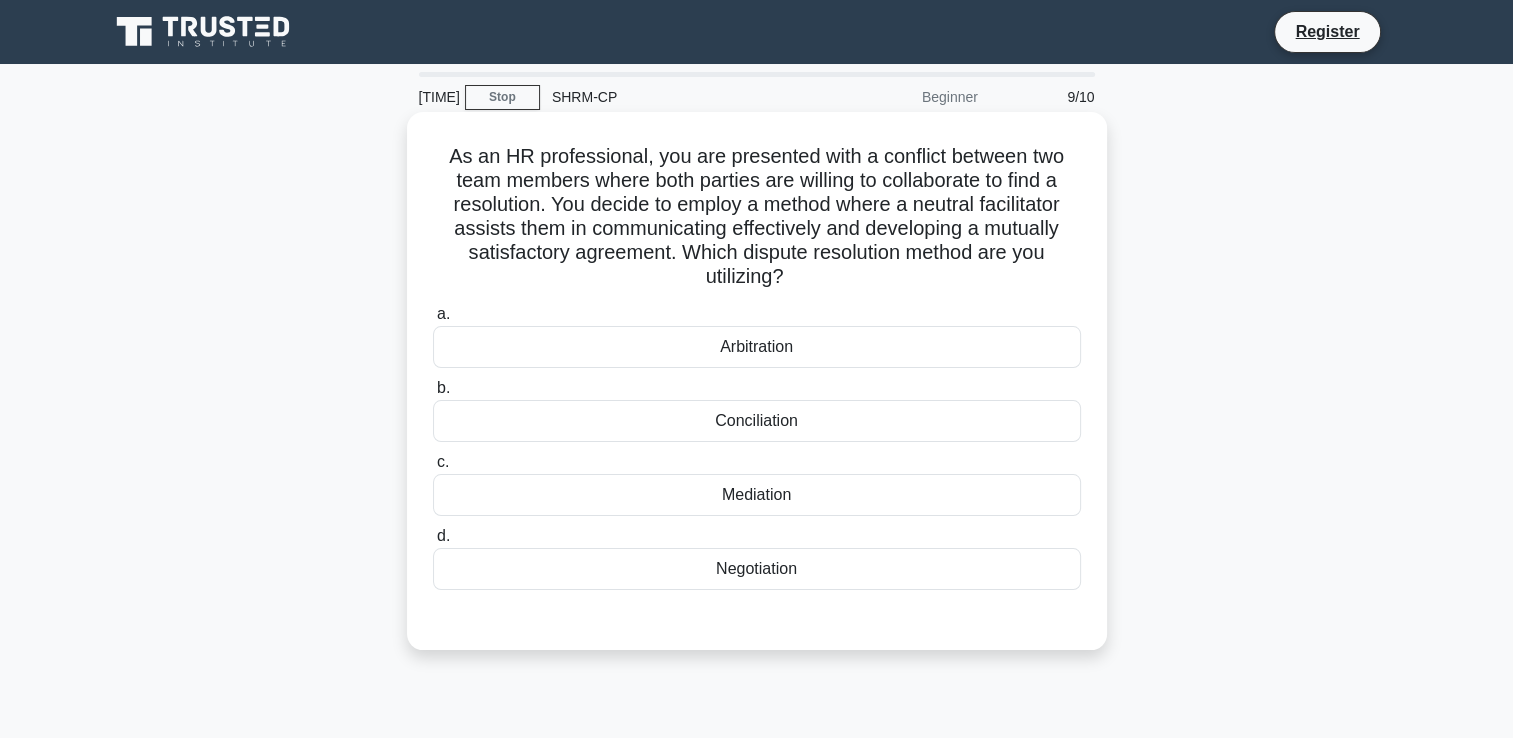 click on "As an HR professional, you are presented with a conflict between two team members where both parties are willing to collaborate to find a resolution. You decide to employ a method where a neutral facilitator assists them in communicating effectively and developing a mutually satisfactory agreement. Which dispute resolution method are you utilizing?
.spinner_0XTQ{transform-origin:center;animation:spinner_y6GP .75s linear infinite}@keyframes spinner_y6GP{100%{transform:rotate(360deg)}}" at bounding box center [757, 217] 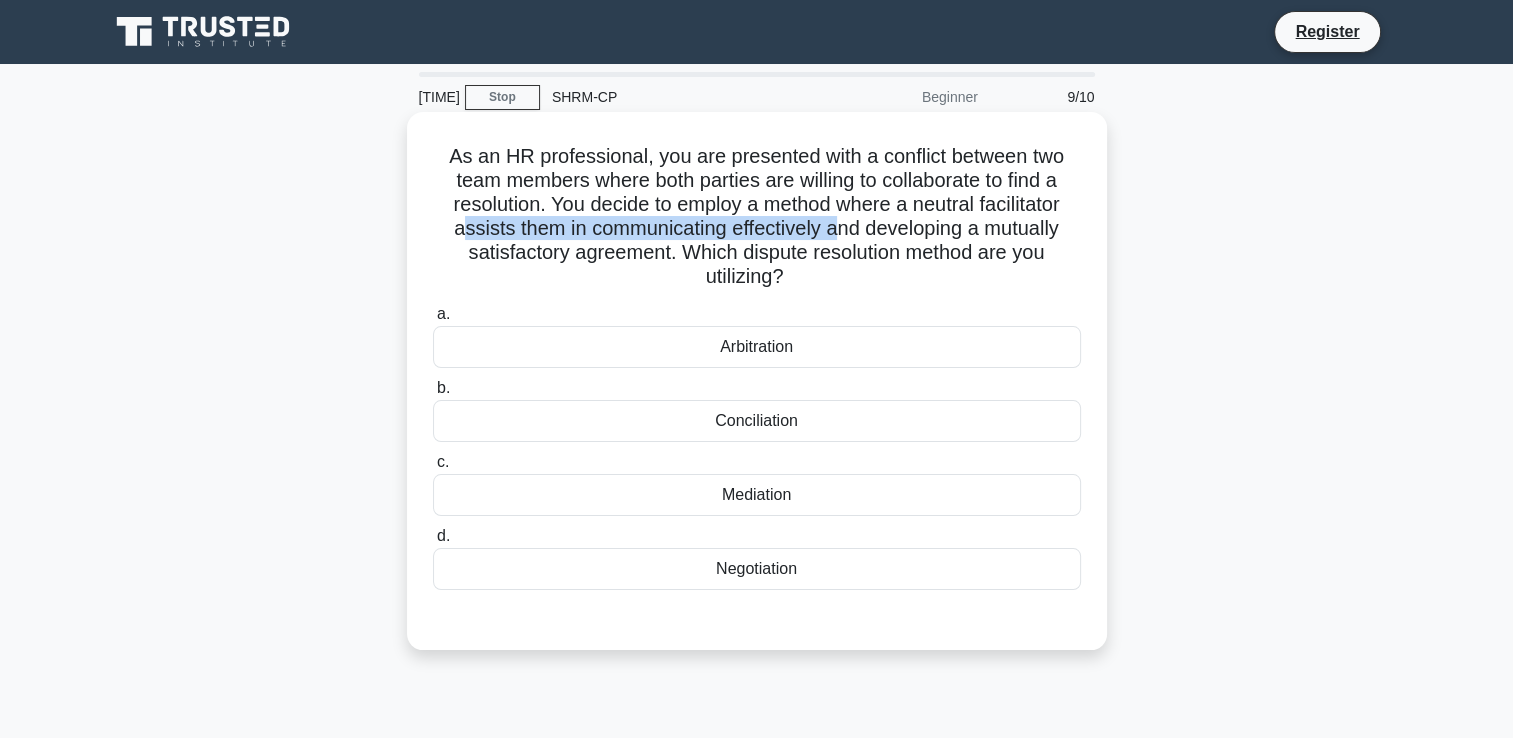 drag, startPoint x: 451, startPoint y: 227, endPoint x: 837, endPoint y: 239, distance: 386.1865 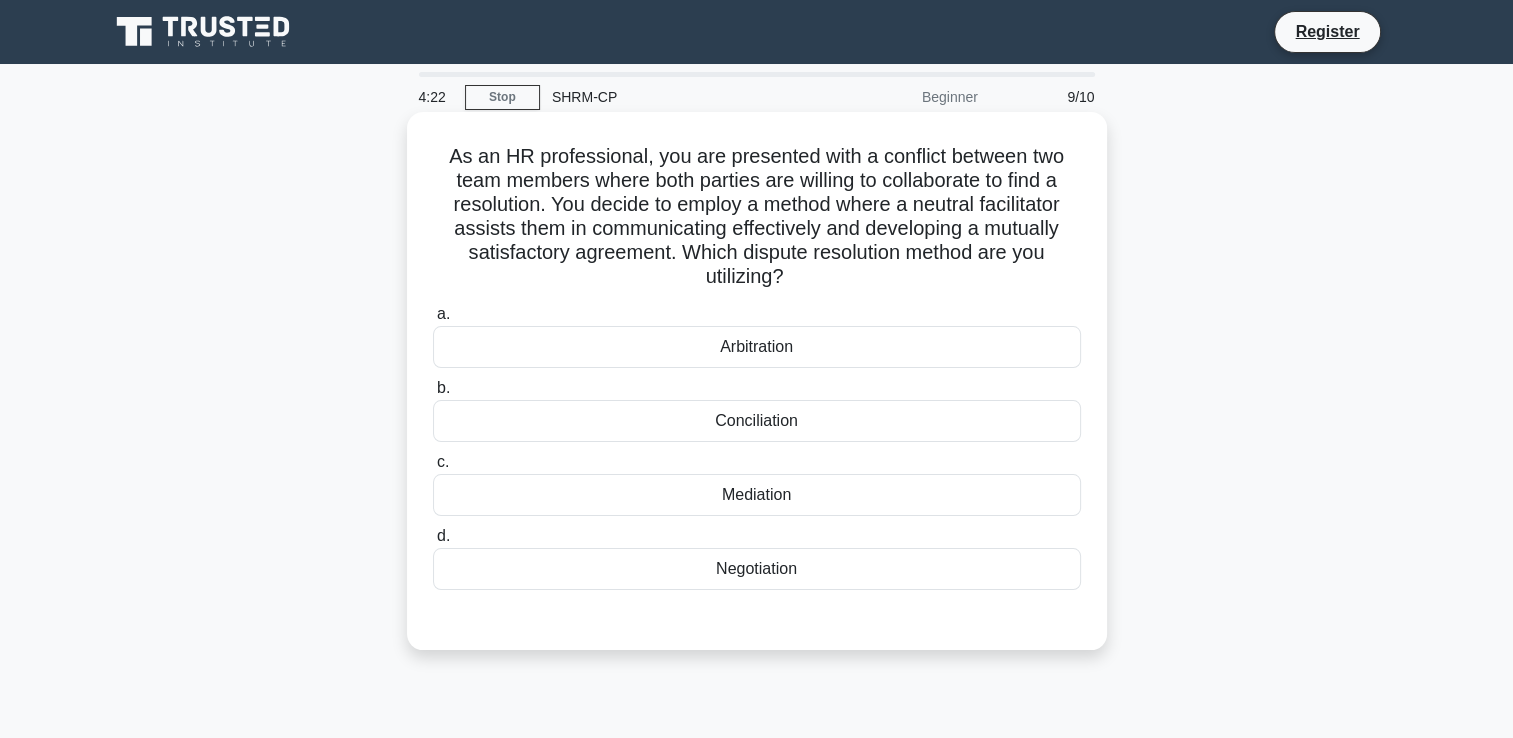 click on "Mediation" at bounding box center (757, 495) 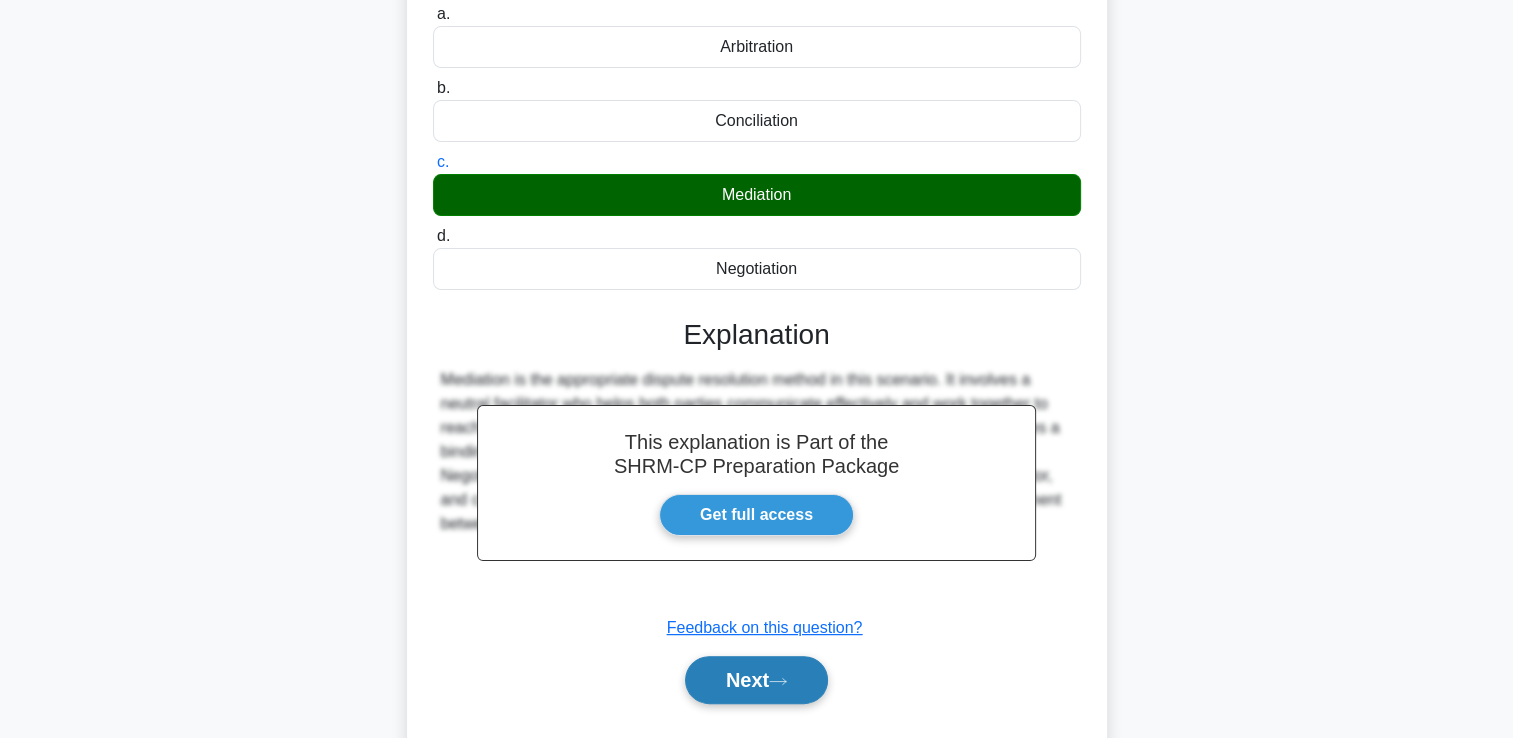 click on "Next" at bounding box center [756, 680] 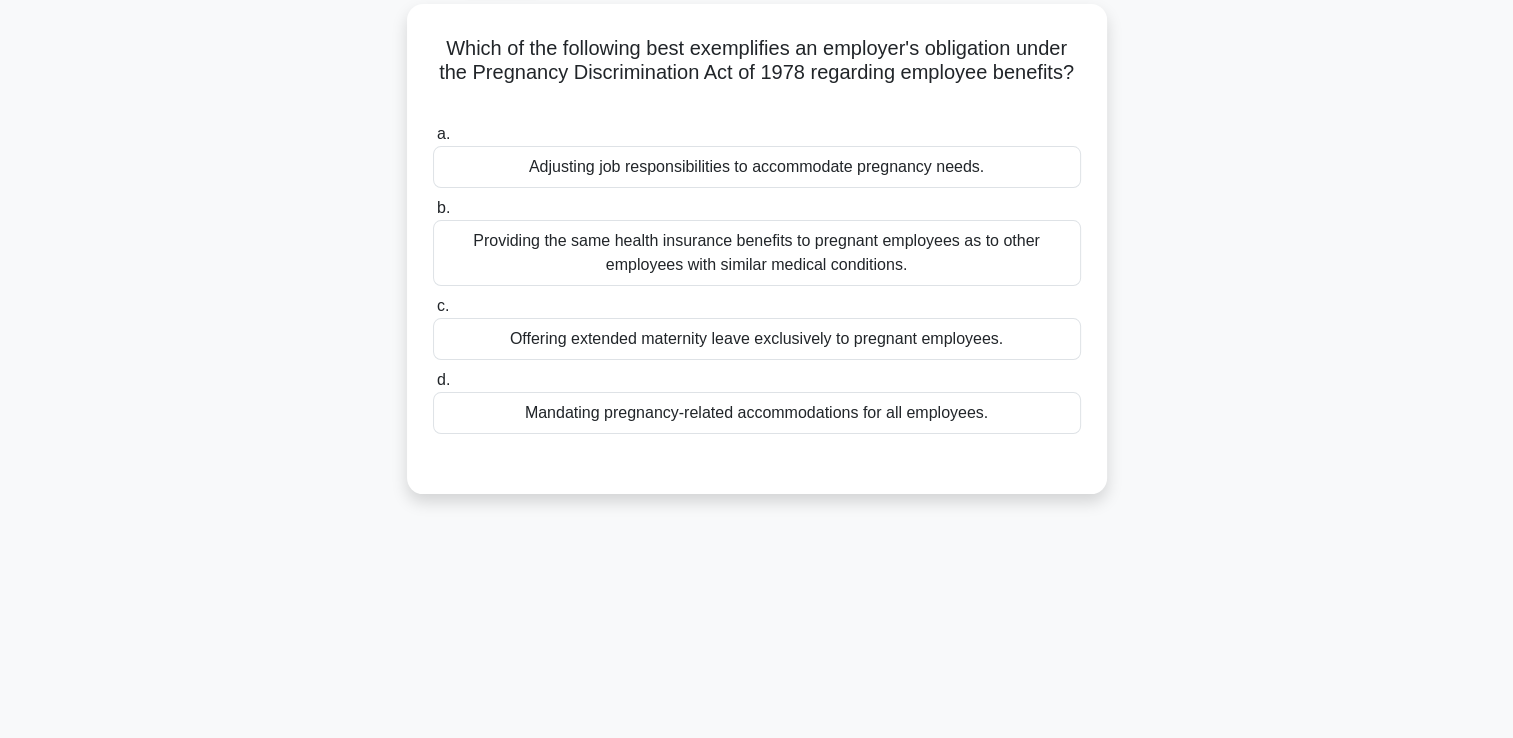 scroll, scrollTop: 0, scrollLeft: 0, axis: both 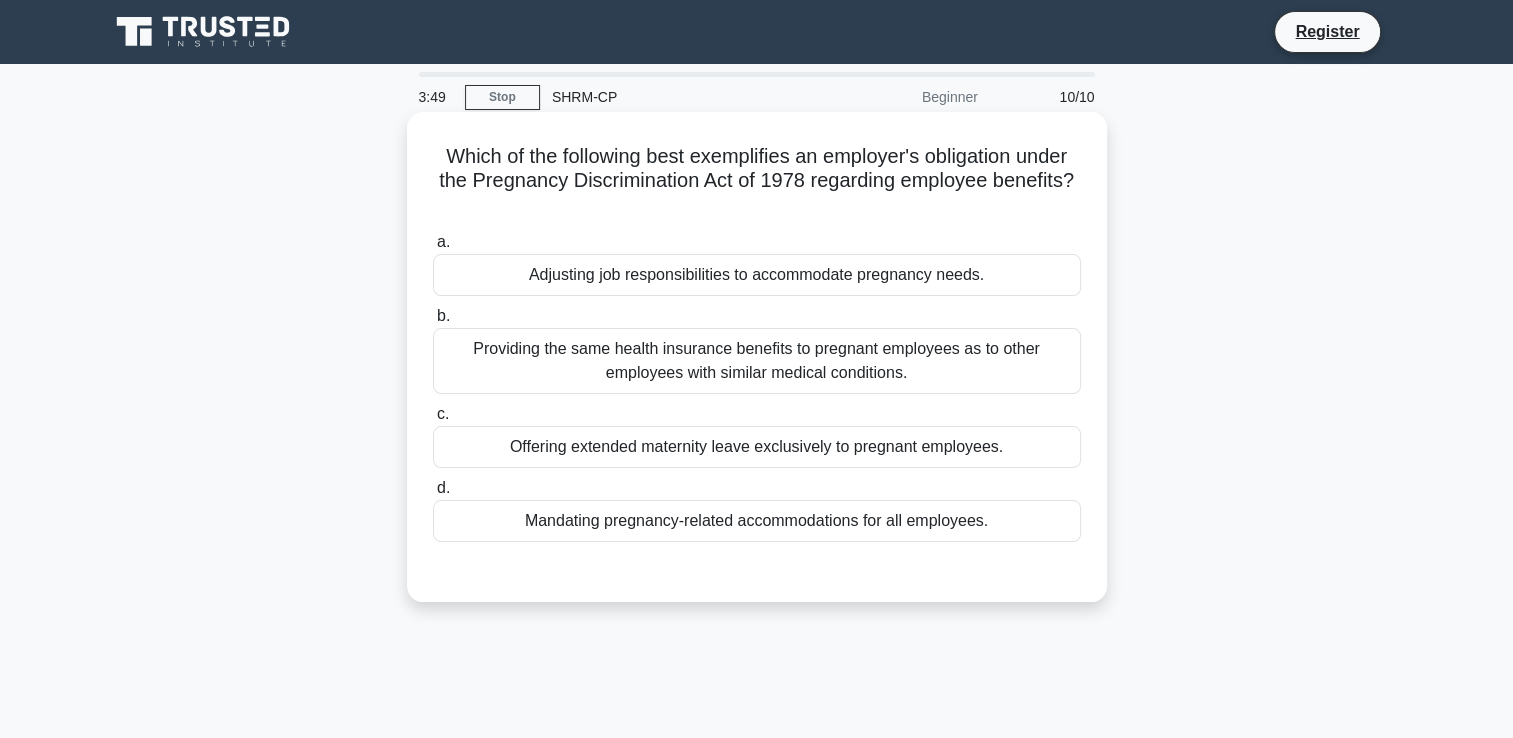 click on "Adjusting job responsibilities to accommodate pregnancy needs." at bounding box center (757, 275) 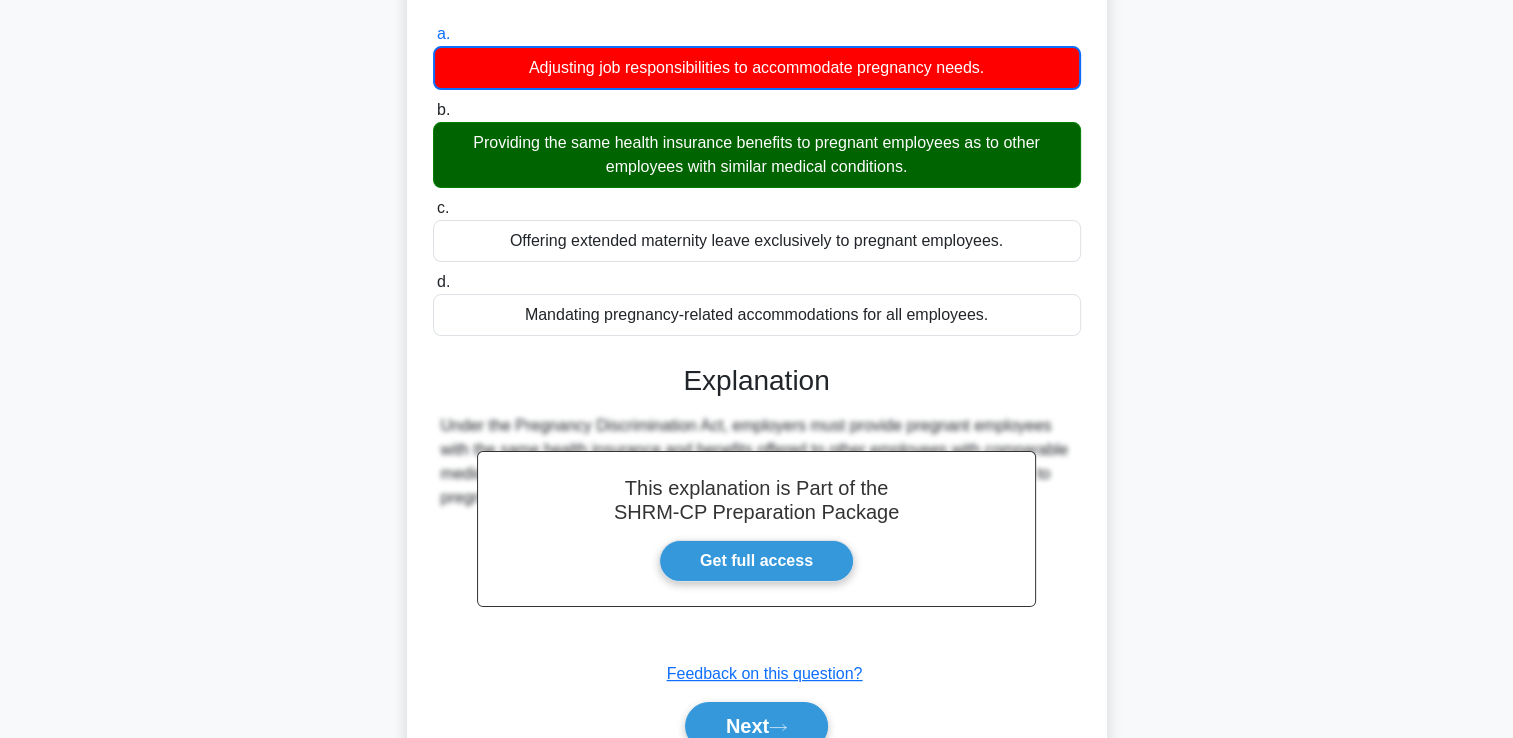 scroll, scrollTop: 100, scrollLeft: 0, axis: vertical 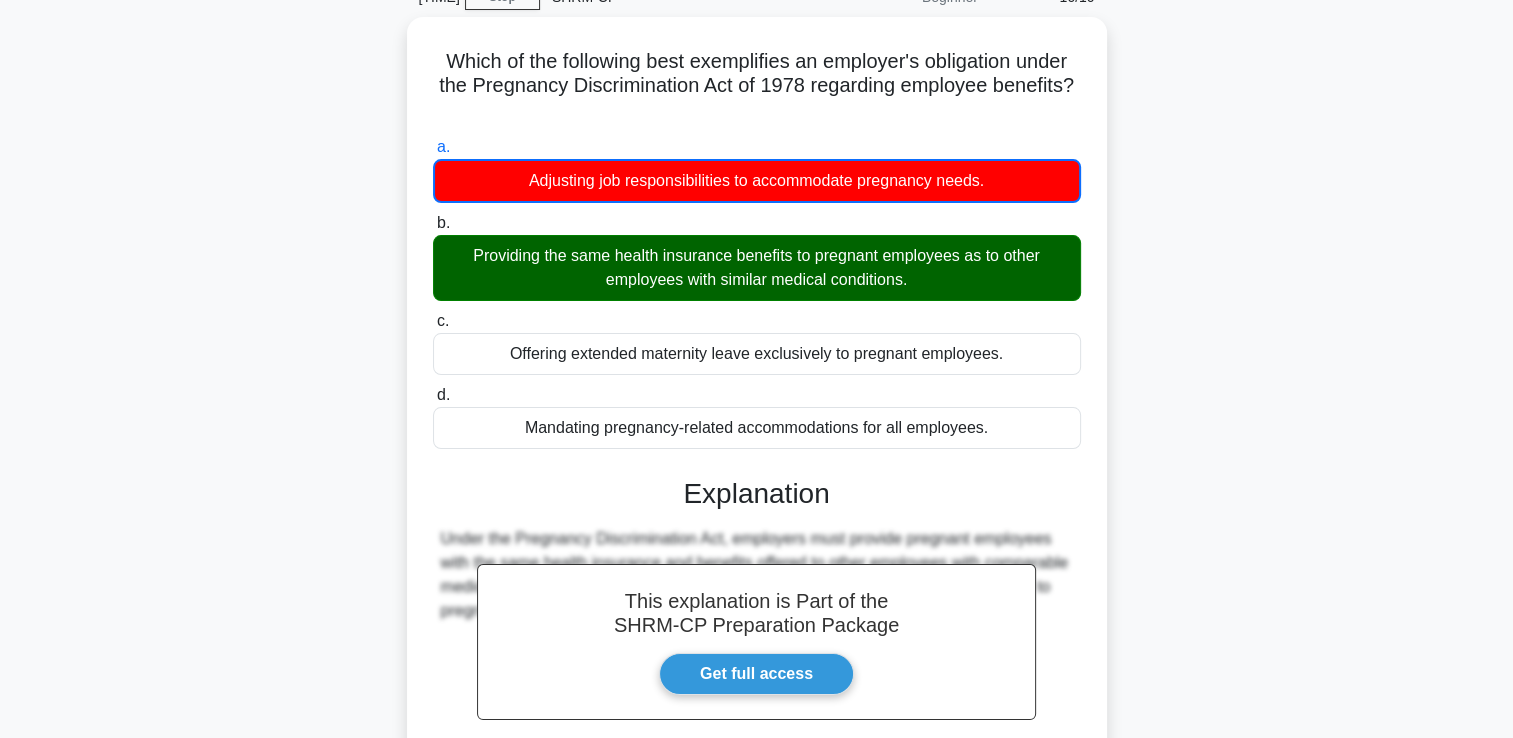 drag, startPoint x: 926, startPoint y: 277, endPoint x: 394, endPoint y: 248, distance: 532.78986 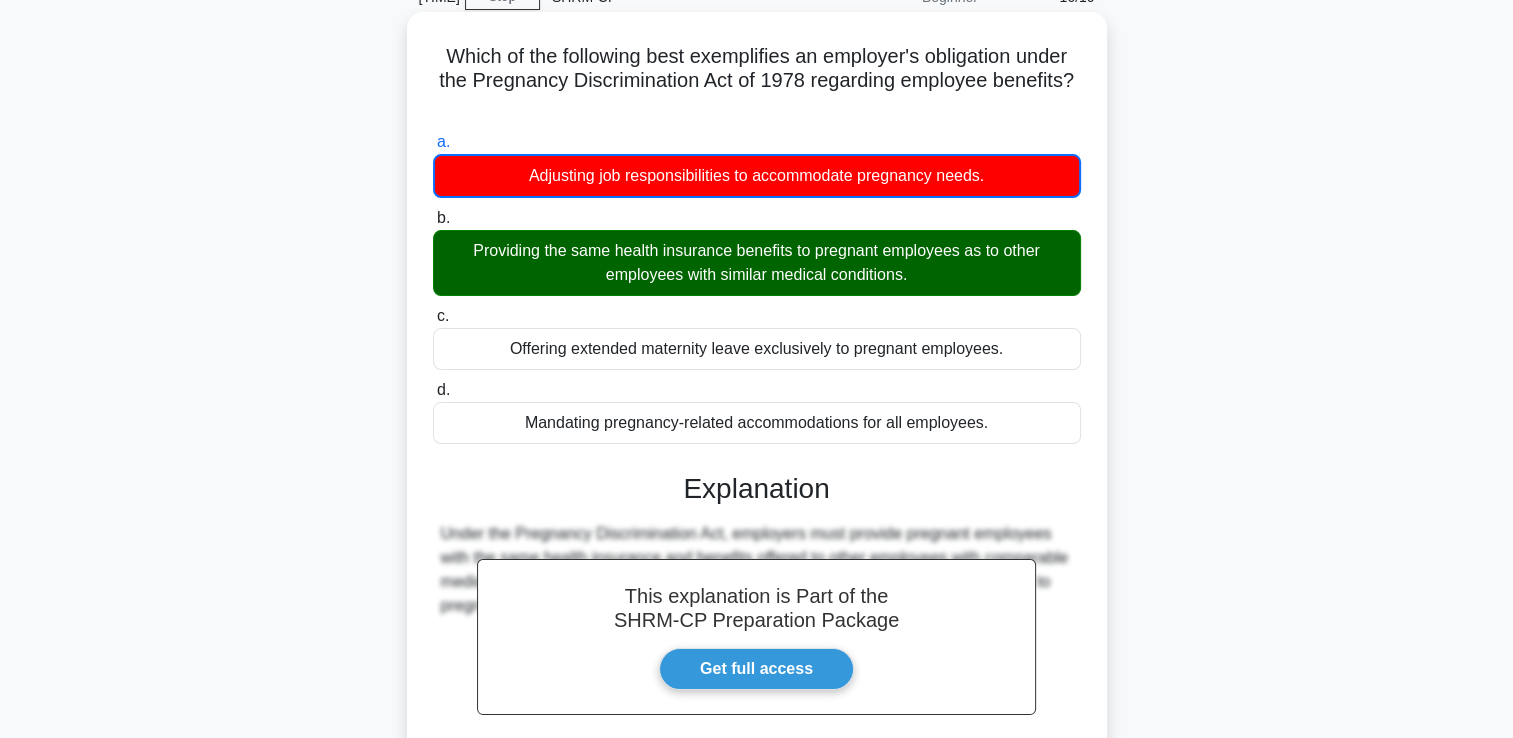 copy on "Providing the same health insurance benefits to pregnant employees as to other employees with similar medical conditions." 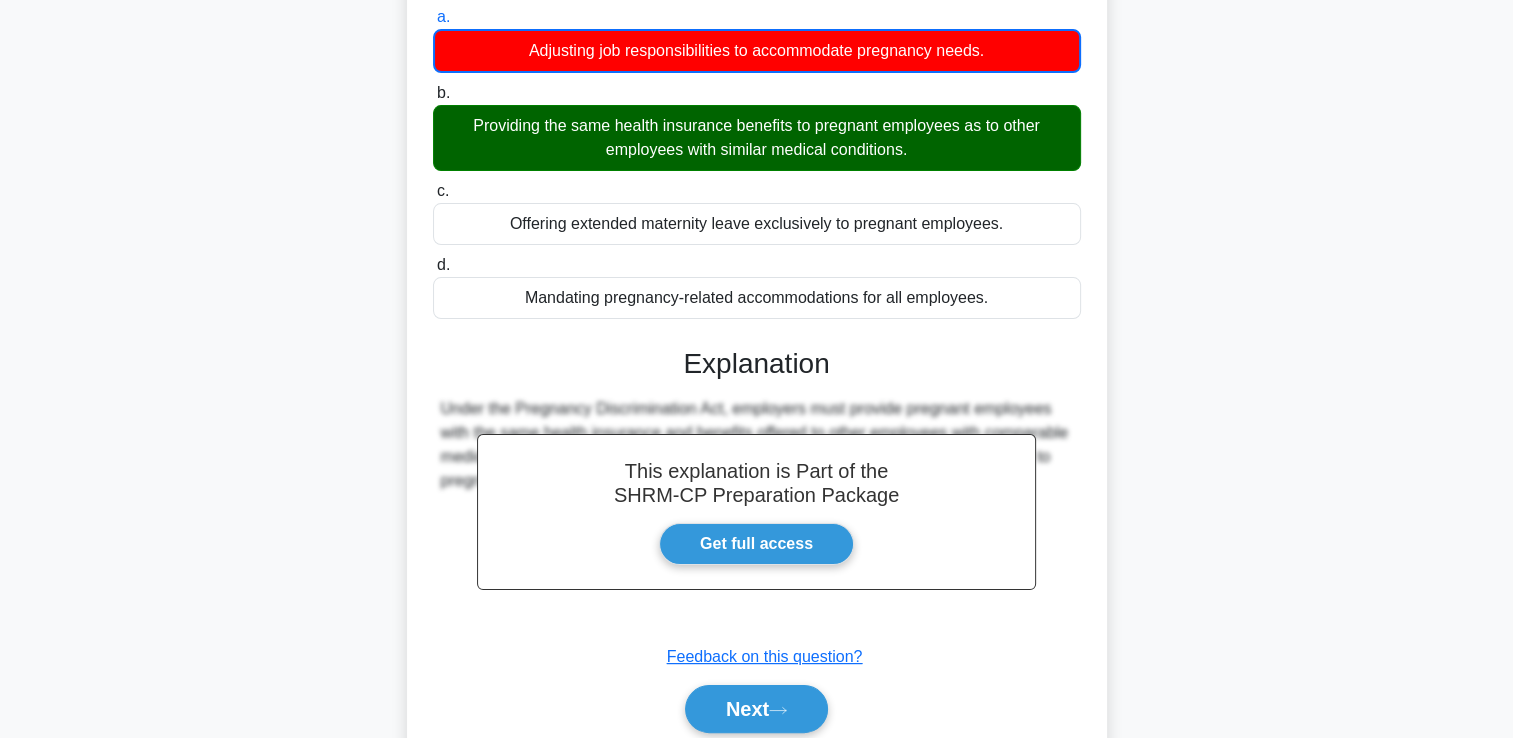 scroll, scrollTop: 342, scrollLeft: 0, axis: vertical 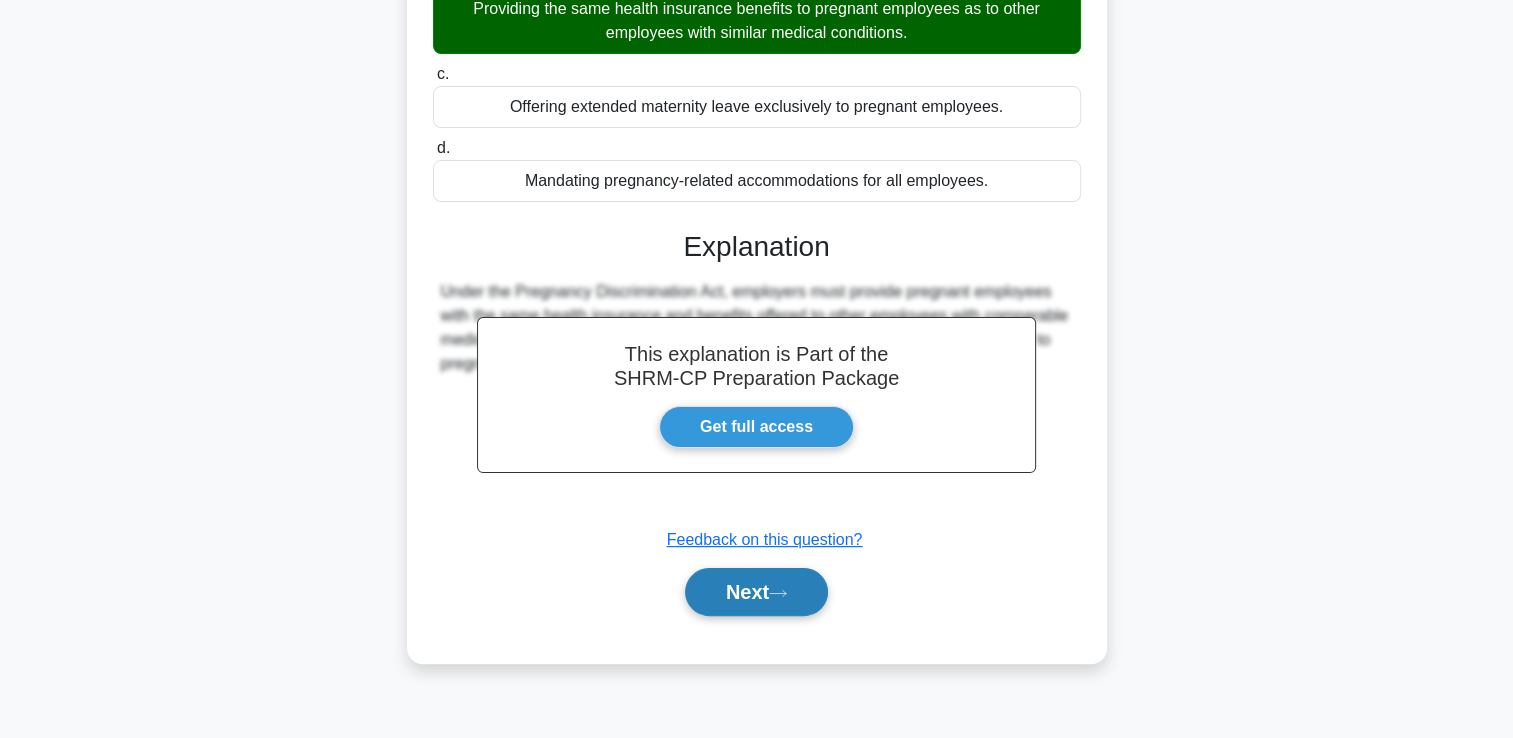 click at bounding box center [778, 593] 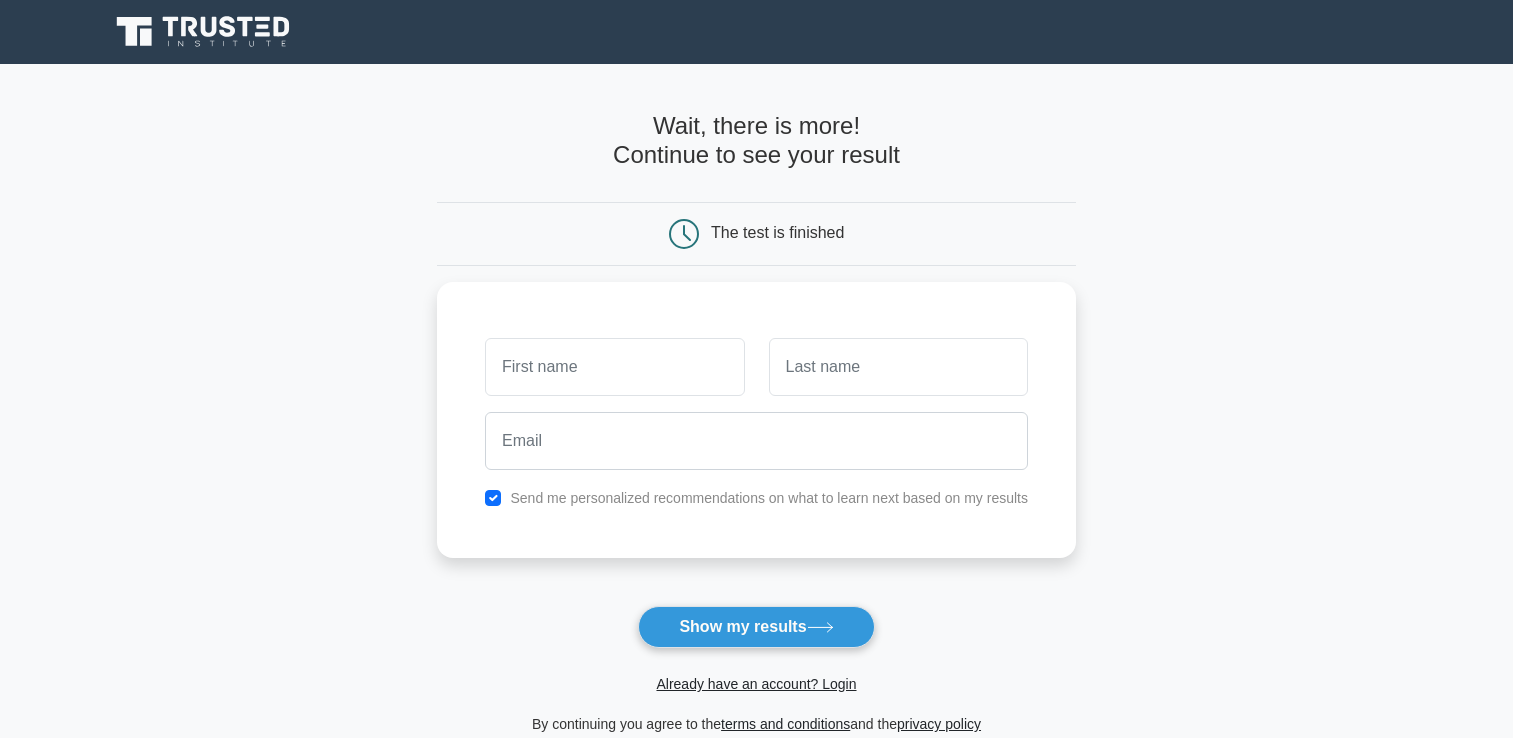 scroll, scrollTop: 0, scrollLeft: 0, axis: both 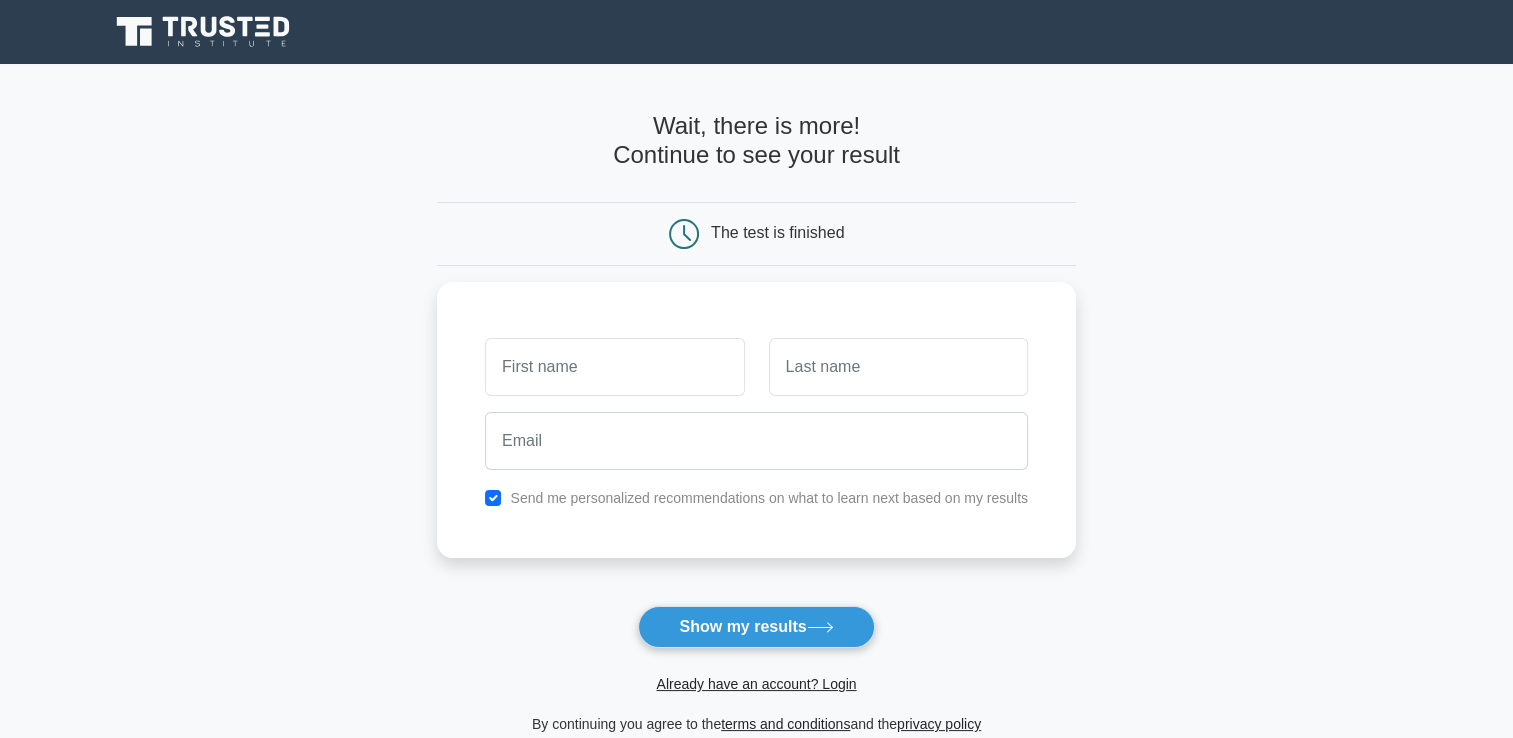 click on "Wait, there is more! Continue to see your result
The test is finished
and the" at bounding box center [756, 424] 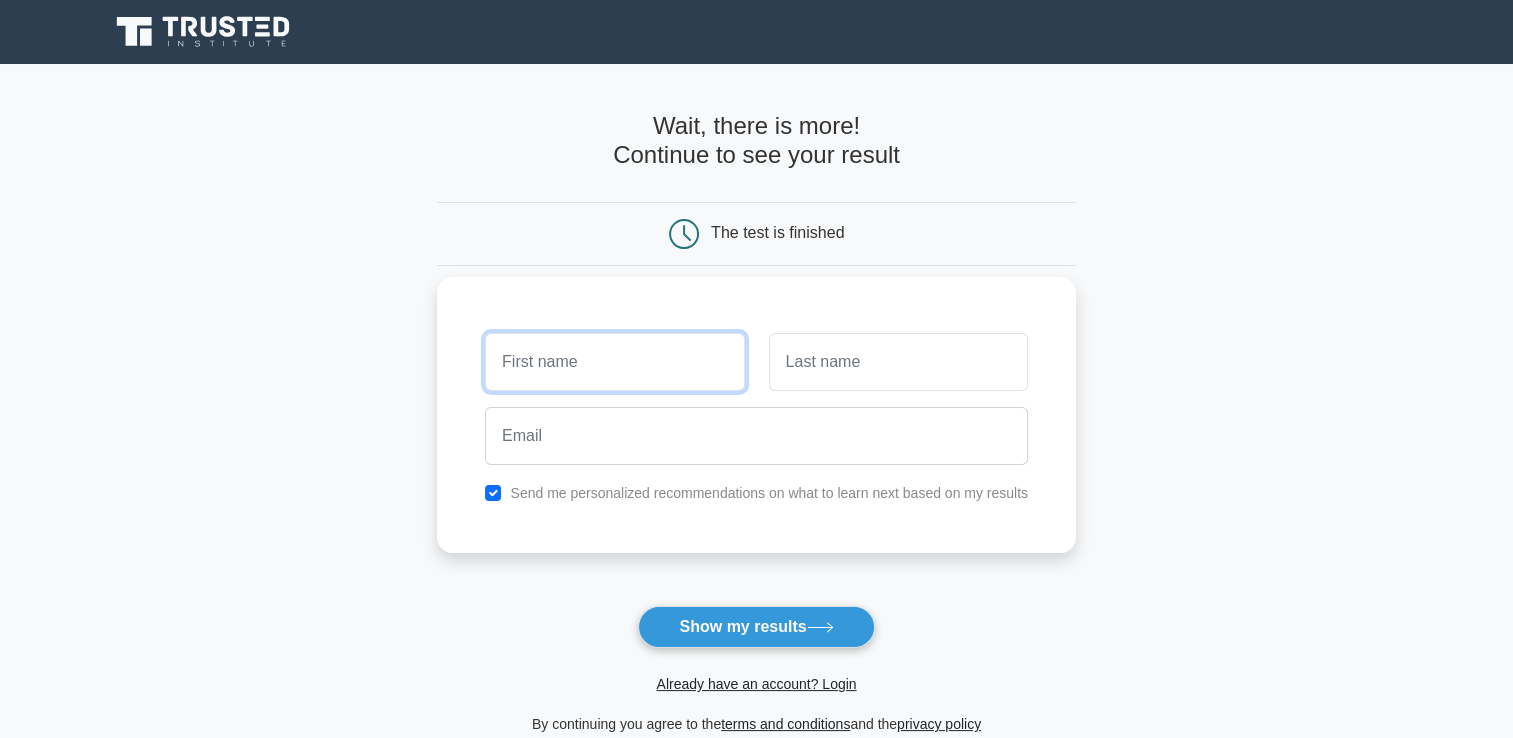 click at bounding box center (614, 362) 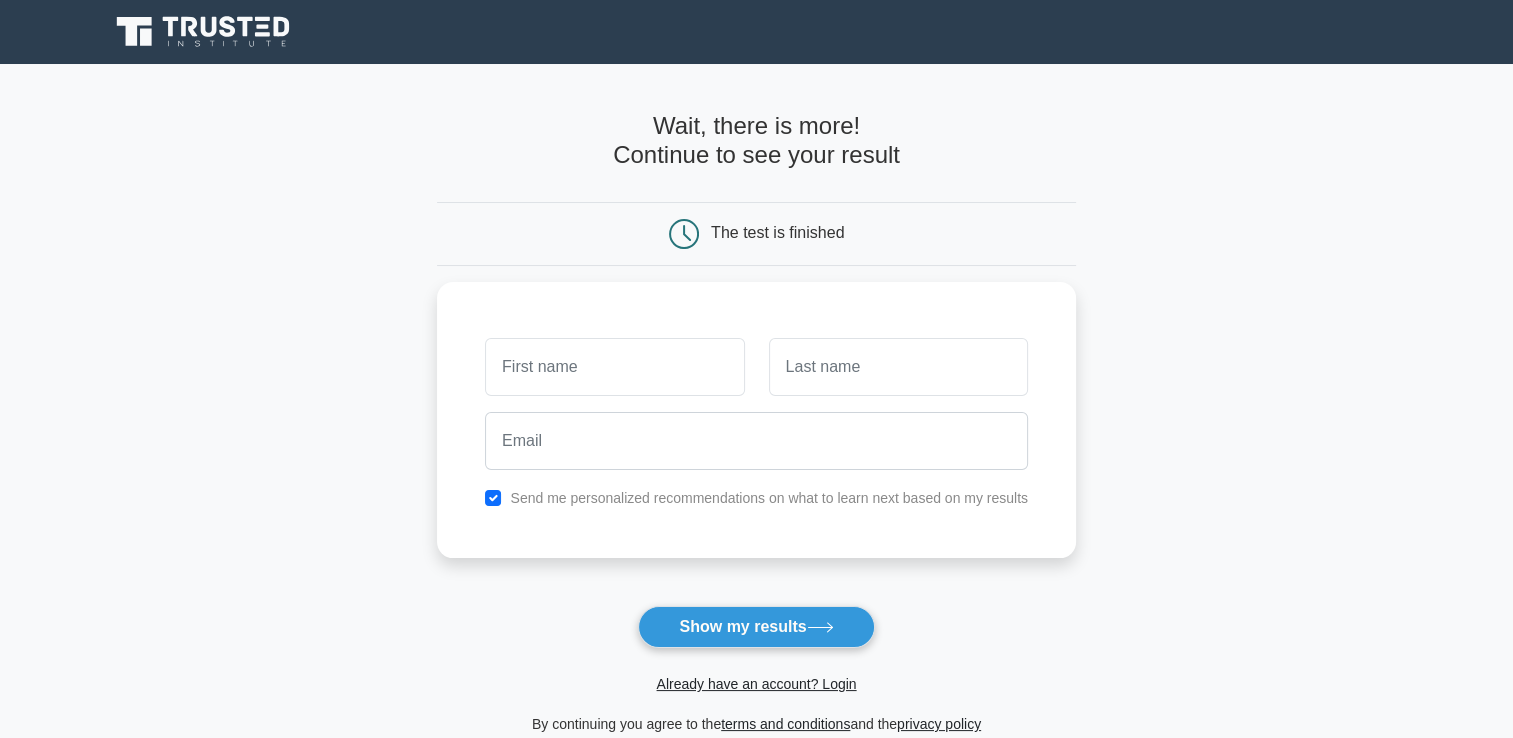 click on "Wait, there is more! Continue to see your result
The test is finished
and the" at bounding box center [756, 424] 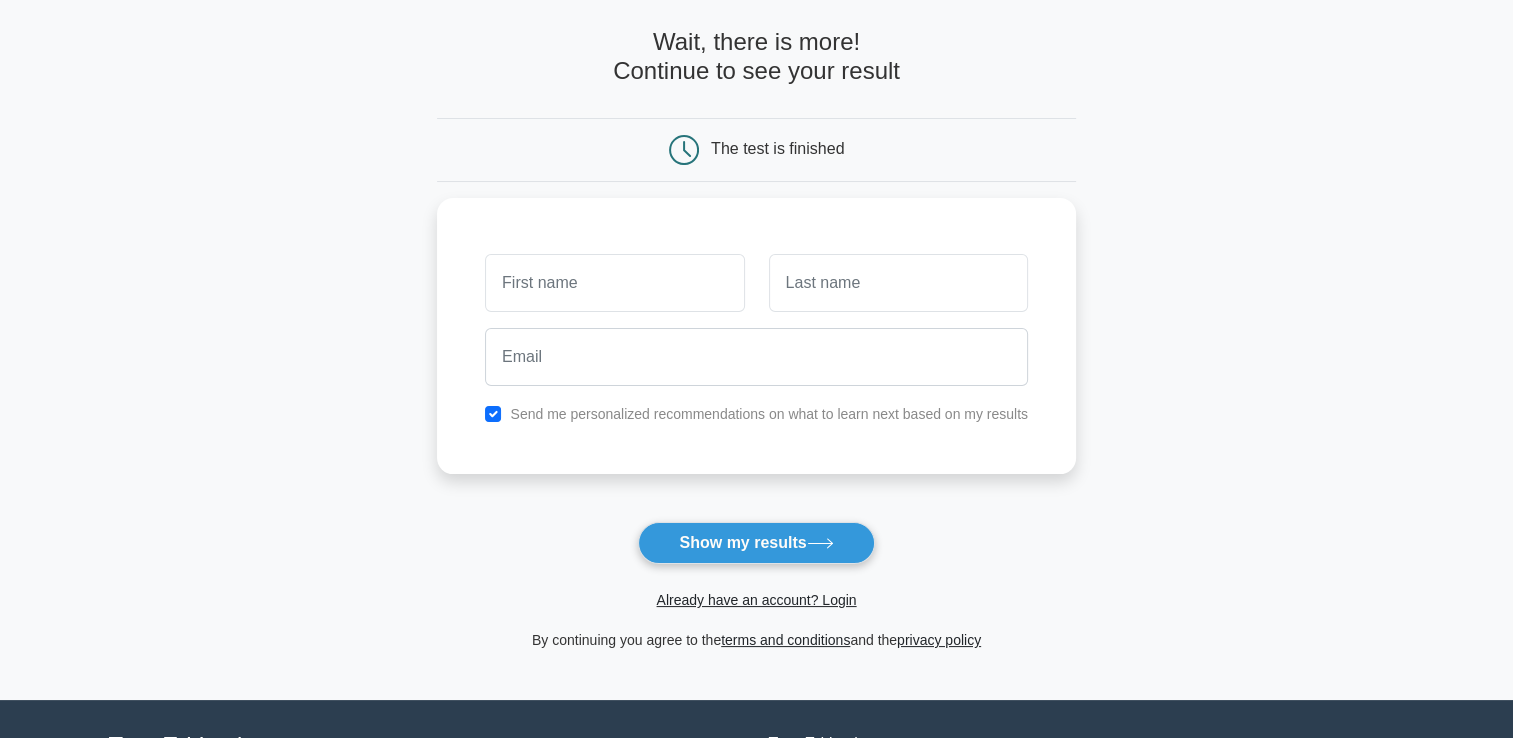 scroll, scrollTop: 265, scrollLeft: 0, axis: vertical 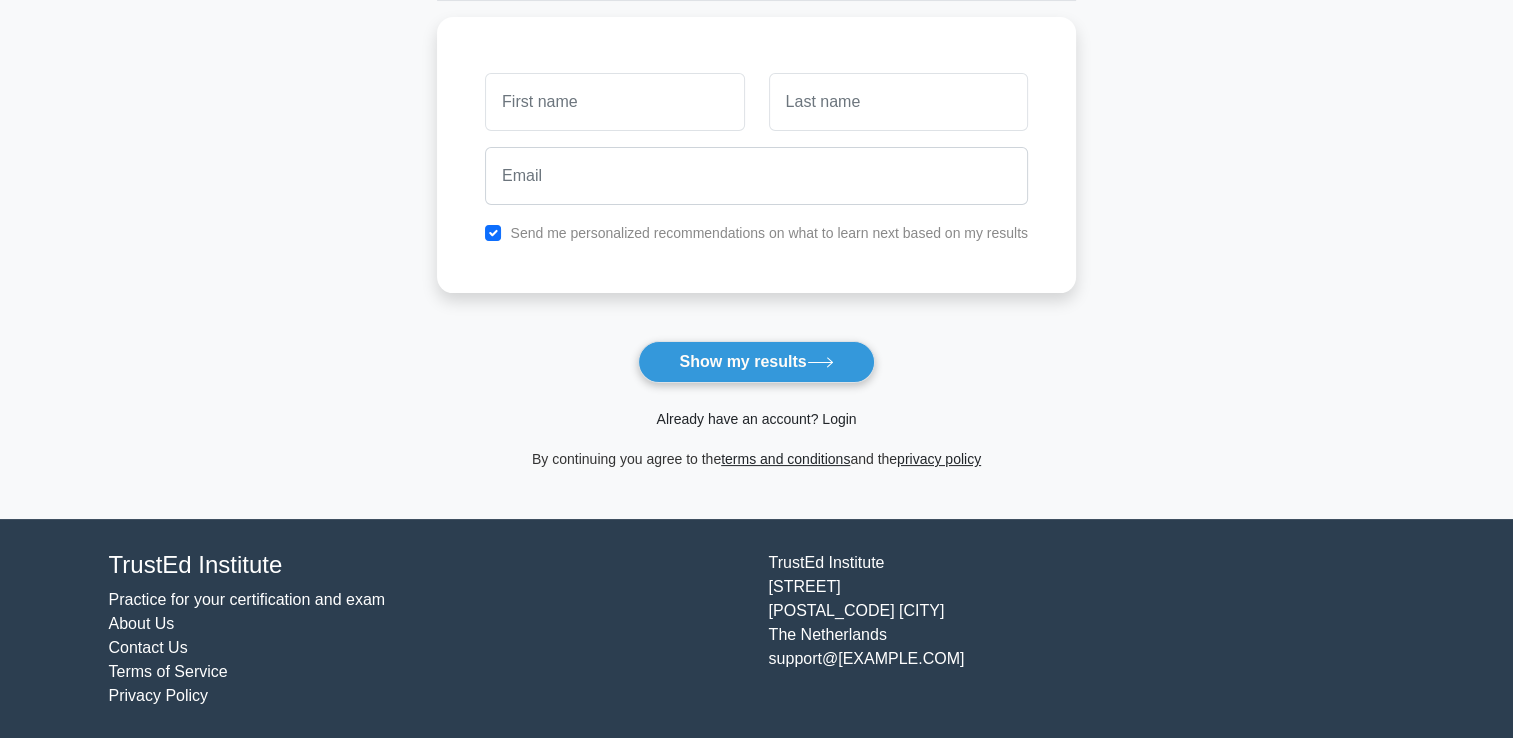 click on "Already have an account? Login" at bounding box center (756, 419) 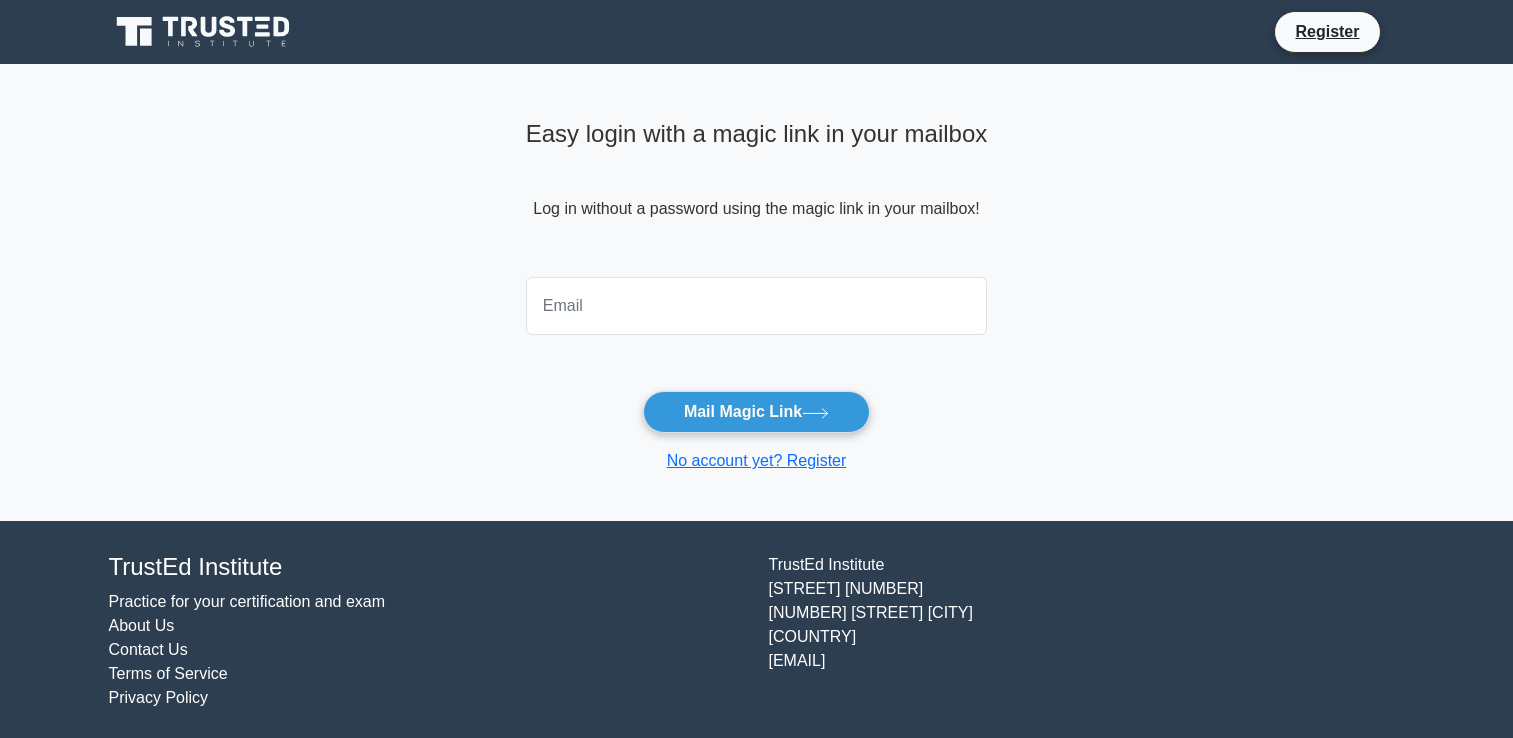 scroll, scrollTop: 0, scrollLeft: 0, axis: both 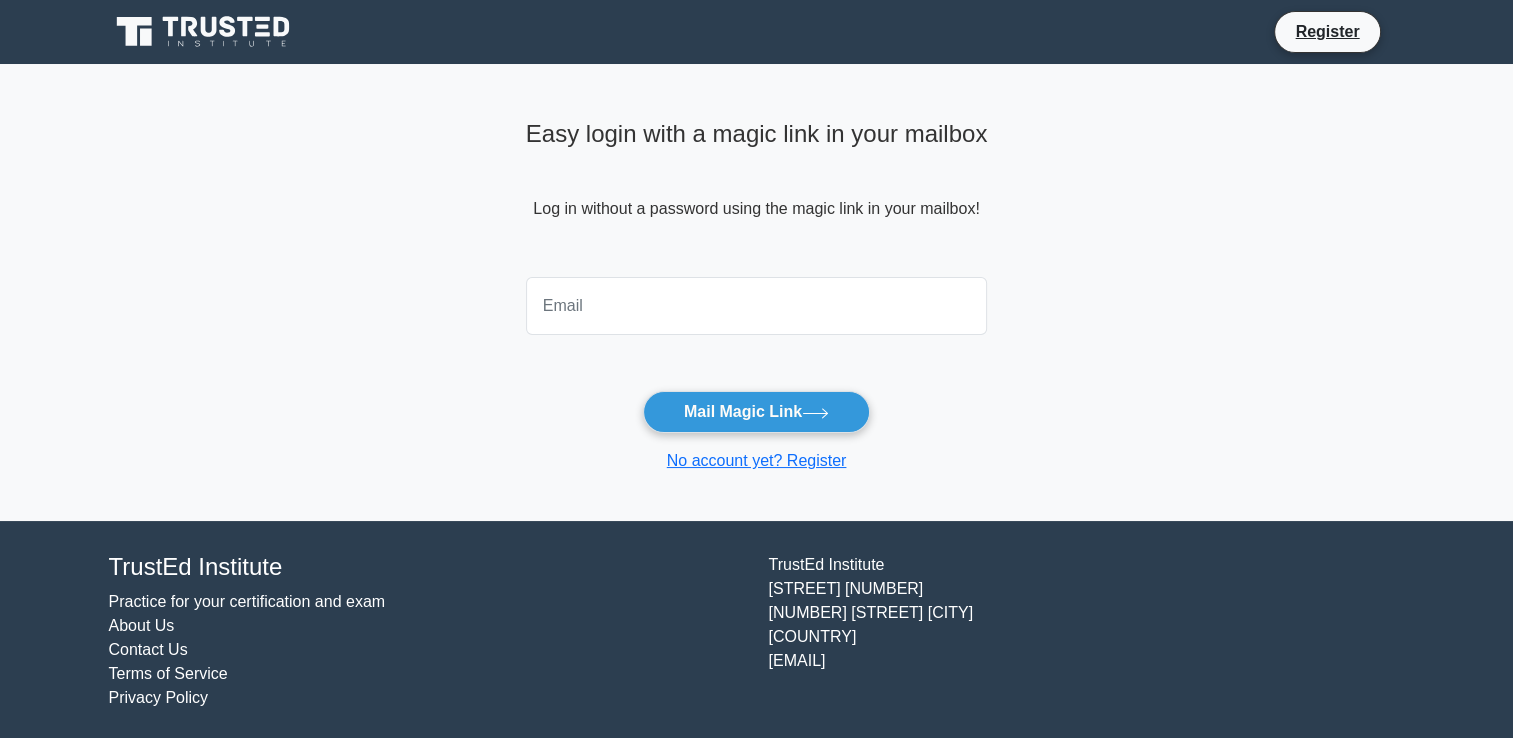 click at bounding box center [757, 306] 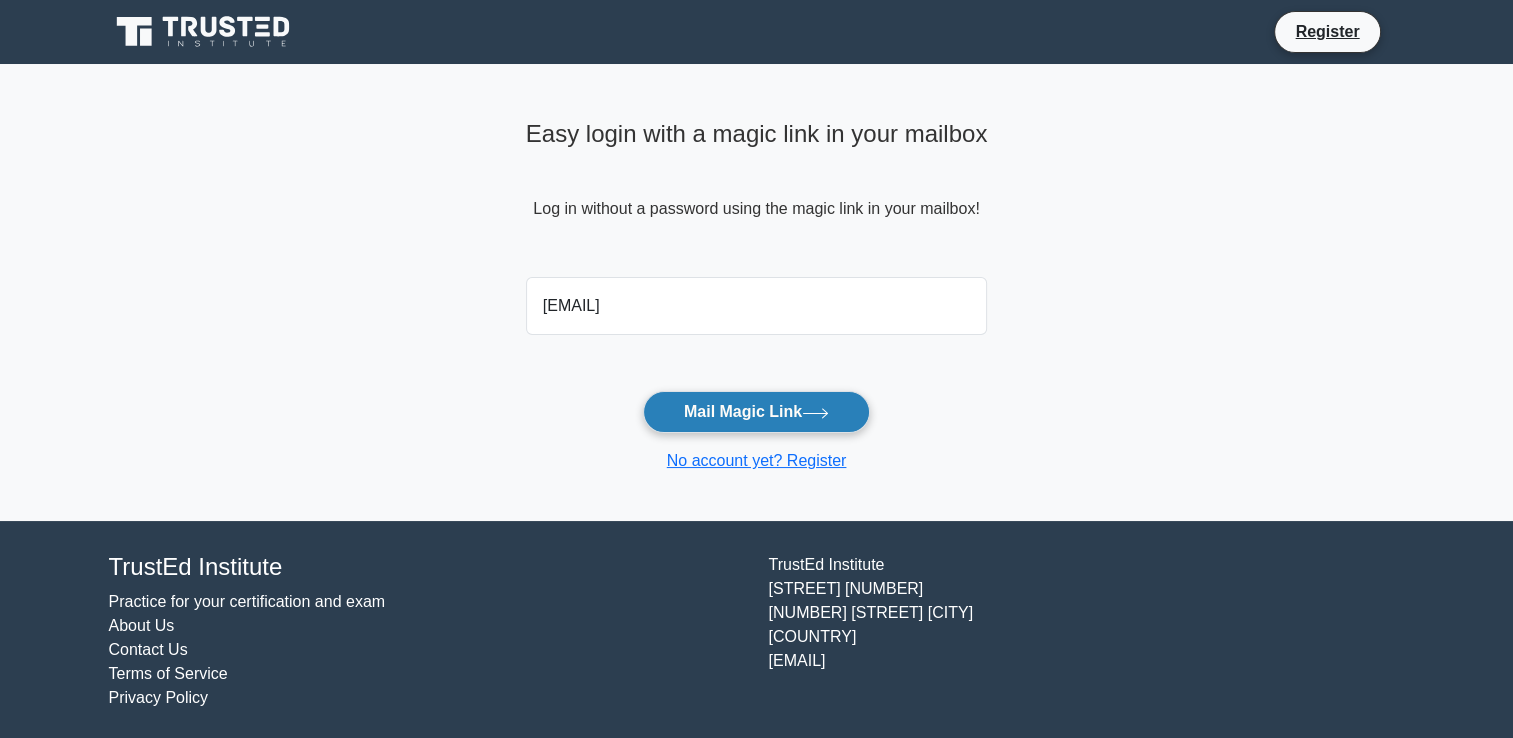 click on "Mail Magic Link" at bounding box center [756, 412] 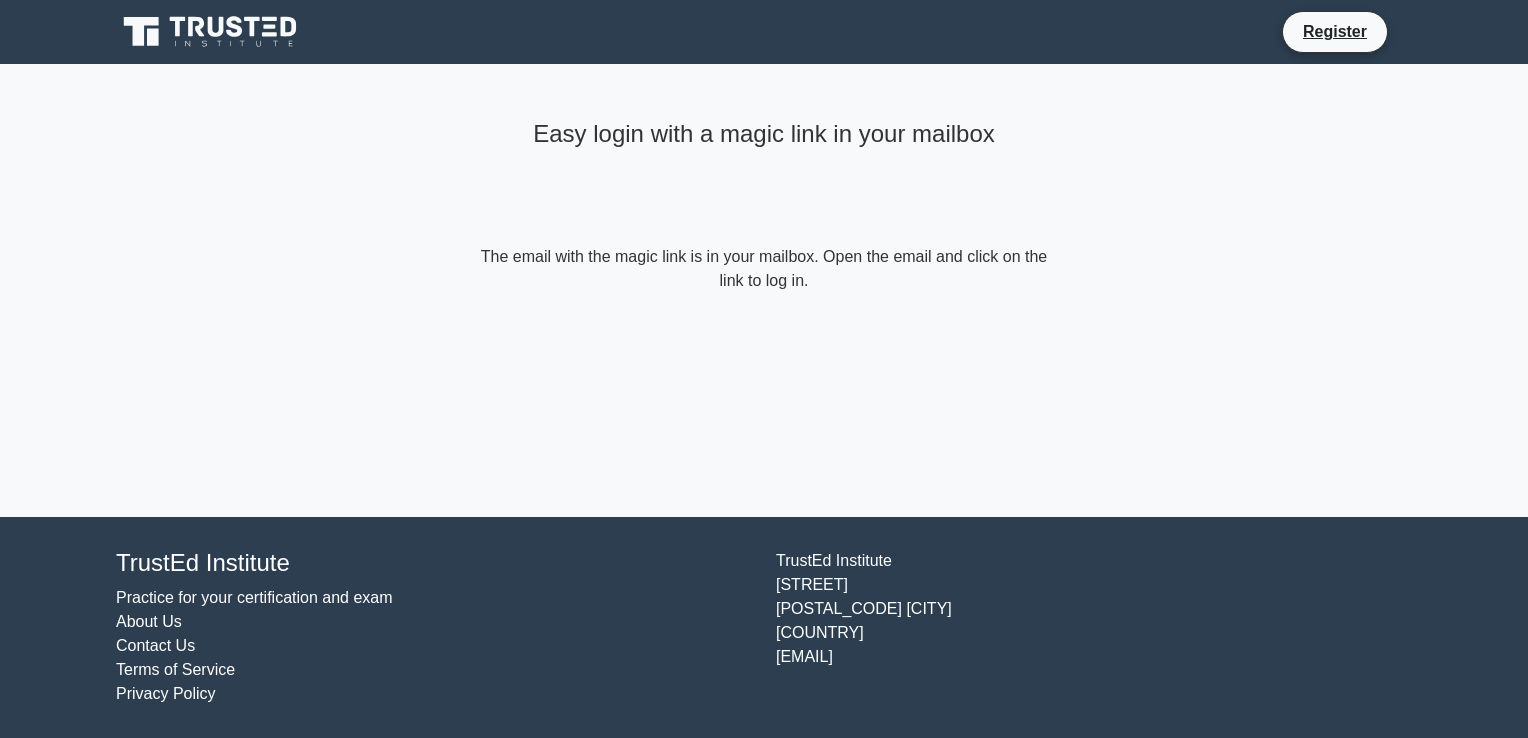 scroll, scrollTop: 0, scrollLeft: 0, axis: both 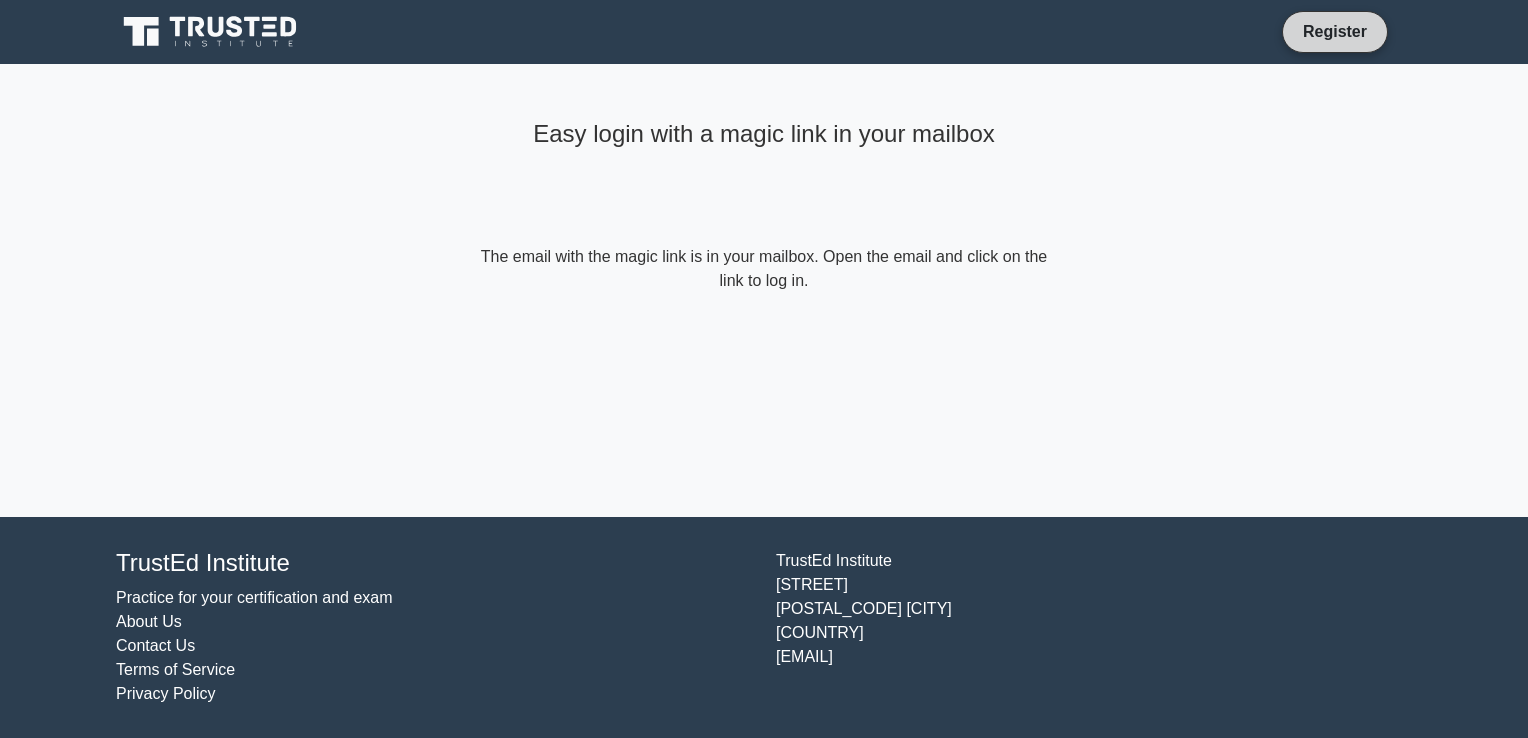 click on "Register" at bounding box center (1335, 31) 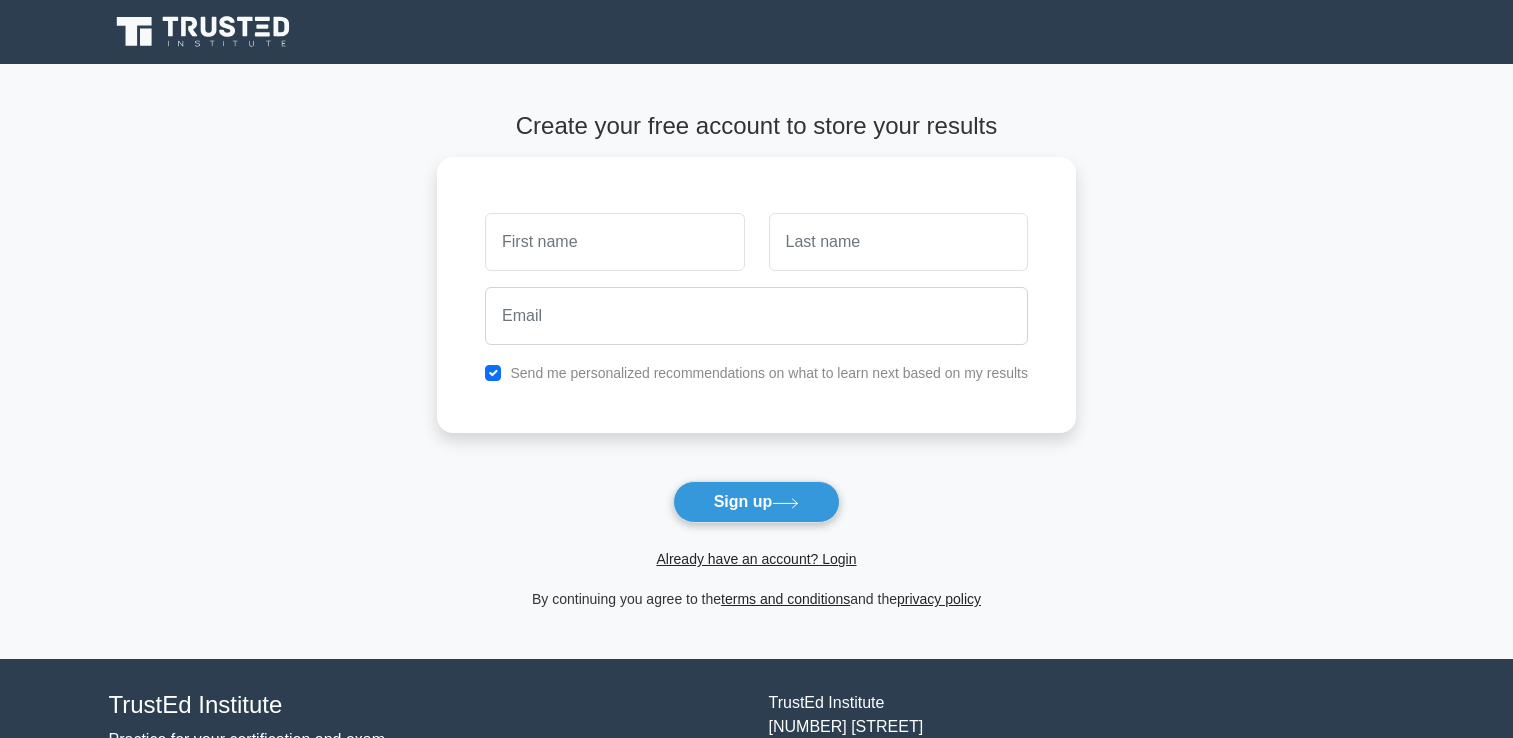 scroll, scrollTop: 0, scrollLeft: 0, axis: both 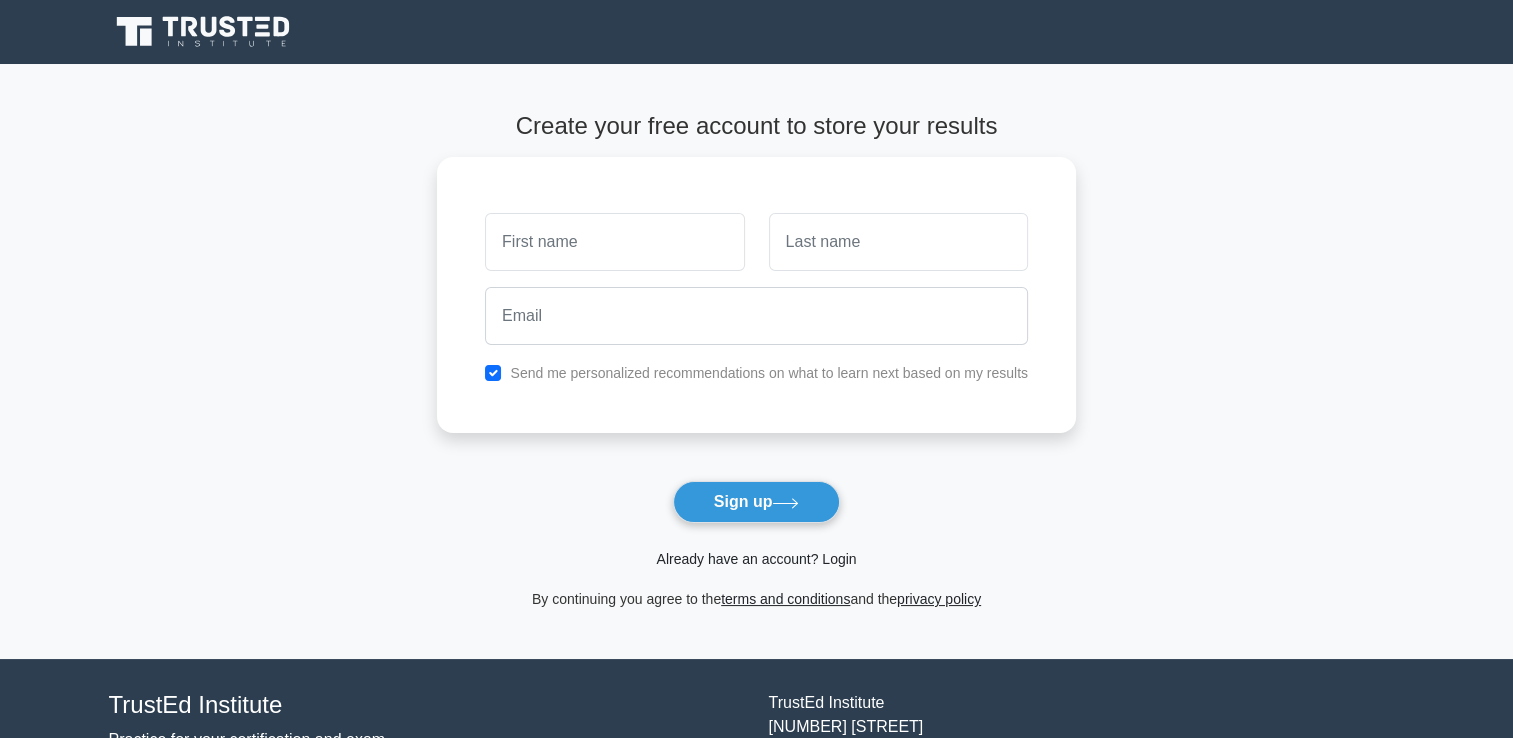 click on "Already have an account? Login" at bounding box center (756, 559) 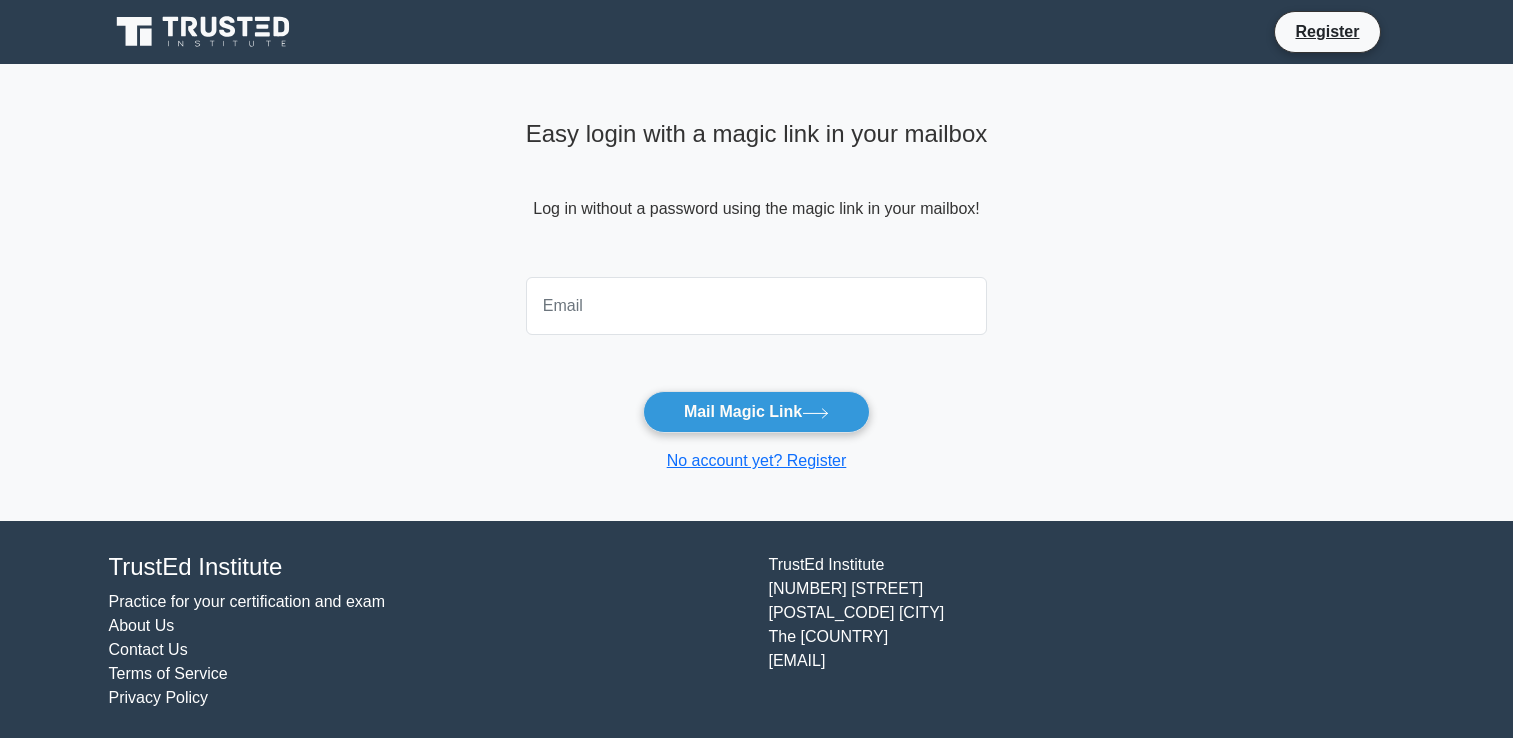 scroll, scrollTop: 0, scrollLeft: 0, axis: both 